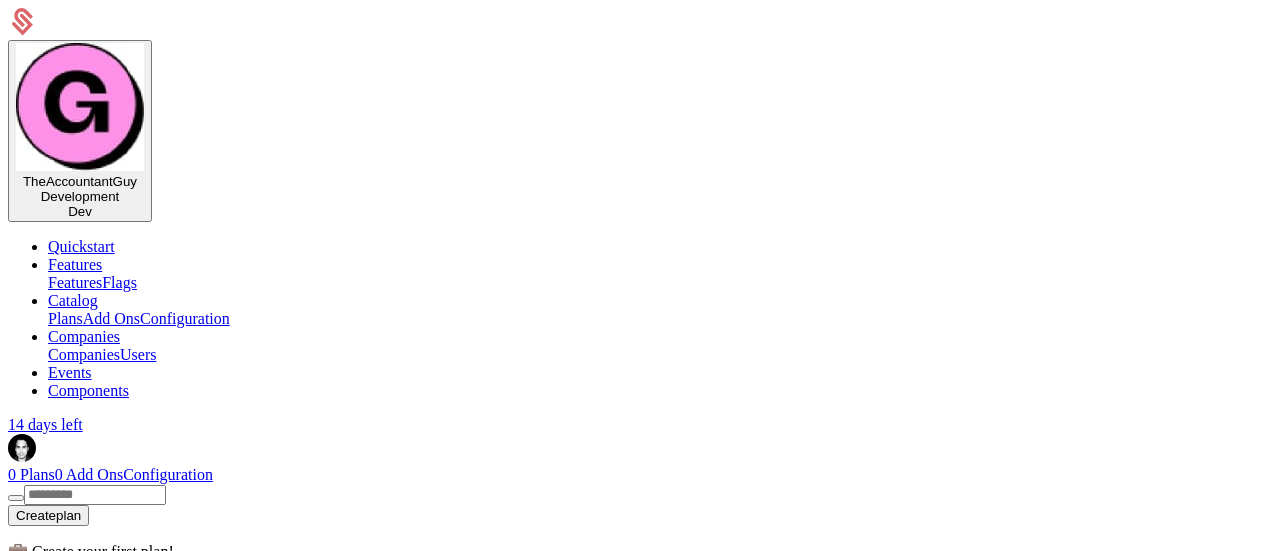 scroll, scrollTop: 0, scrollLeft: 0, axis: both 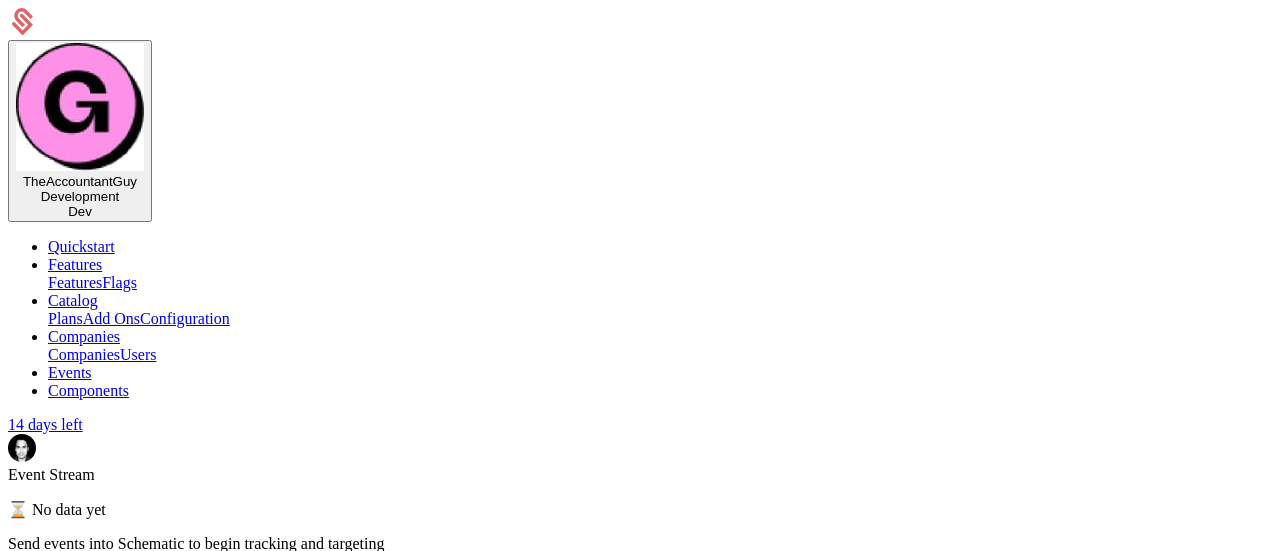 click on "Components" at bounding box center (88, 390) 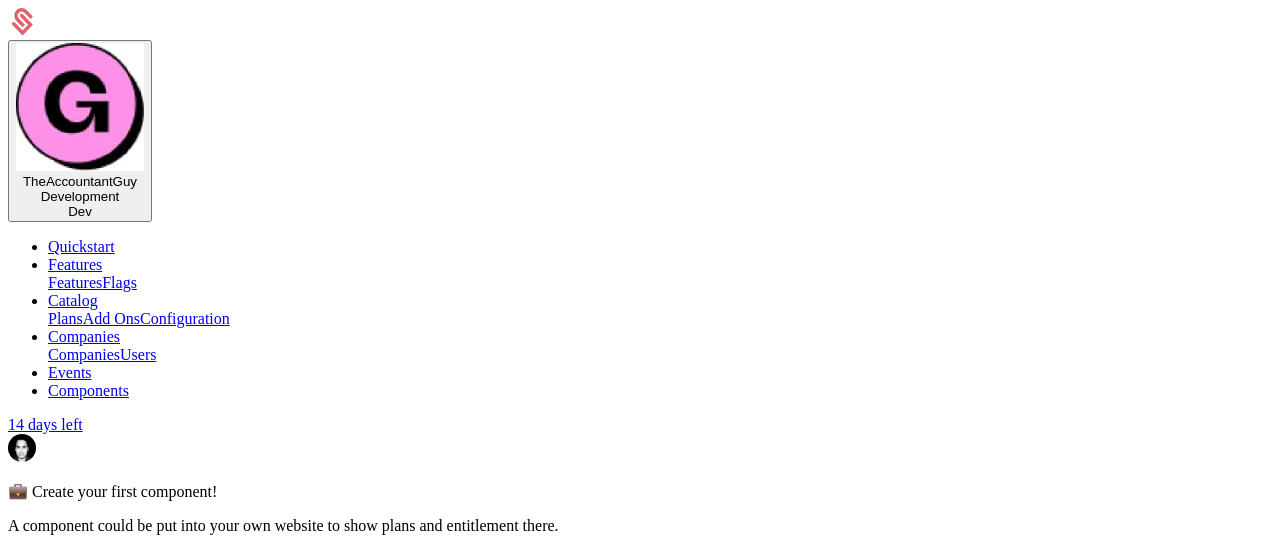 click on "Plans" at bounding box center (65, 318) 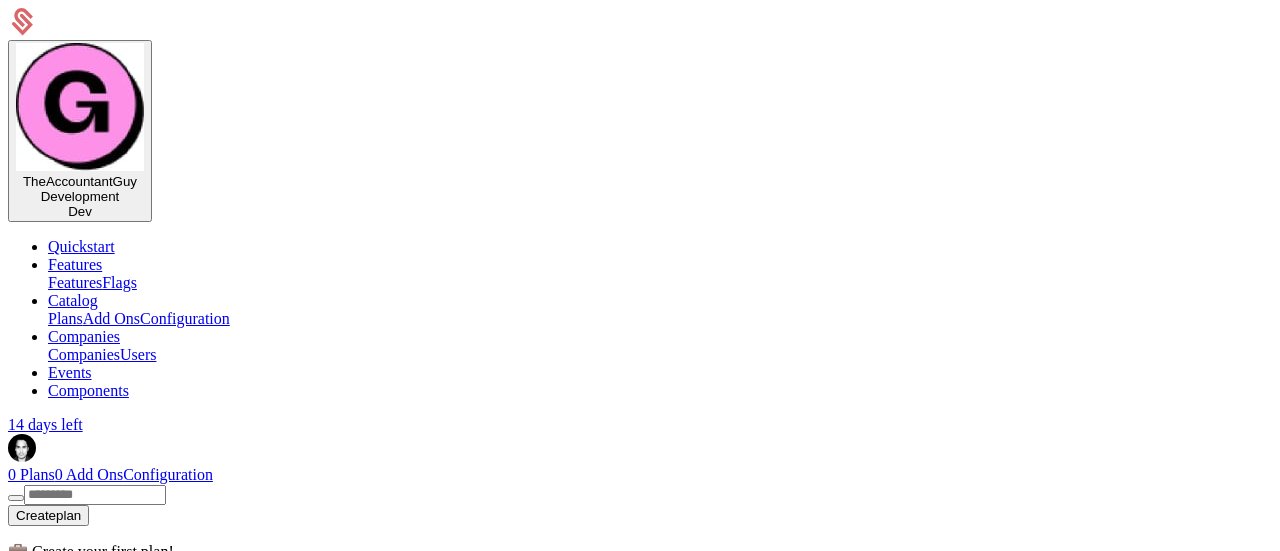 click on "Users" at bounding box center (138, 354) 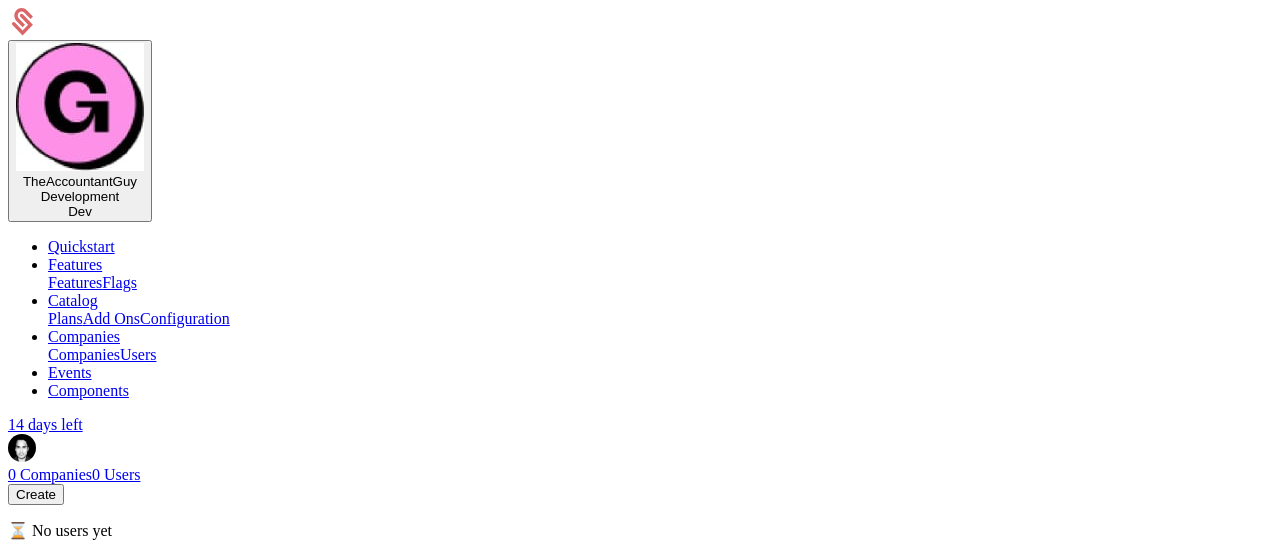 click on "Companies" at bounding box center (84, 354) 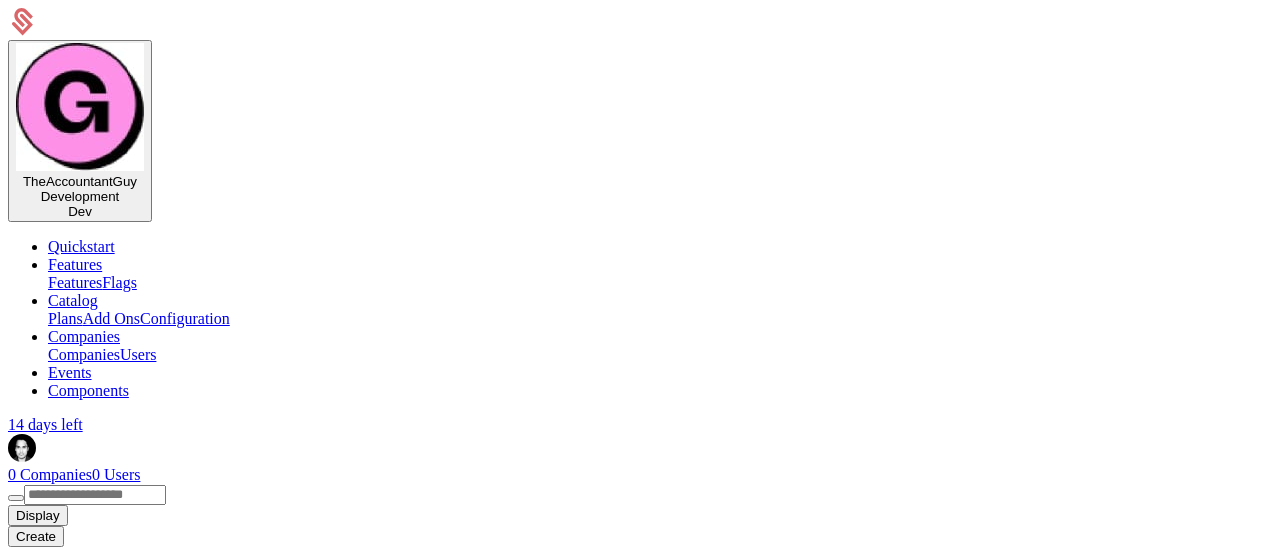 click on "Add Ons" at bounding box center [111, 318] 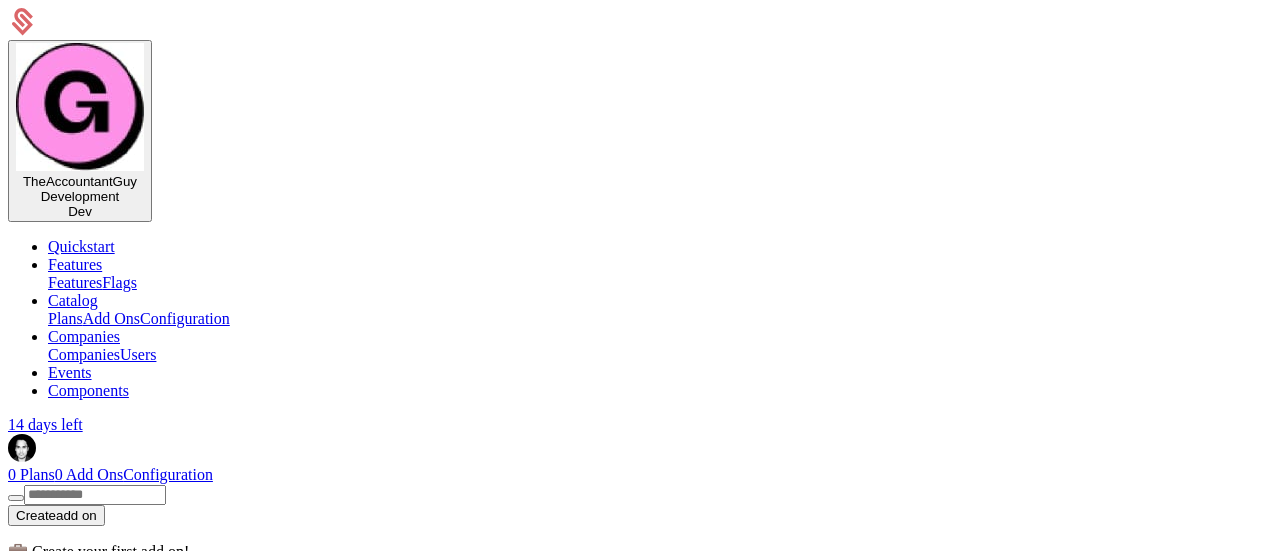 click on "Configuration" at bounding box center [185, 318] 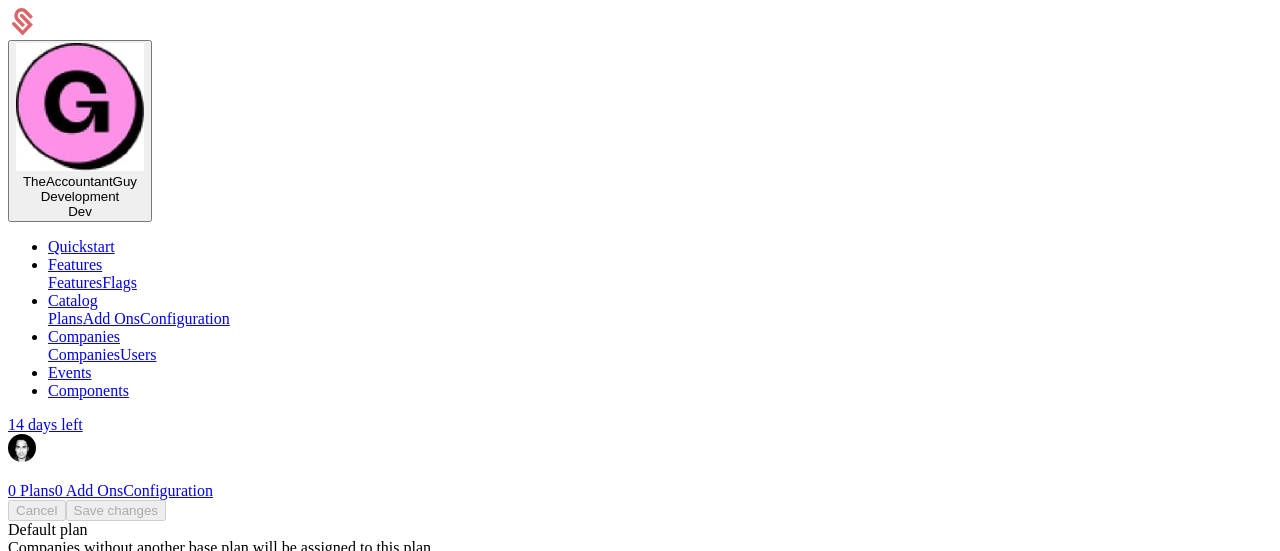 scroll, scrollTop: 0, scrollLeft: 0, axis: both 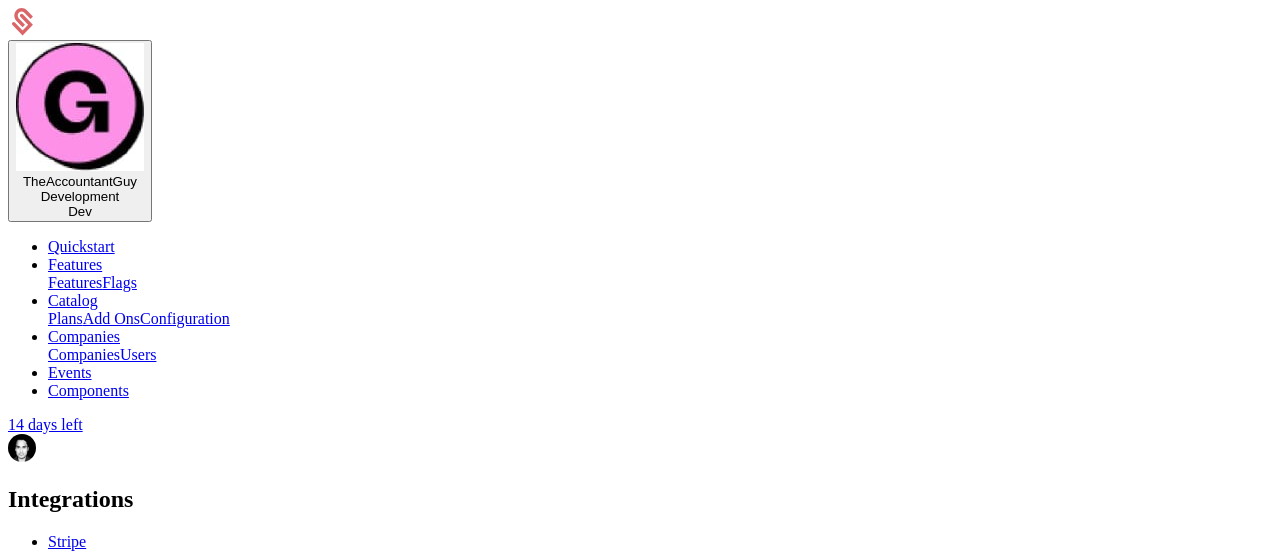 click on "Refresh data" at bounding box center [188, 729] 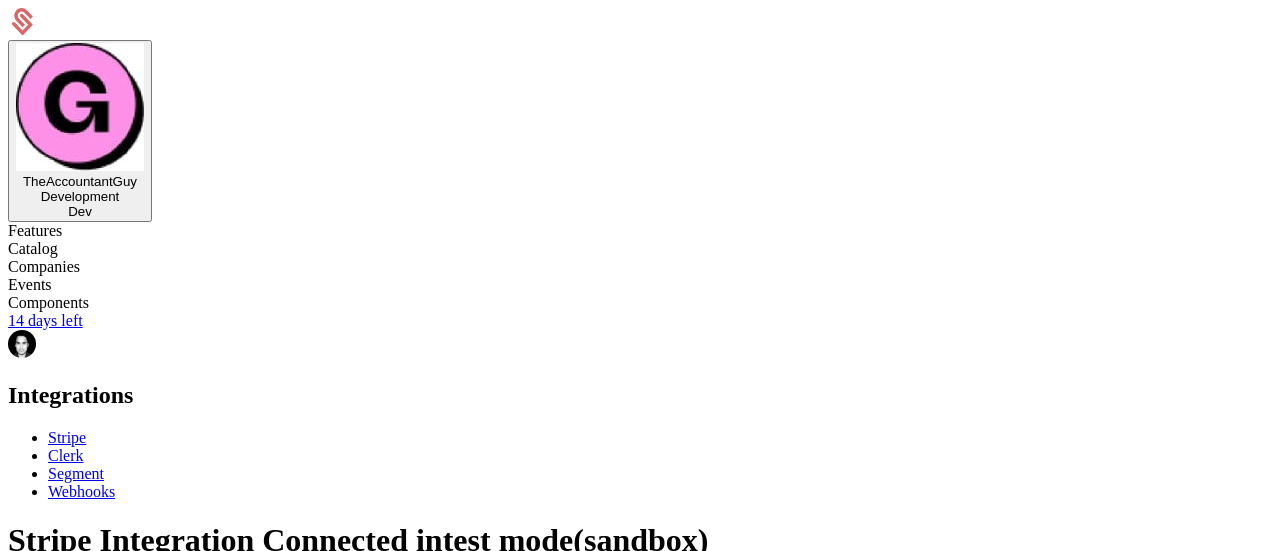 scroll, scrollTop: 600, scrollLeft: 0, axis: vertical 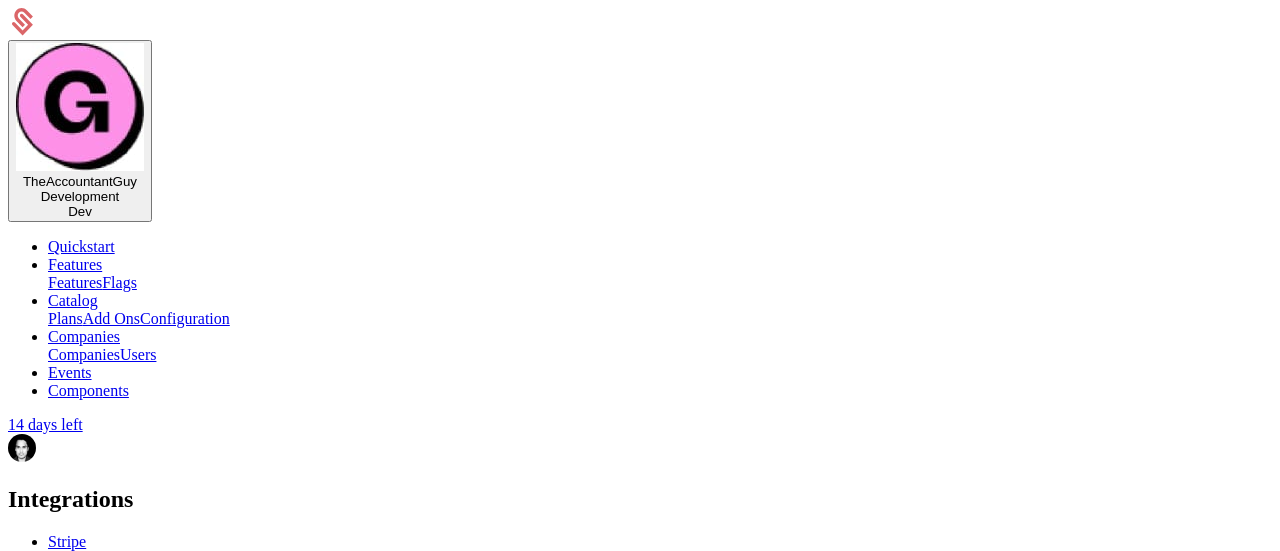 click on "Plans" at bounding box center [65, 318] 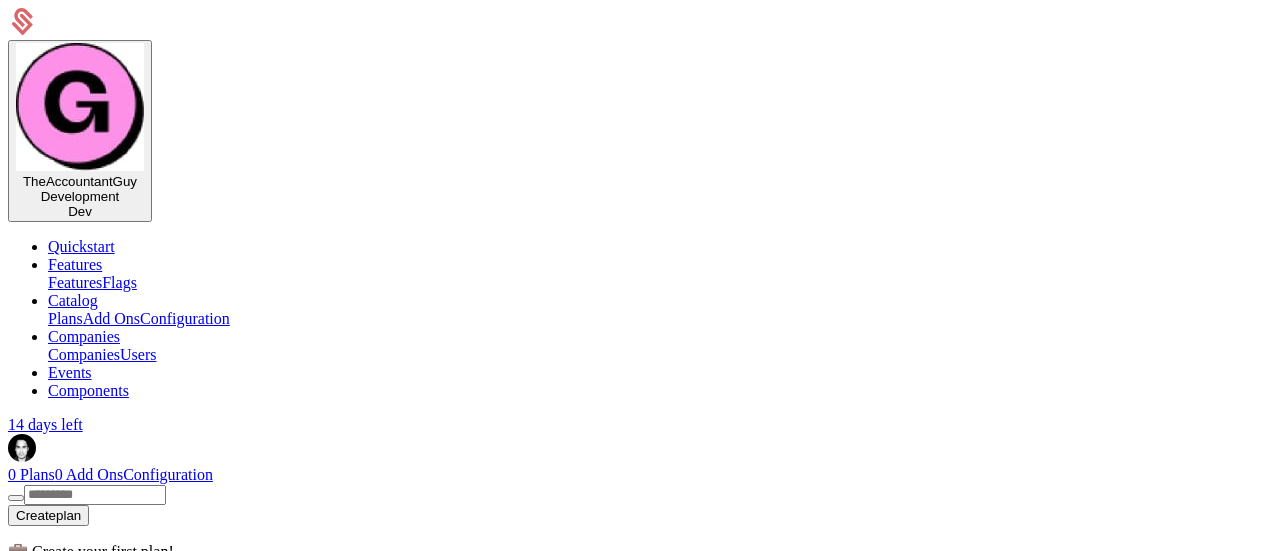scroll, scrollTop: 255, scrollLeft: 0, axis: vertical 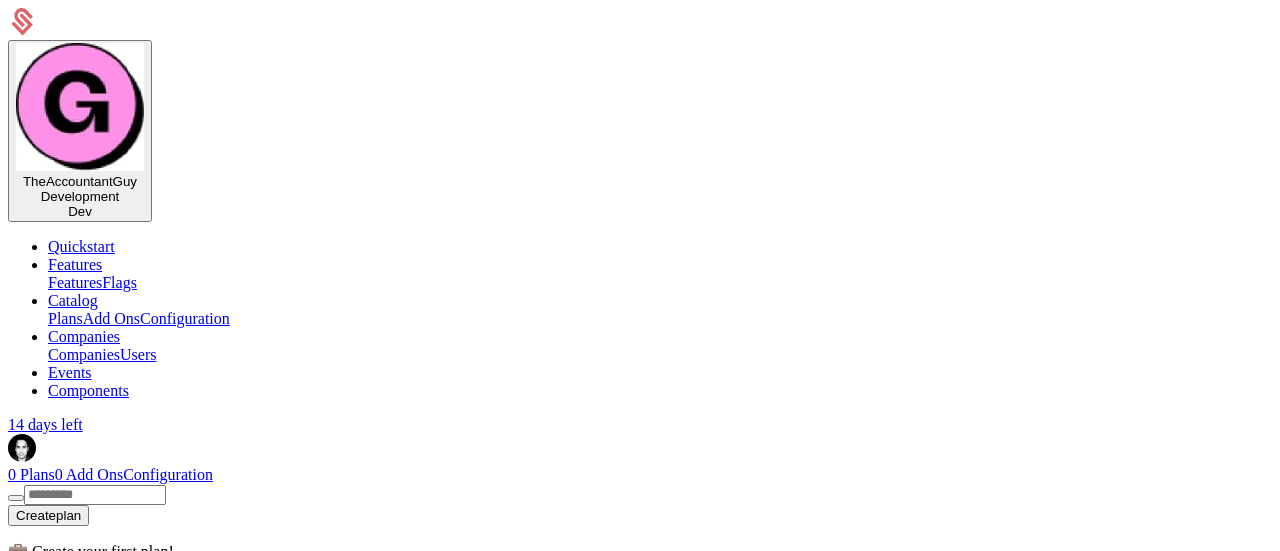 click on "Name" at bounding box center (79, 996) 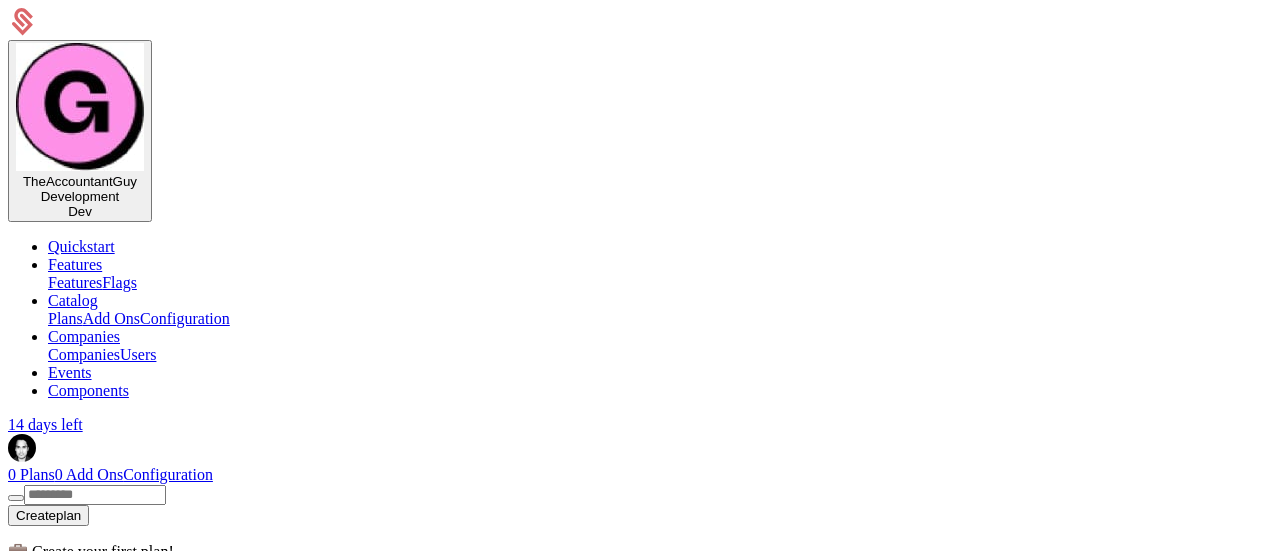 type on "****" 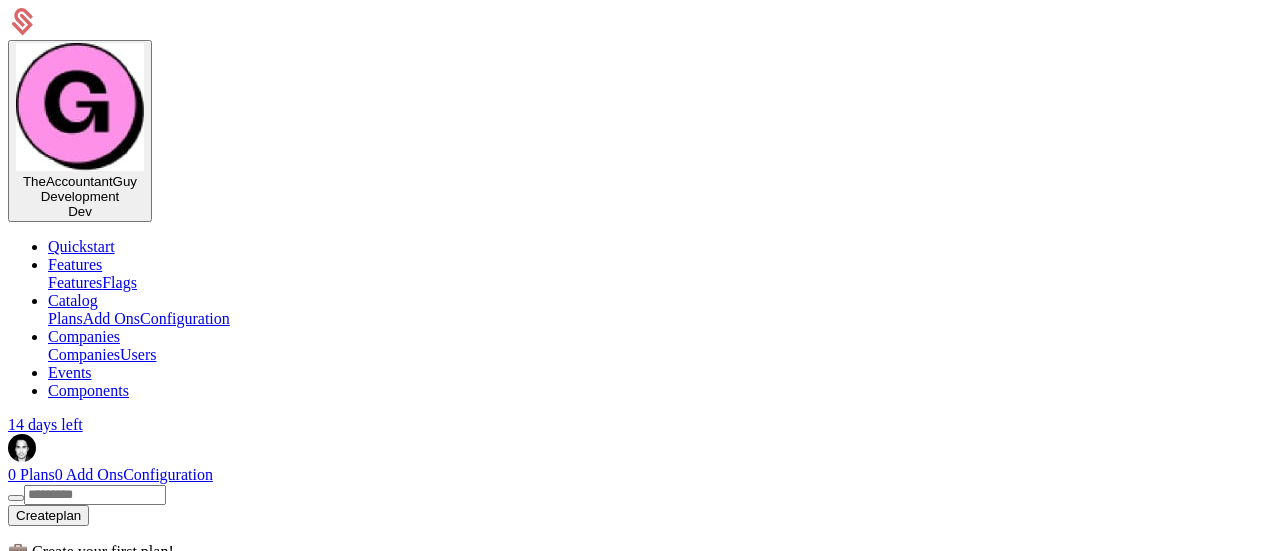 click at bounding box center (640, 967) 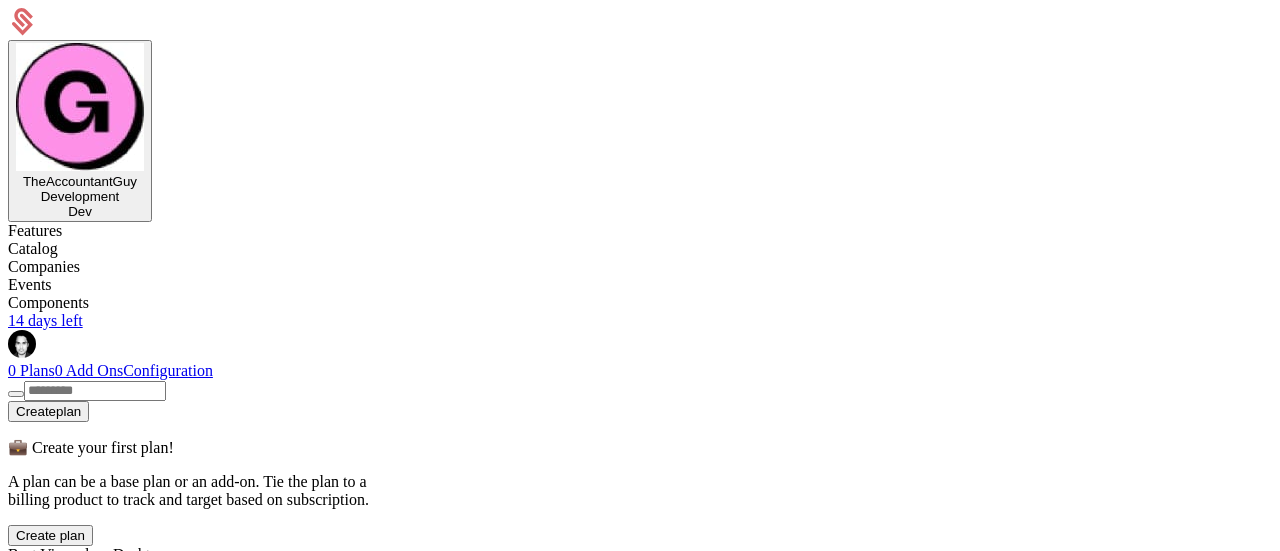 click on "Description" at bounding box center (79, 949) 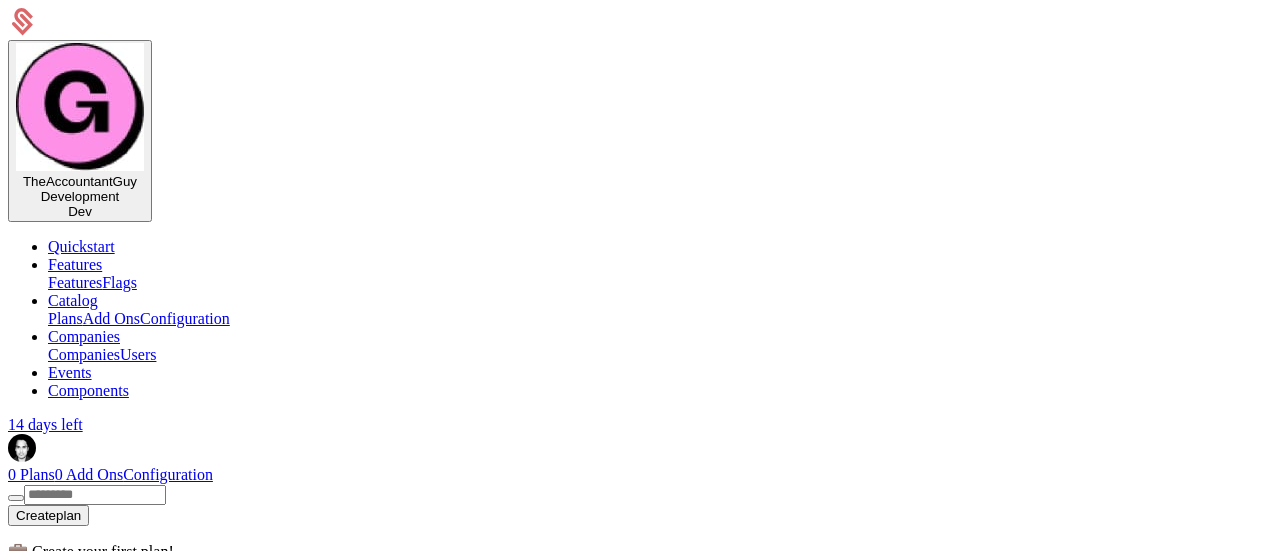 type on "**********" 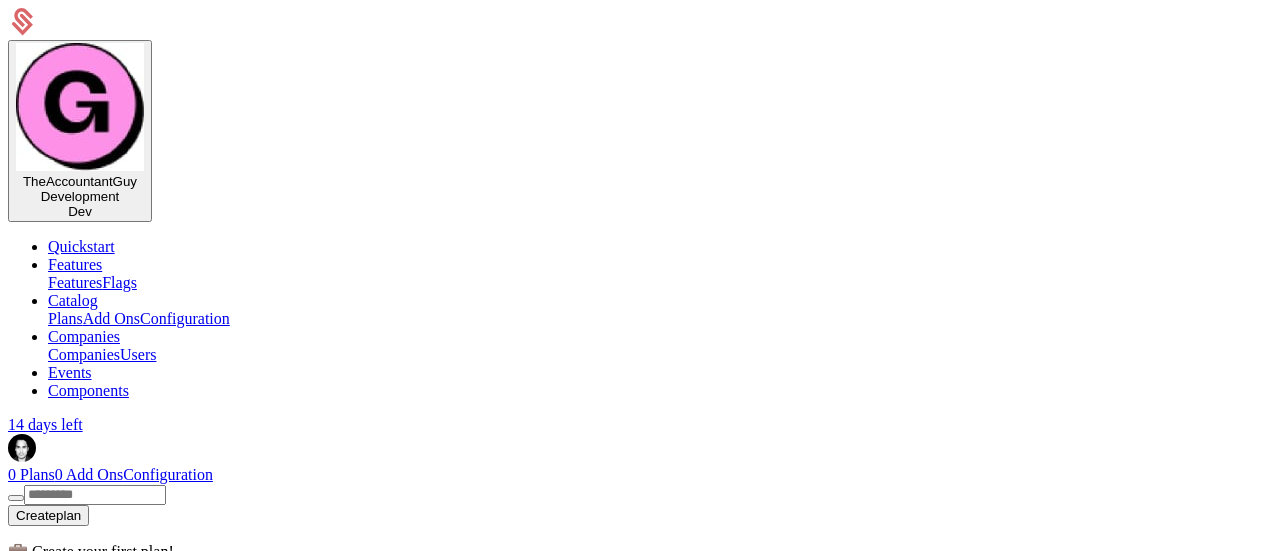 click on "Continue" at bounding box center [42, 1091] 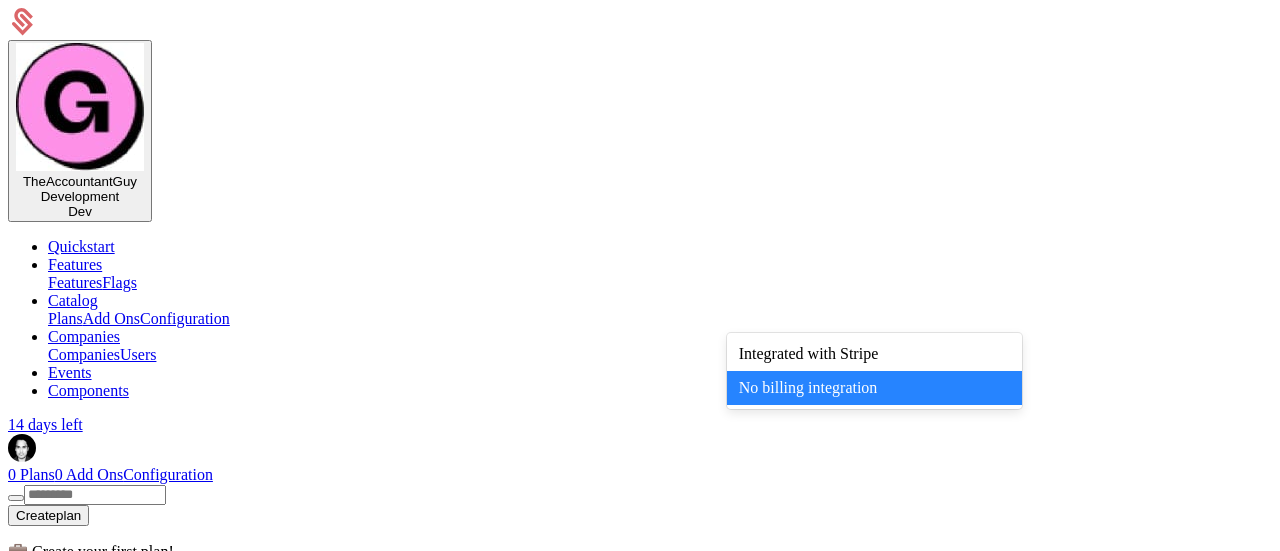 click on "No billing integration" at bounding box center (632, 1042) 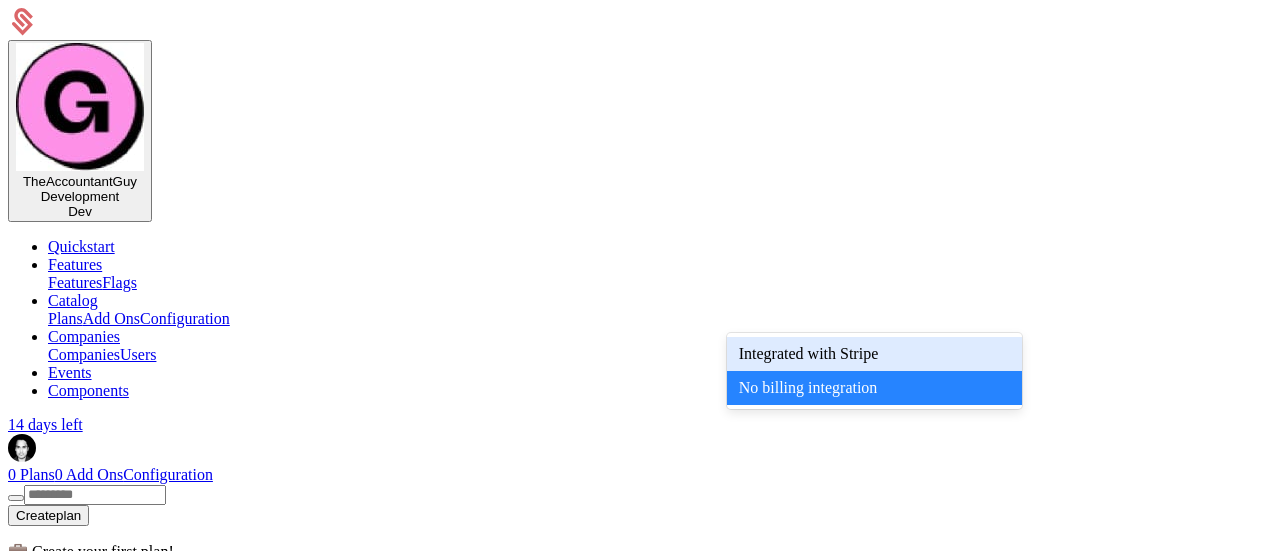 click on "Integrated with Stripe" at bounding box center (874, 354) 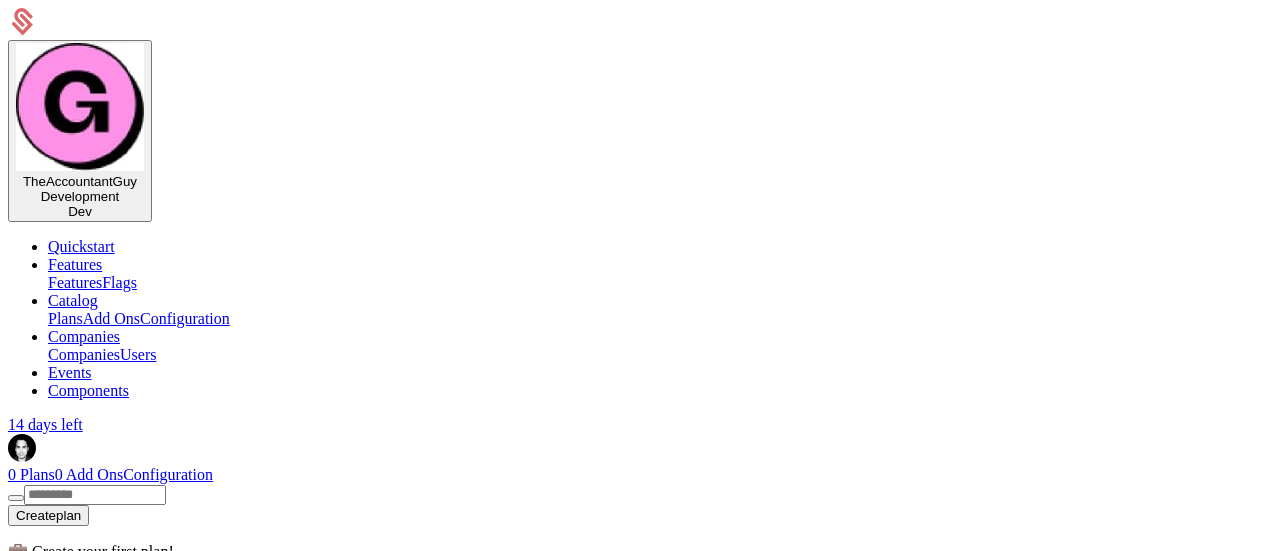 scroll, scrollTop: 264, scrollLeft: 0, axis: vertical 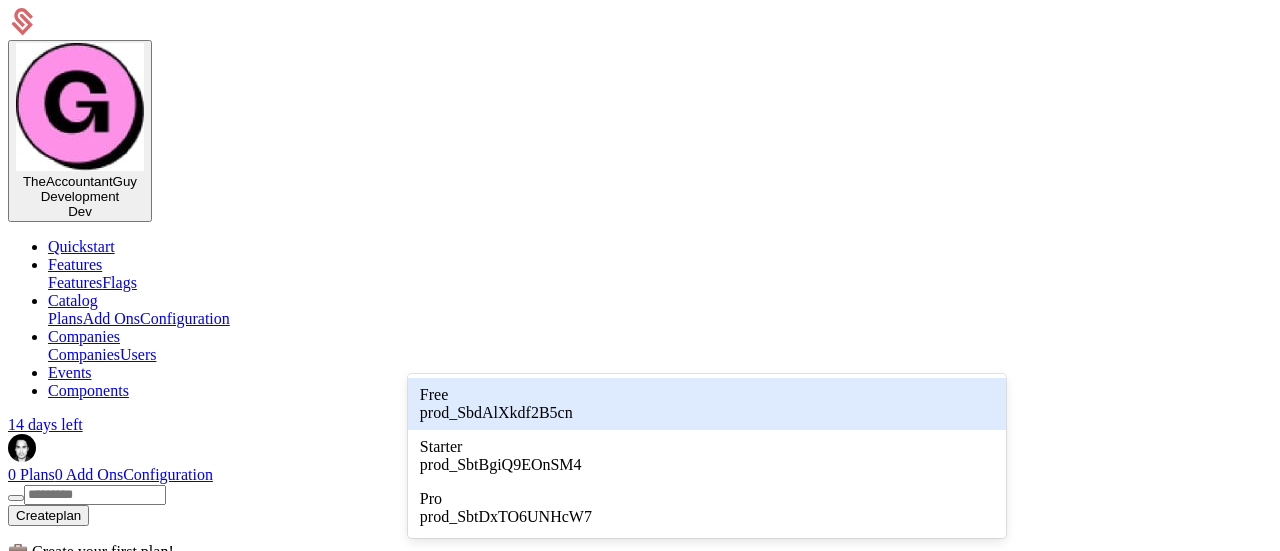 click on "Free prod_SbdAlXkdf2B5cn" at bounding box center [707, 404] 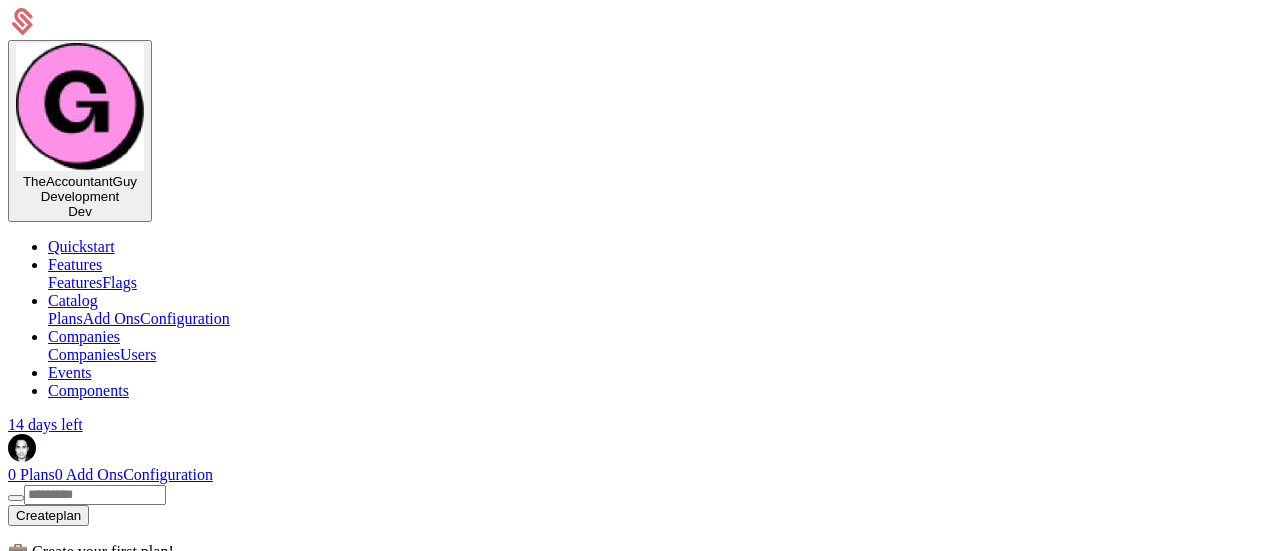 scroll, scrollTop: 448, scrollLeft: 0, axis: vertical 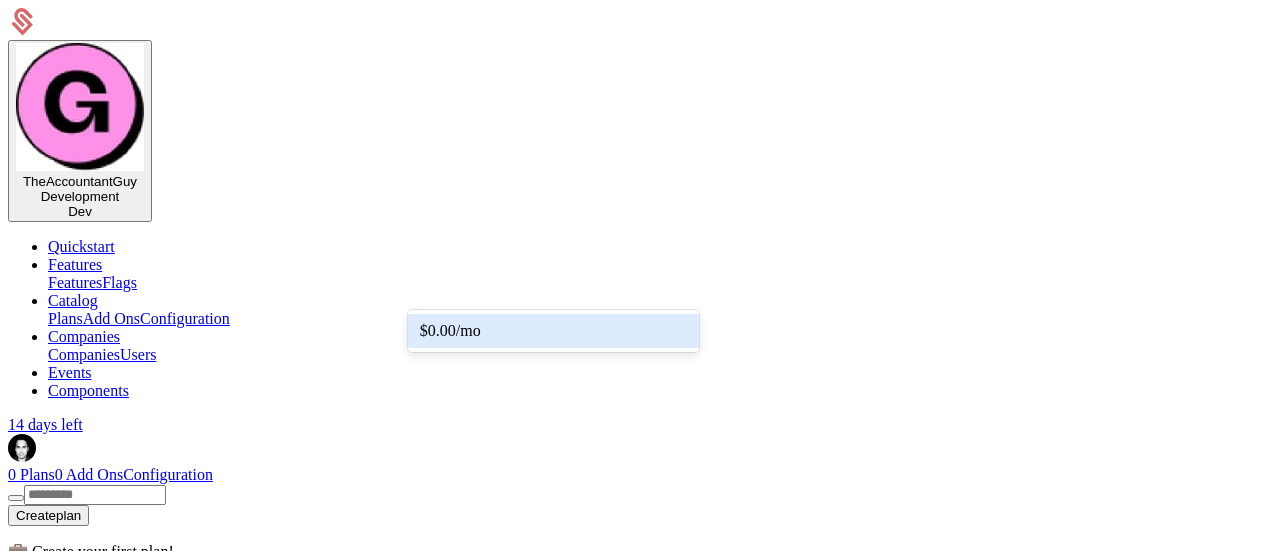 click on "$0.00 /mo" at bounding box center [553, 331] 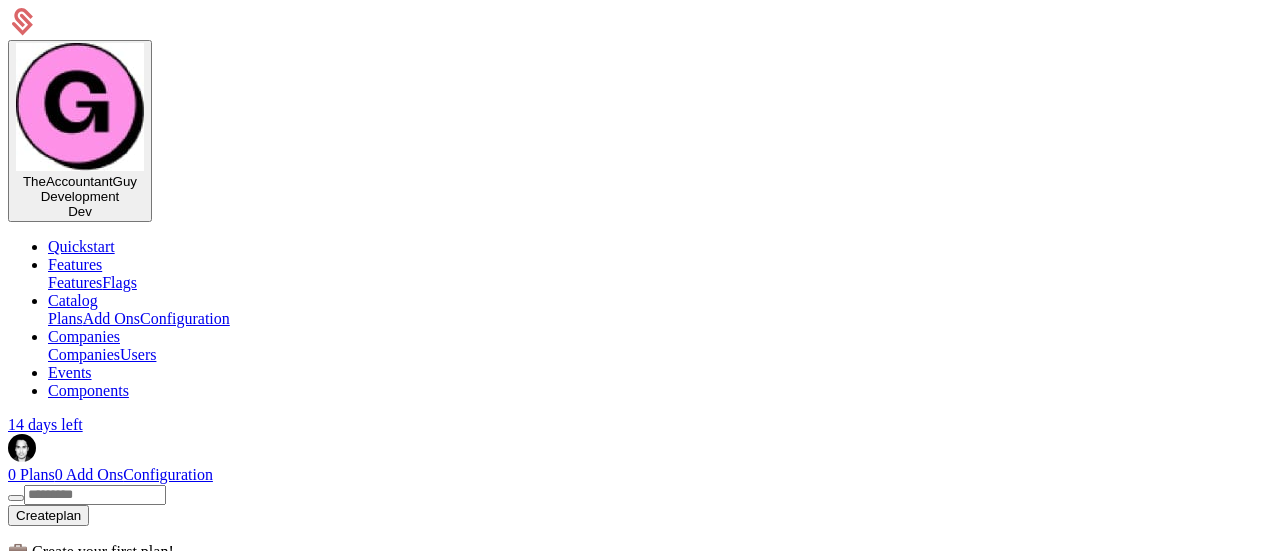 click on "Select price" at bounding box center (622, 1369) 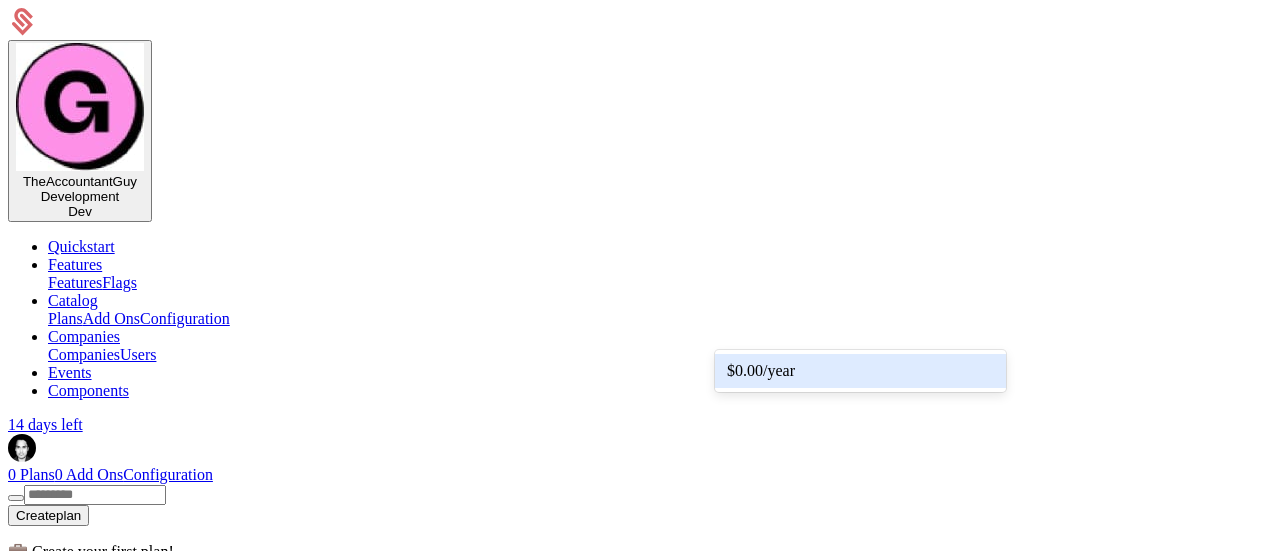 click on "$0.00 /year" at bounding box center [860, 371] 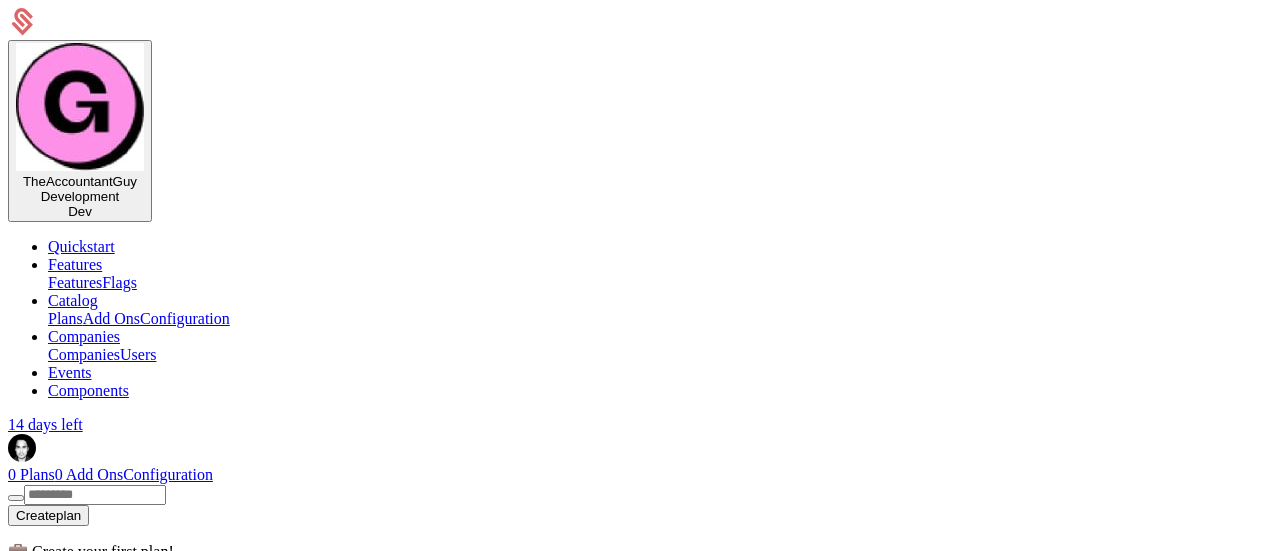 click on "Save" at bounding box center [77, 1416] 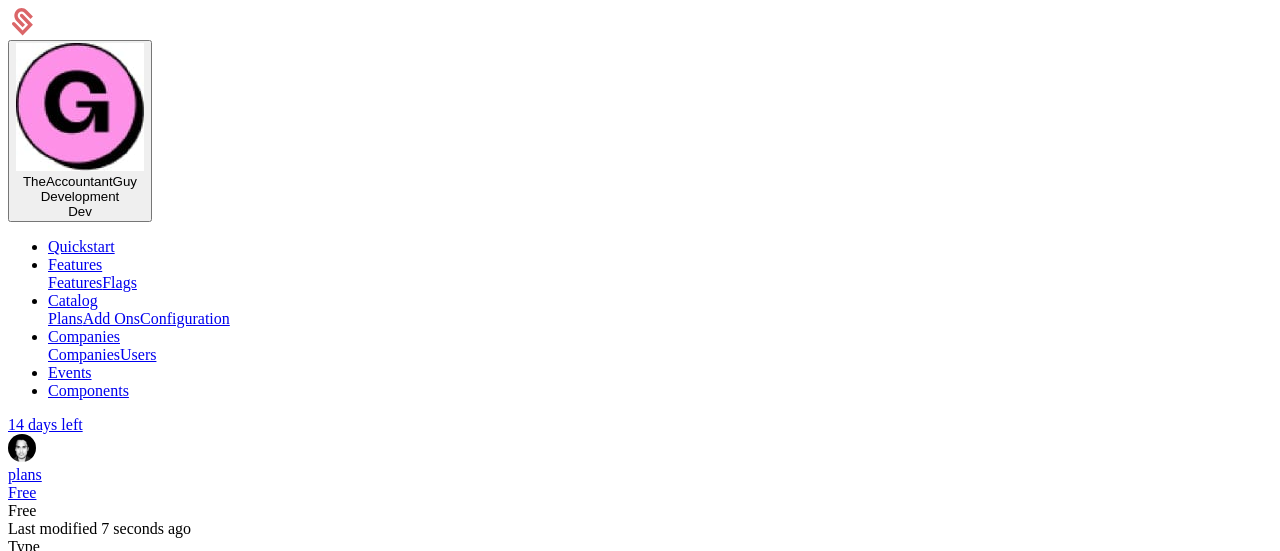 scroll, scrollTop: 0, scrollLeft: 0, axis: both 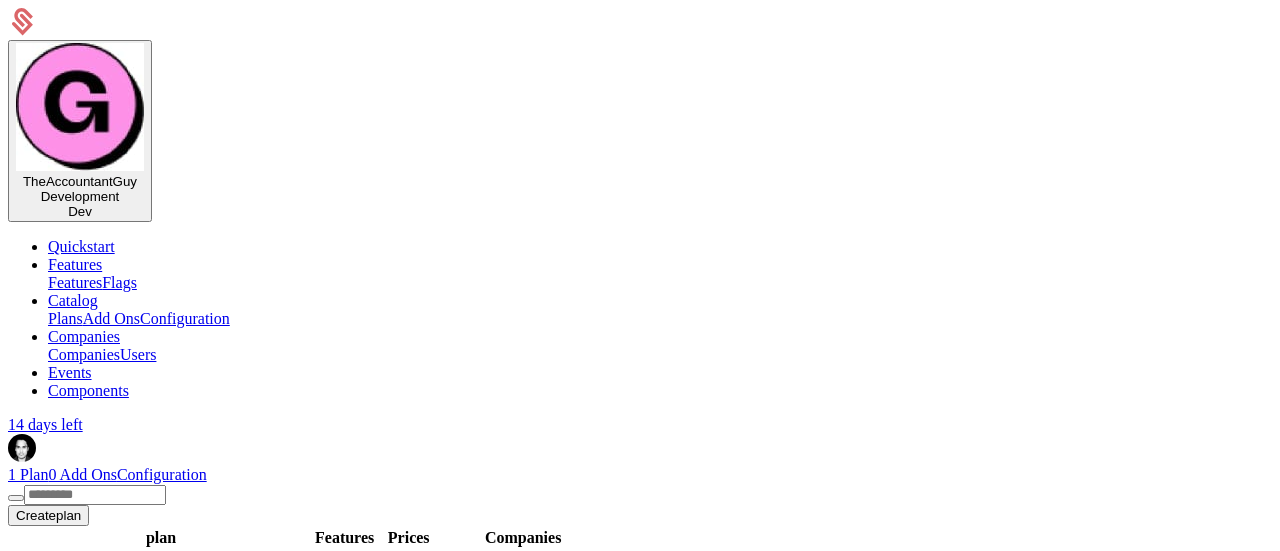 click on "Create  plan" at bounding box center [48, 515] 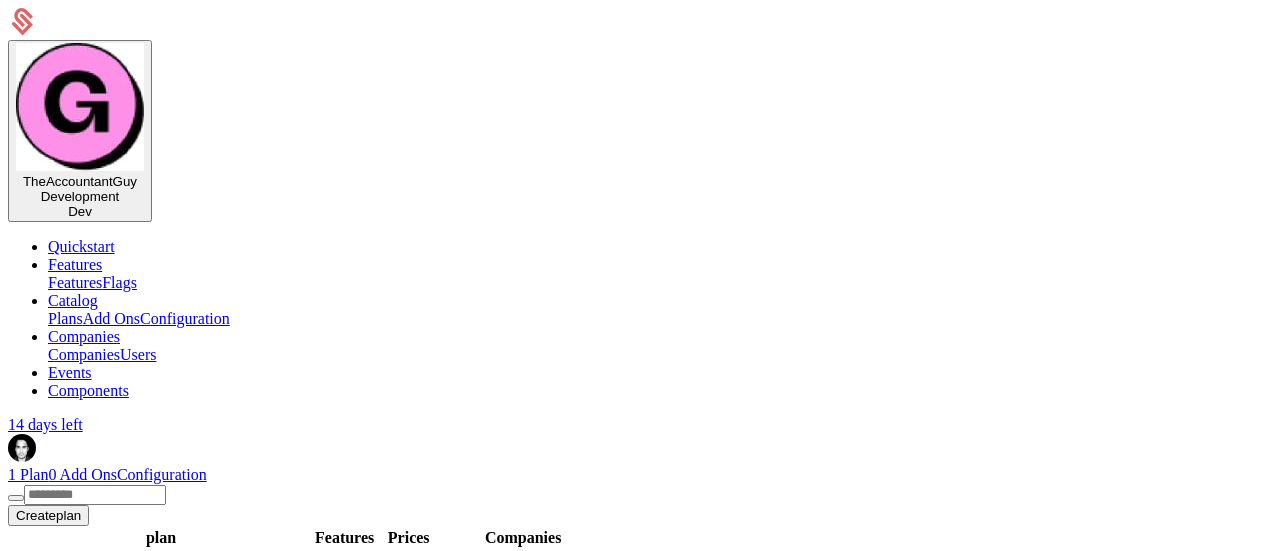 click on "All Environments Plan exist in all environments Create plan Define Plan A company can only have one base plan. Icon Name ******* A human-friendly name for your plan. Description Optional" at bounding box center (640, 910) 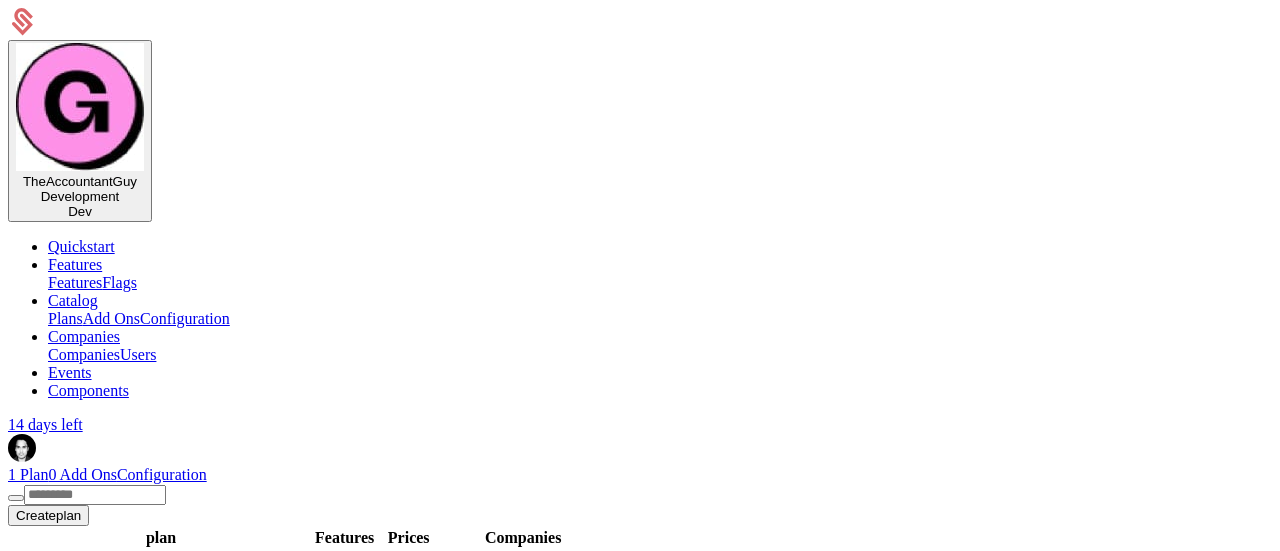 click at bounding box center (640, 992) 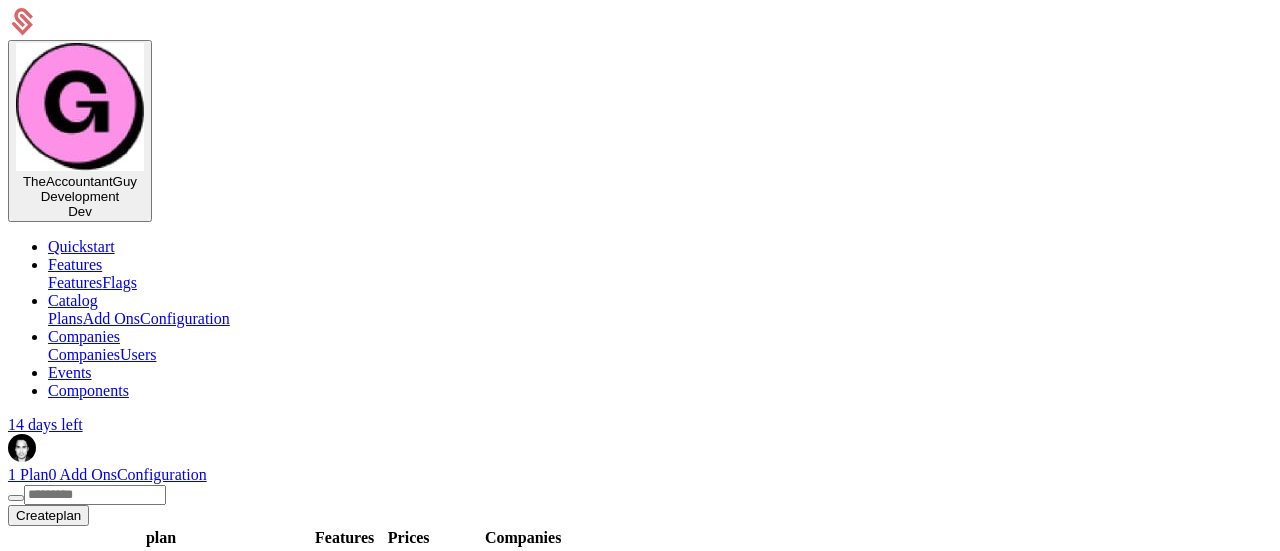 click on "Description" at bounding box center [79, 993] 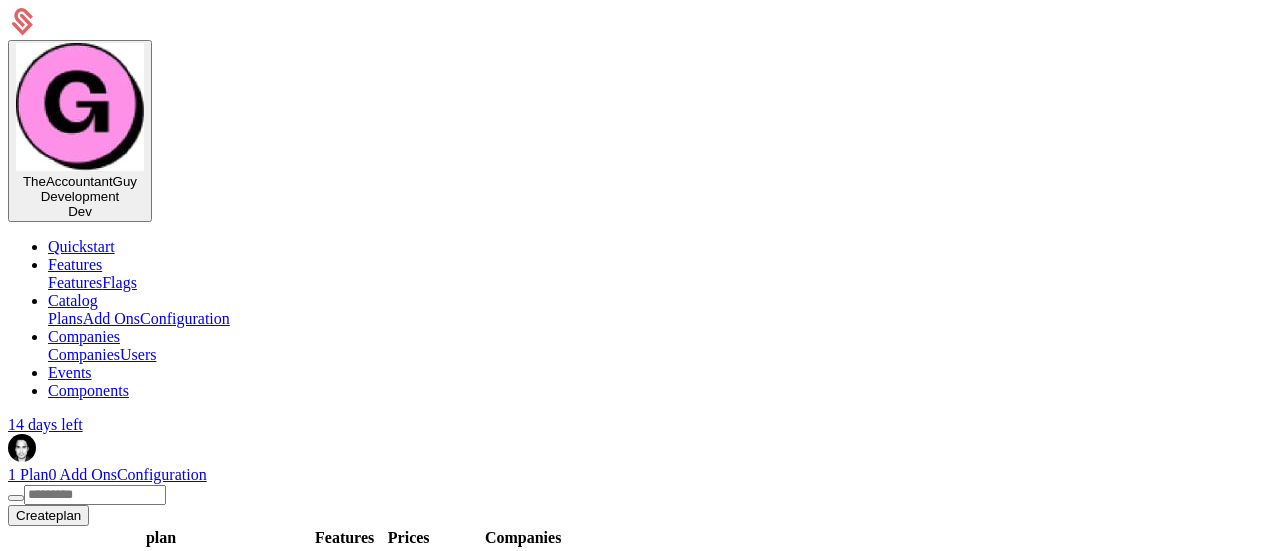 type on "**********" 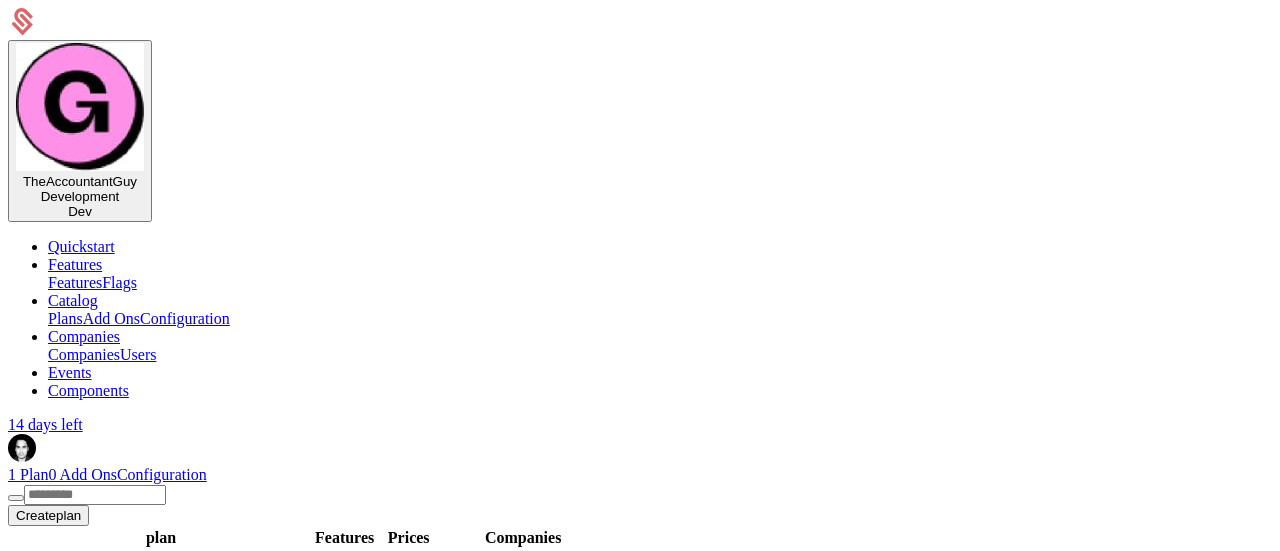 click on "Continue" at bounding box center (42, 1031) 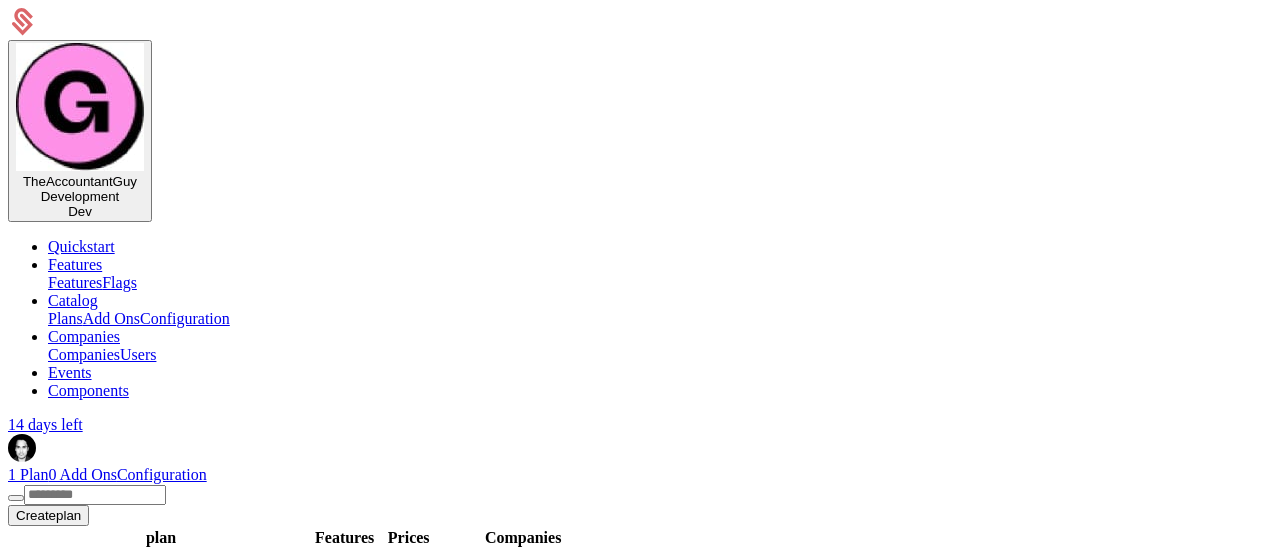 click on "Free" at bounding box center [632, 926] 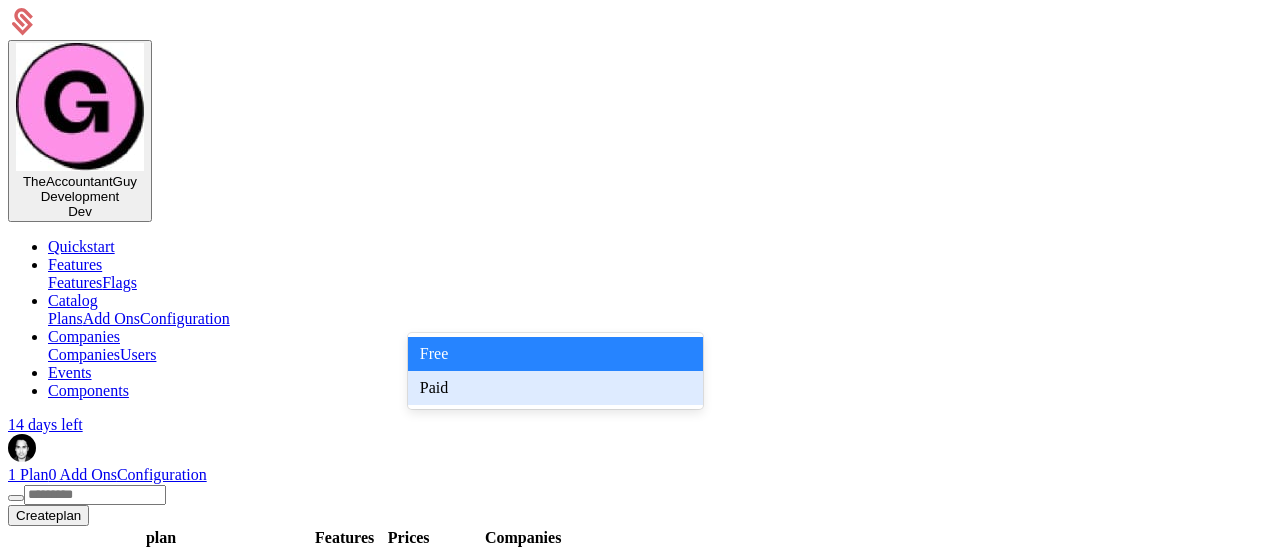 click on "Paid" at bounding box center [555, 388] 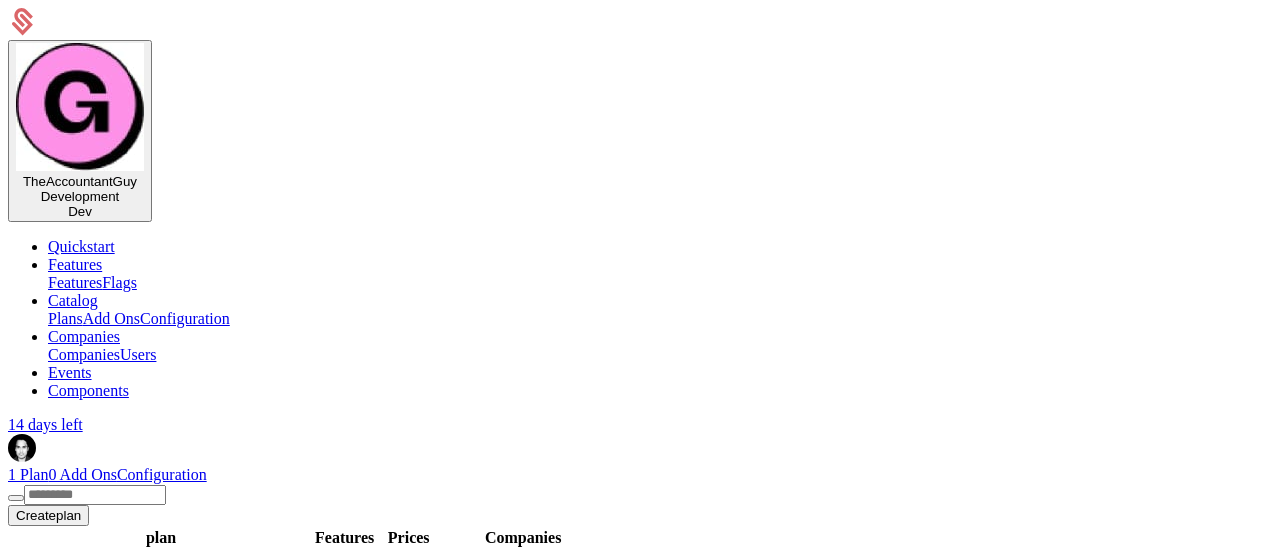 scroll, scrollTop: 300, scrollLeft: 0, axis: vertical 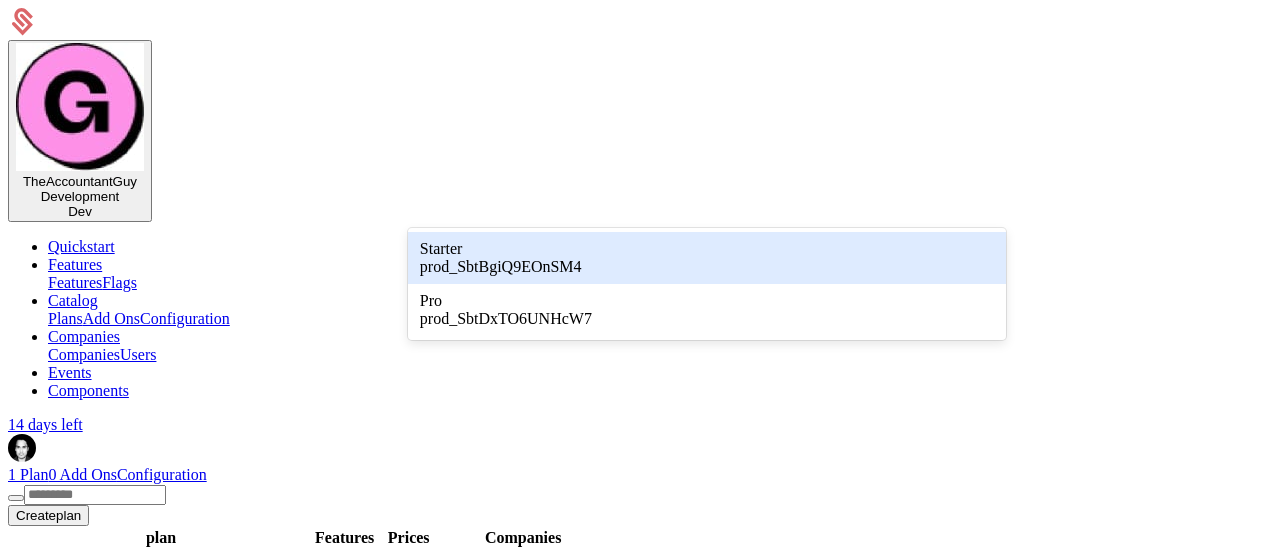 click on "Starter prod_SbtBgiQ9EOnSM4" at bounding box center (707, 258) 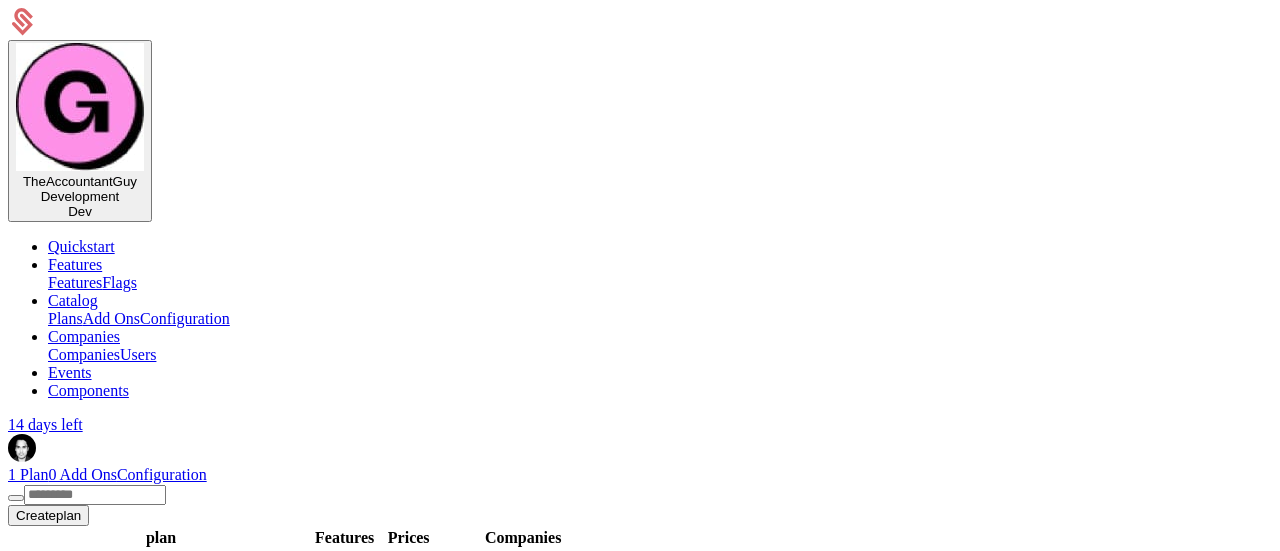 click at bounding box center (622, 1253) 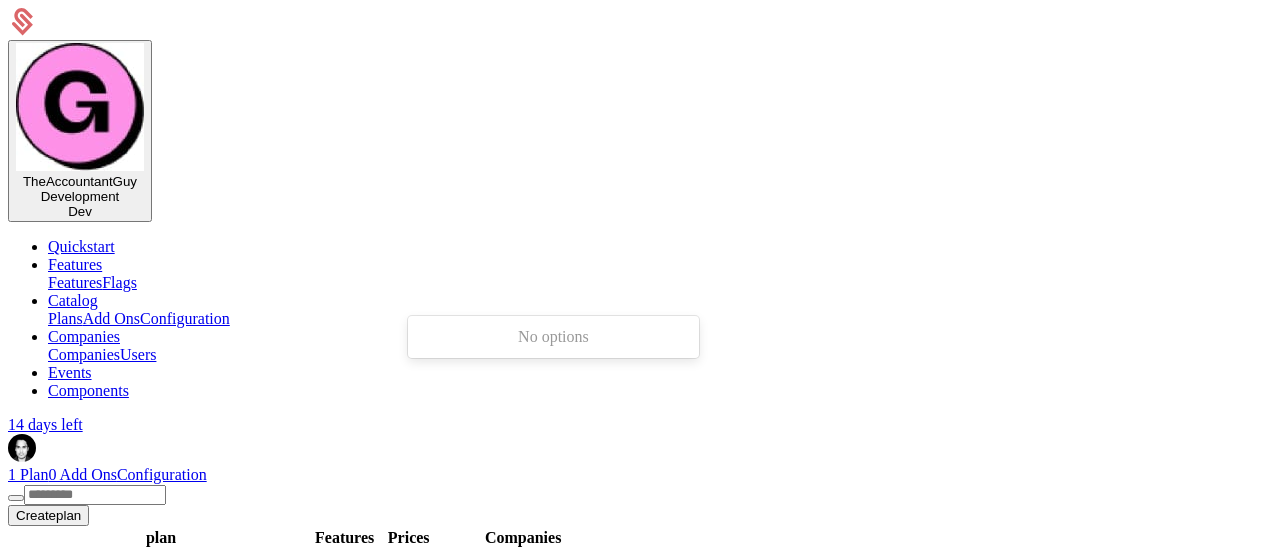 click at bounding box center [622, 1253] 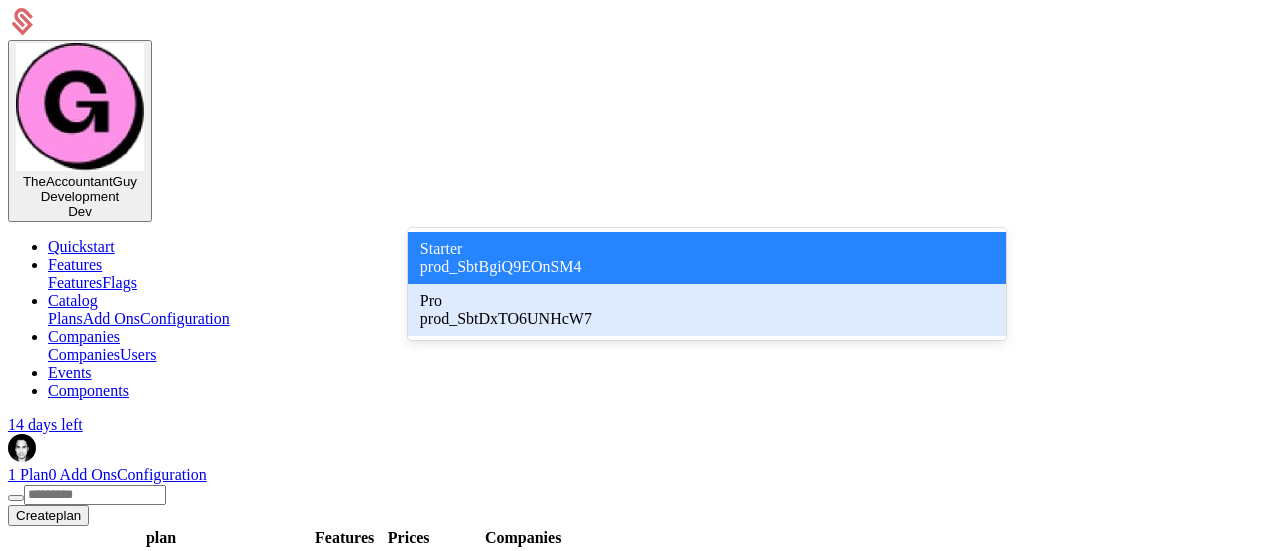 click on "Pro prod_SbtDxTO6UNHcW7" at bounding box center (707, 310) 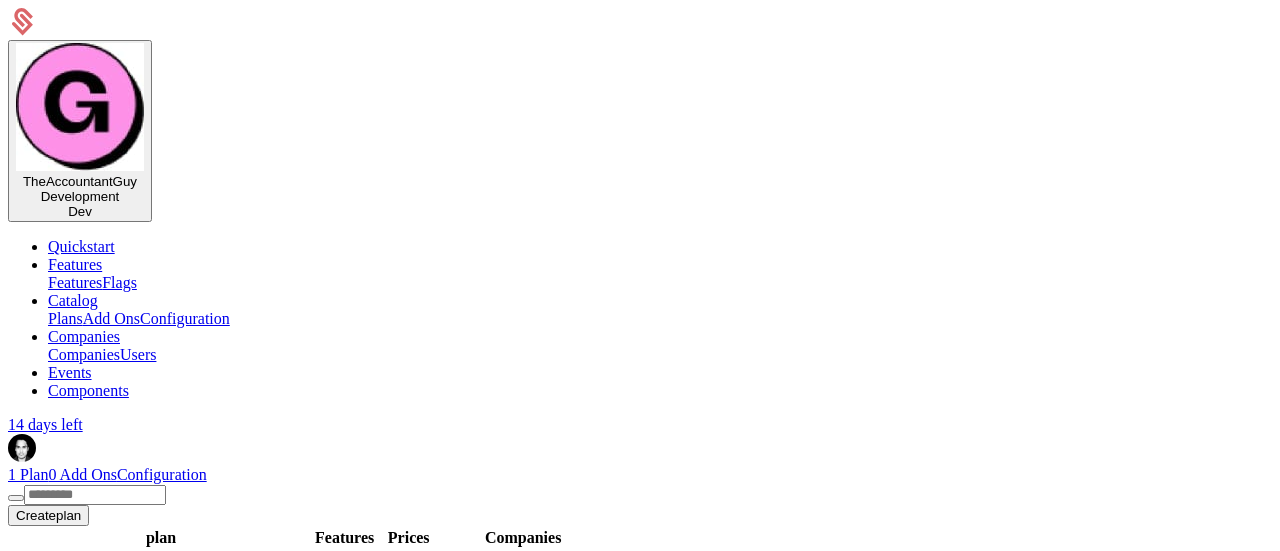 click at bounding box center [602, 1253] 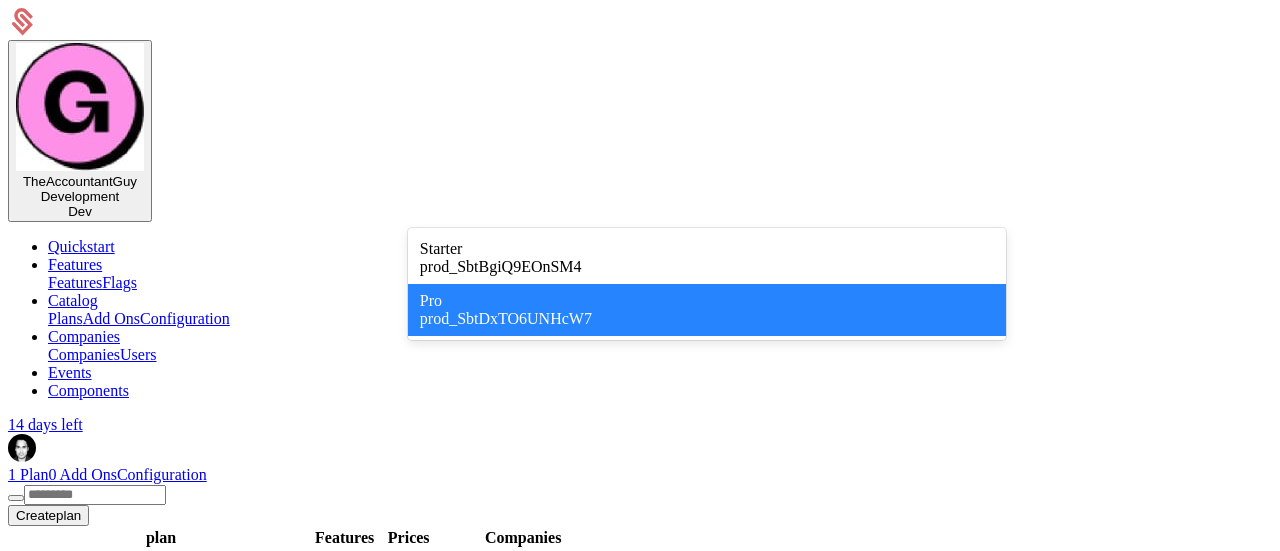 click on "Pro prod_SbtDxTO6UNHcW7" at bounding box center [604, 1195] 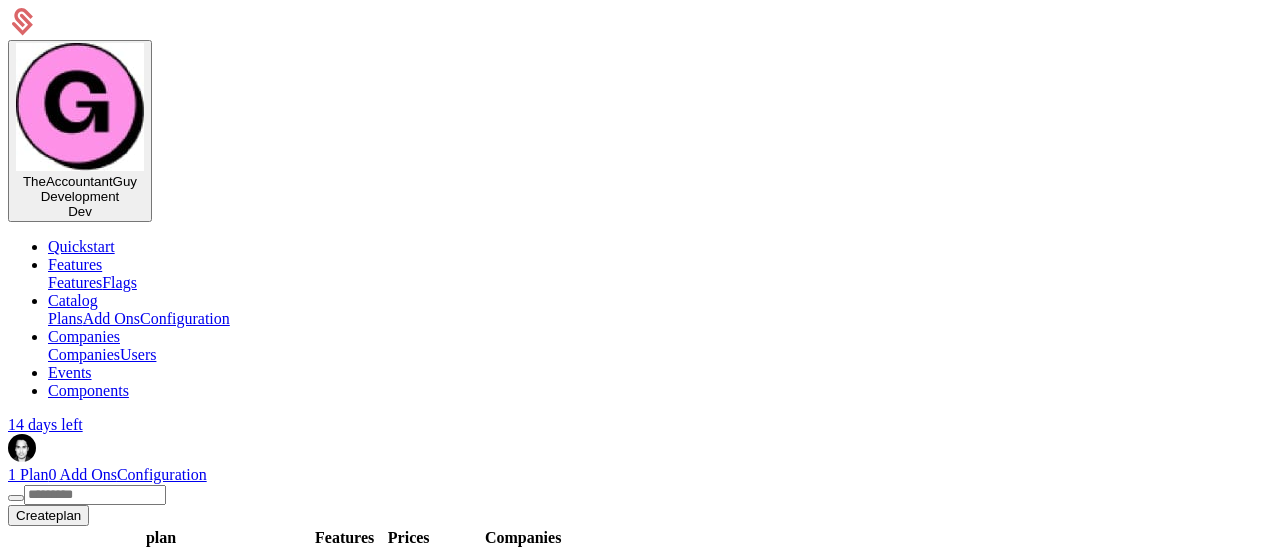 scroll, scrollTop: 500, scrollLeft: 0, axis: vertical 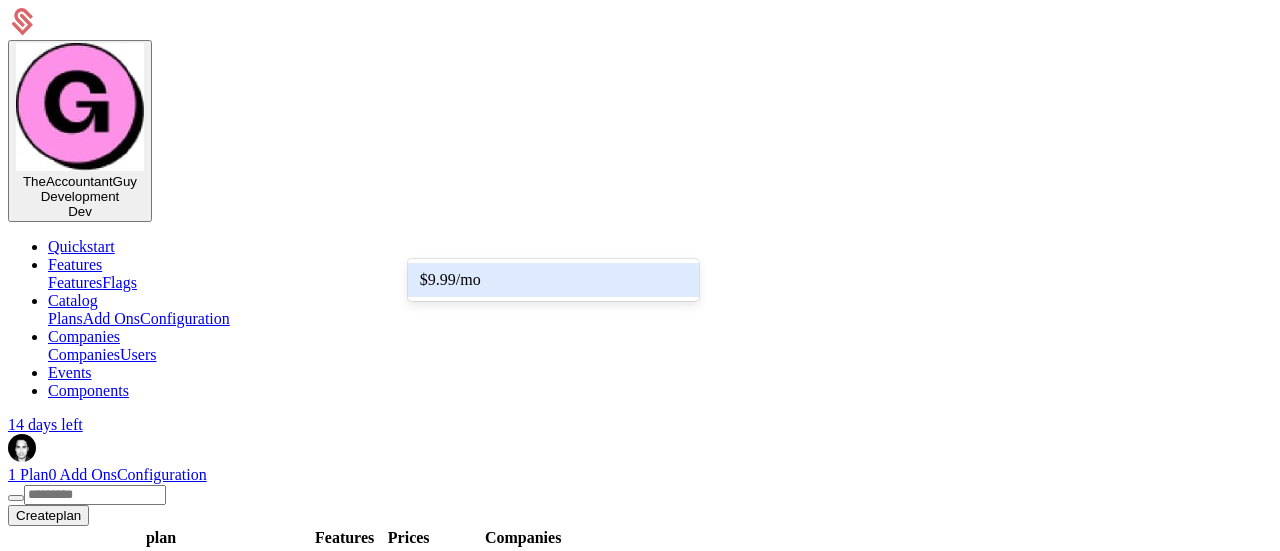 click at bounding box center [622, 1253] 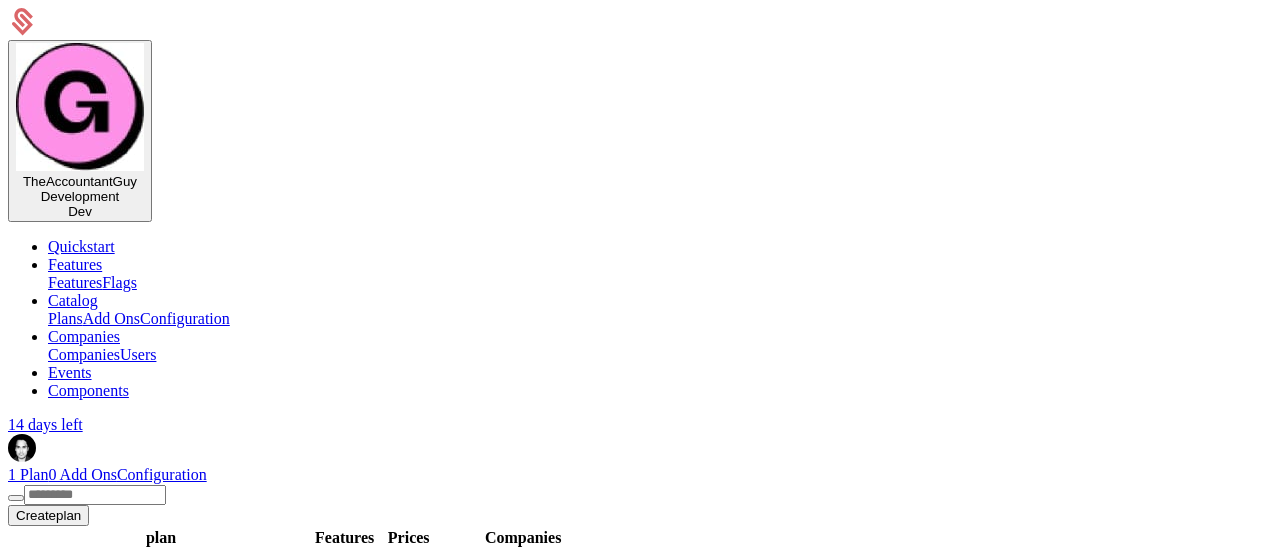click at bounding box center [622, 1327] 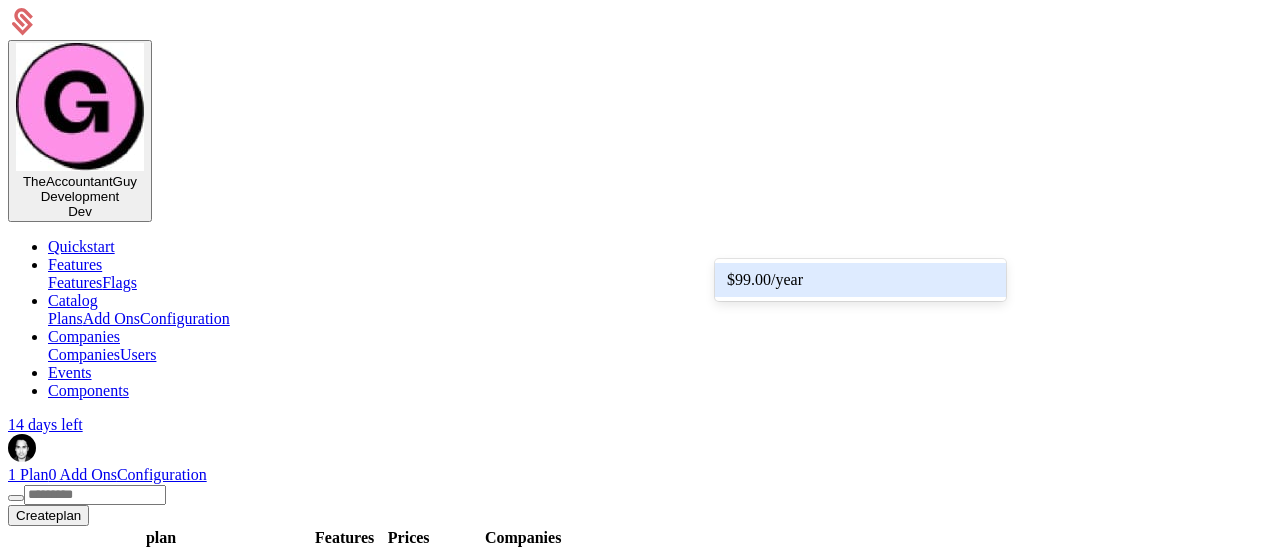 click at bounding box center (604, 1195) 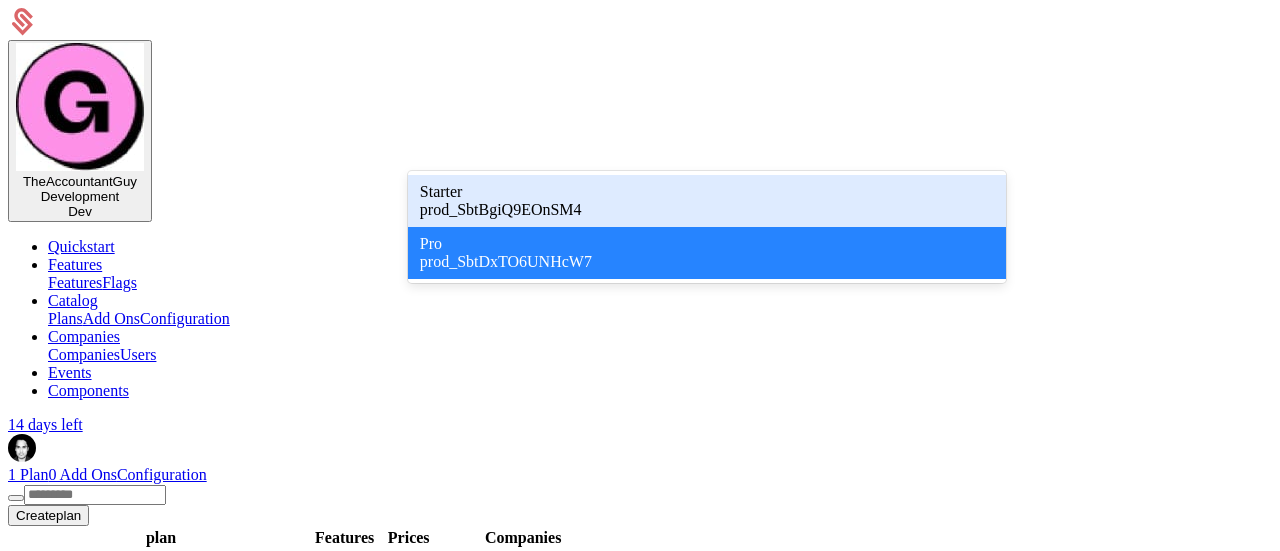 click on "Starter prod_SbtBgiQ9EOnSM4" at bounding box center (707, 201) 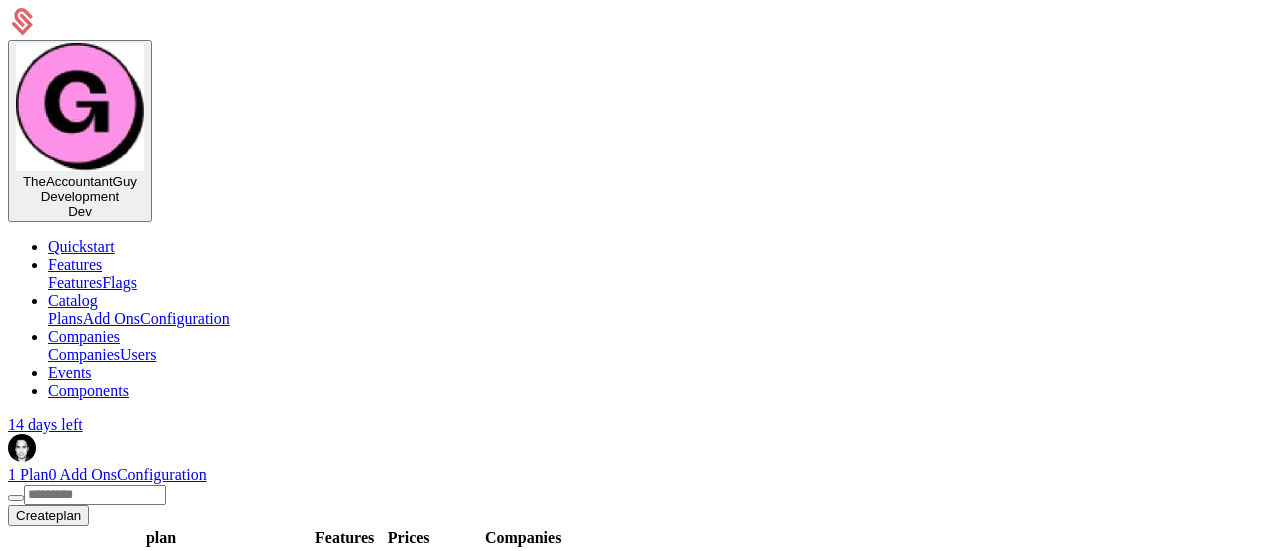 click at bounding box center (602, 1253) 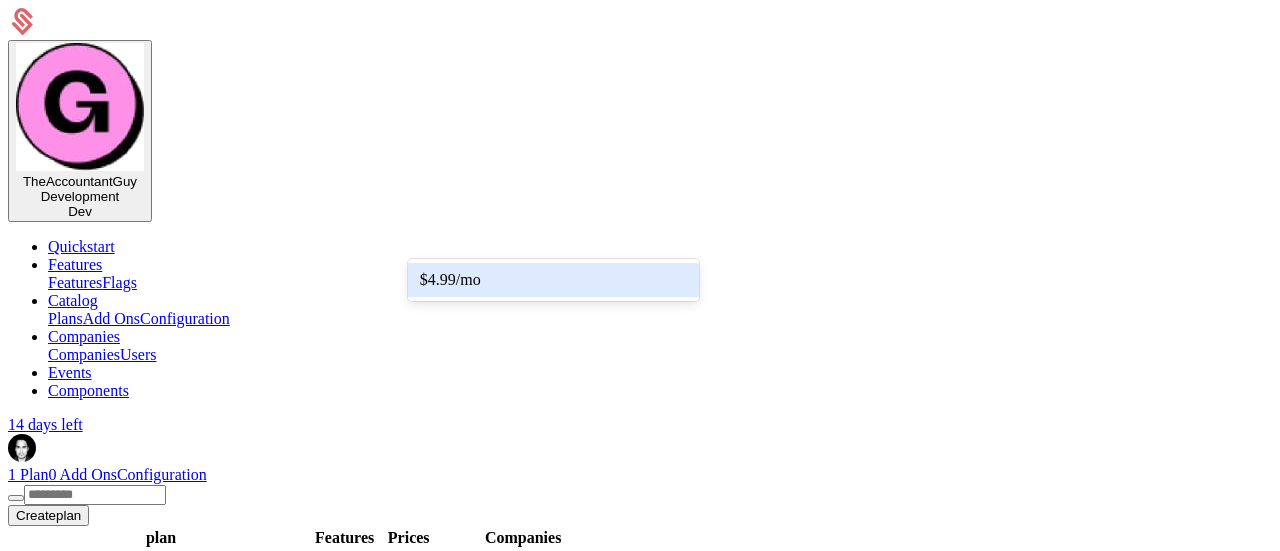 click on "$4.99 /mo" at bounding box center (553, 280) 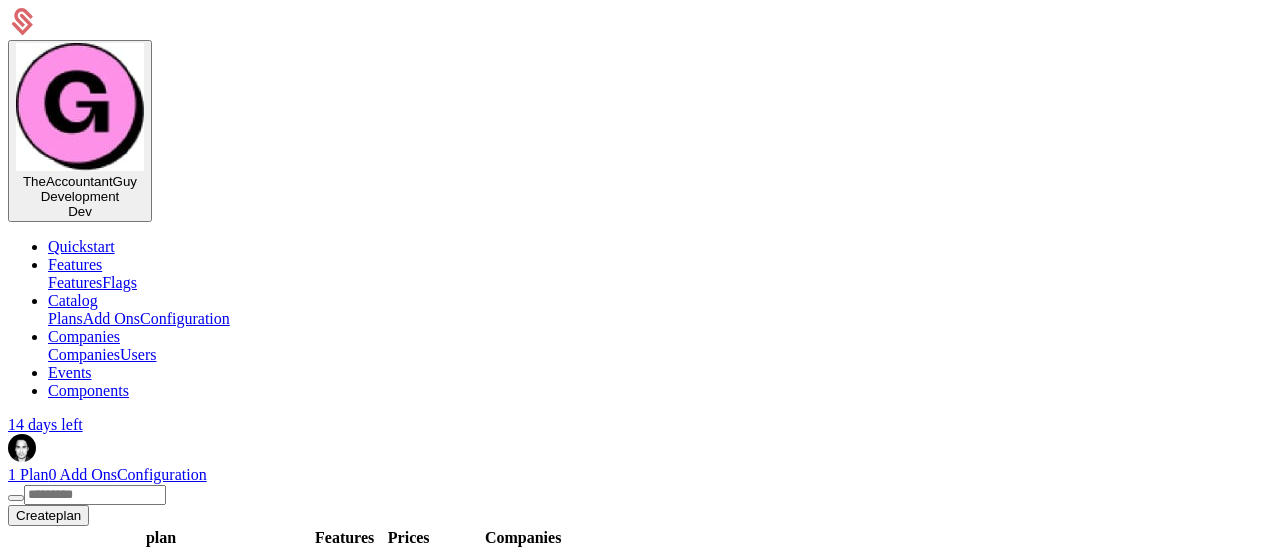 click at bounding box center (622, 1327) 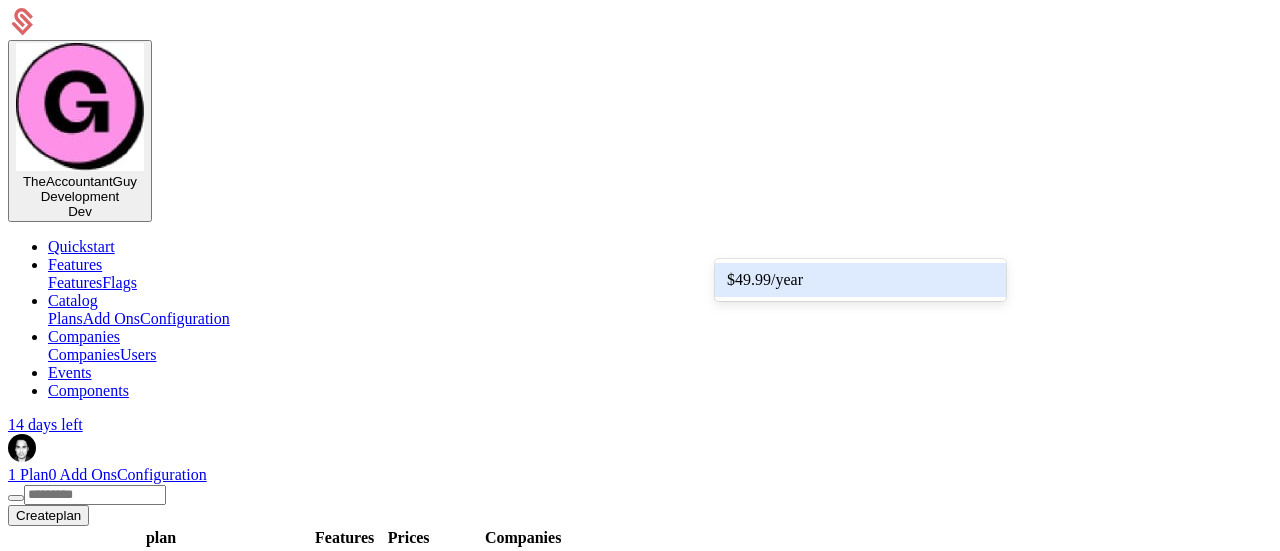 click on "$49.99 /year" at bounding box center (860, 280) 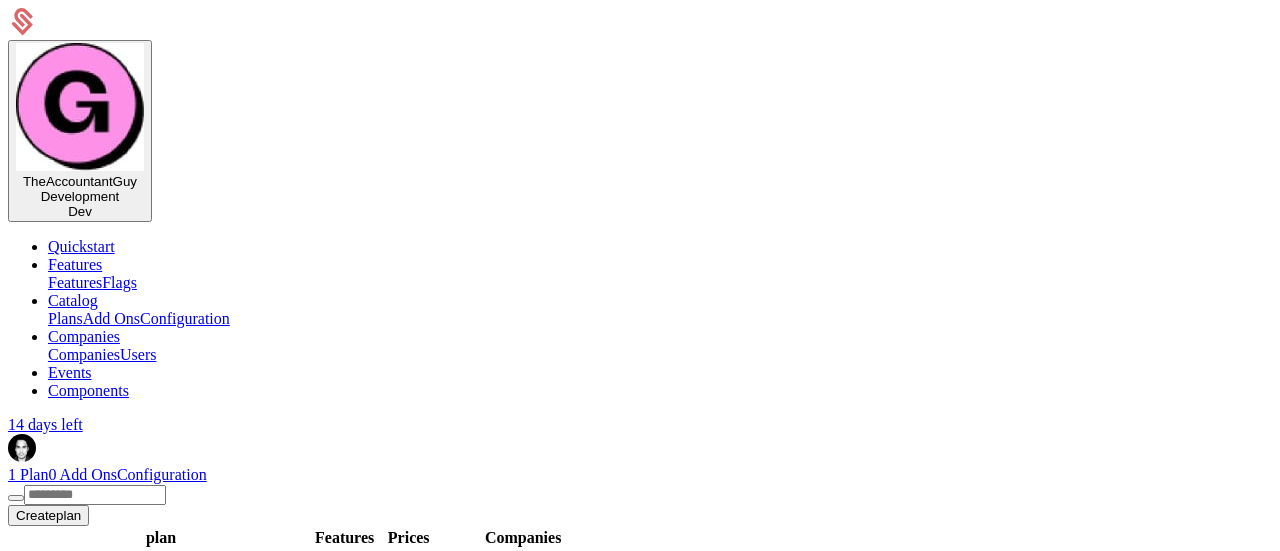 scroll, scrollTop: 0, scrollLeft: 0, axis: both 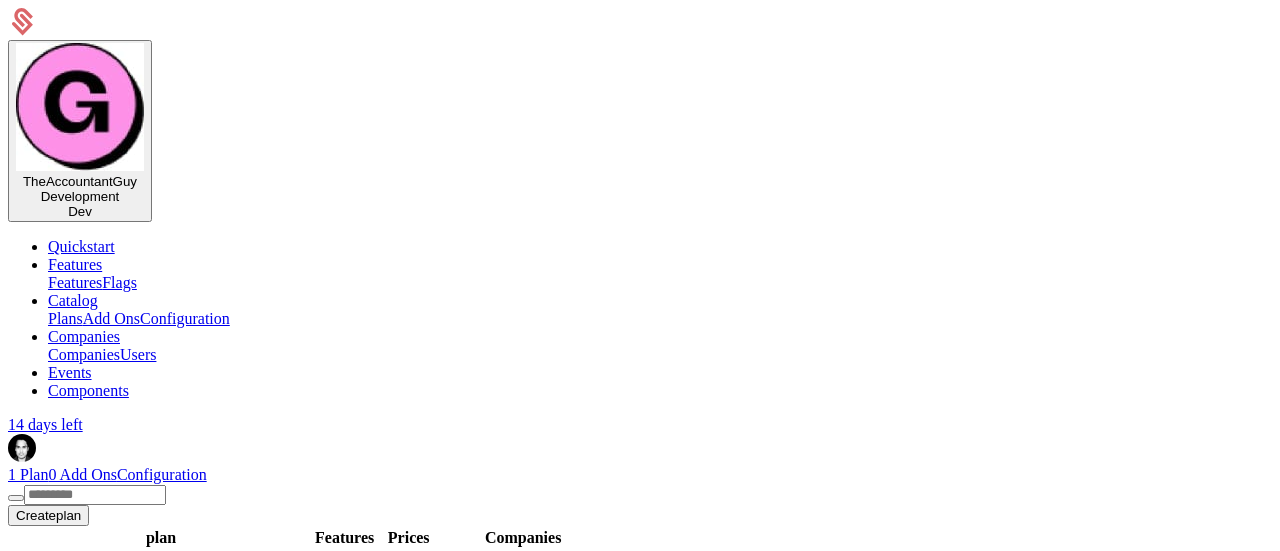 click on "Back" at bounding box center [31, 1480] 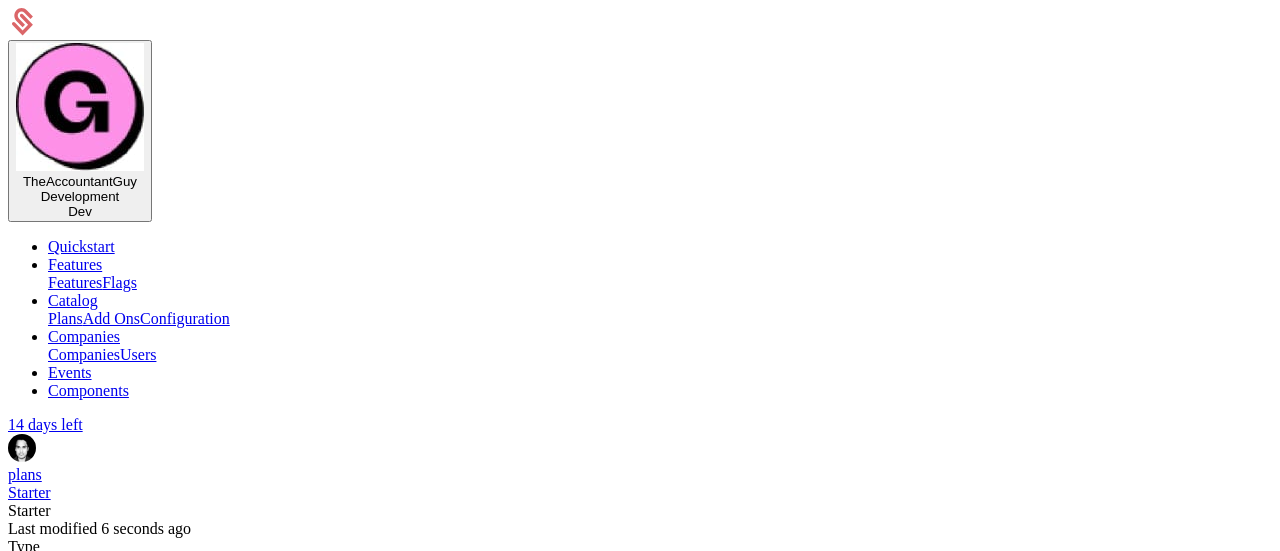 click on "Plans" at bounding box center [65, 318] 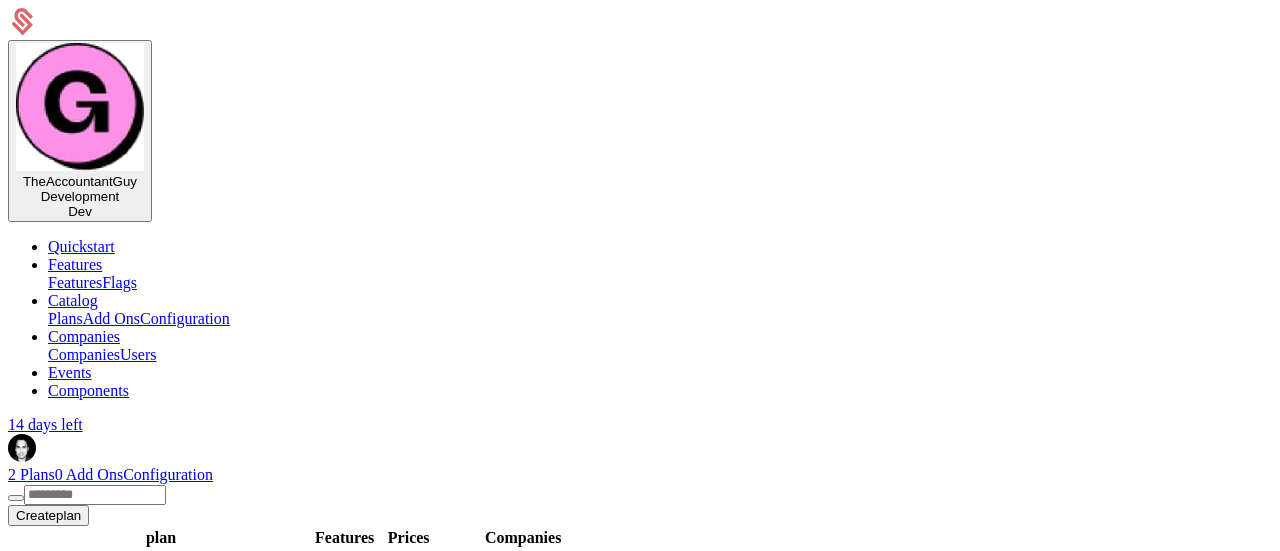 click on "Create  plan" at bounding box center [48, 515] 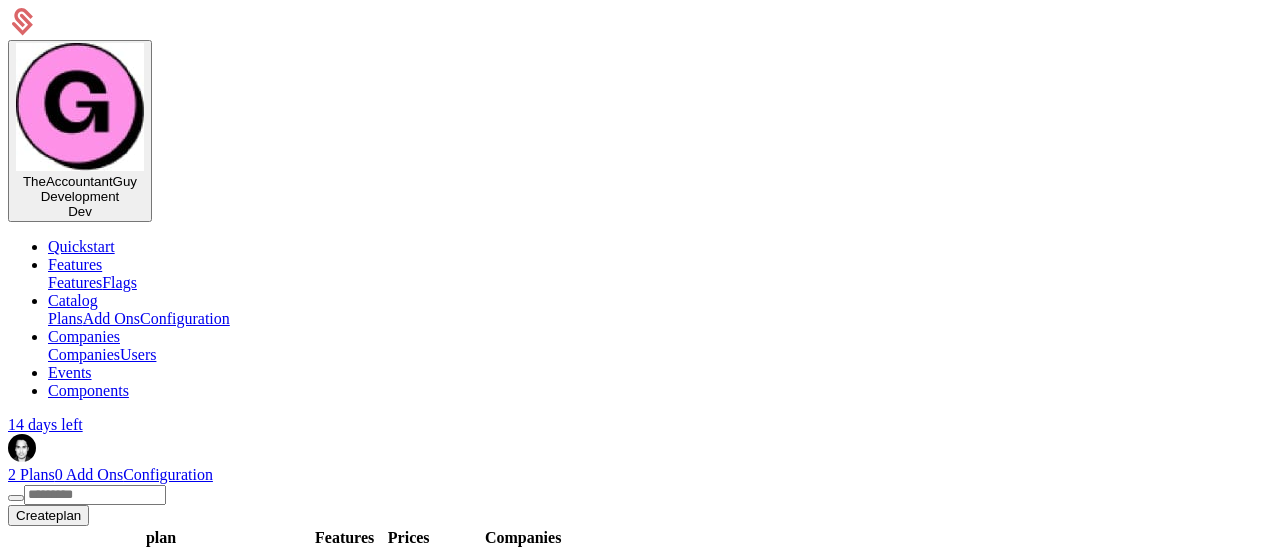 click at bounding box center (640, 947) 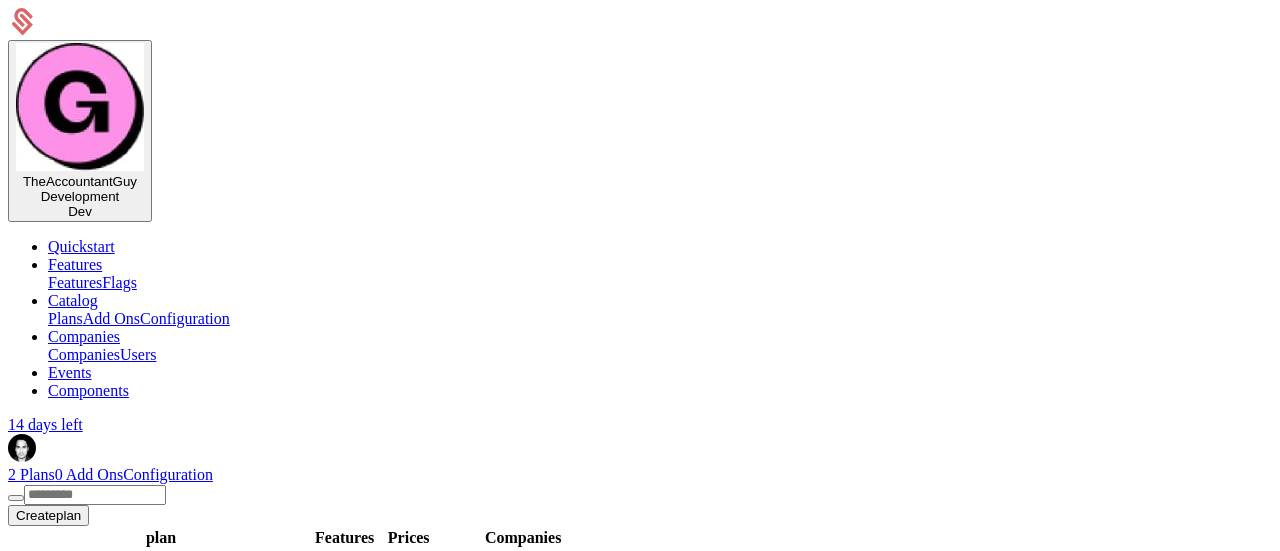 click on "Name" at bounding box center [79, 976] 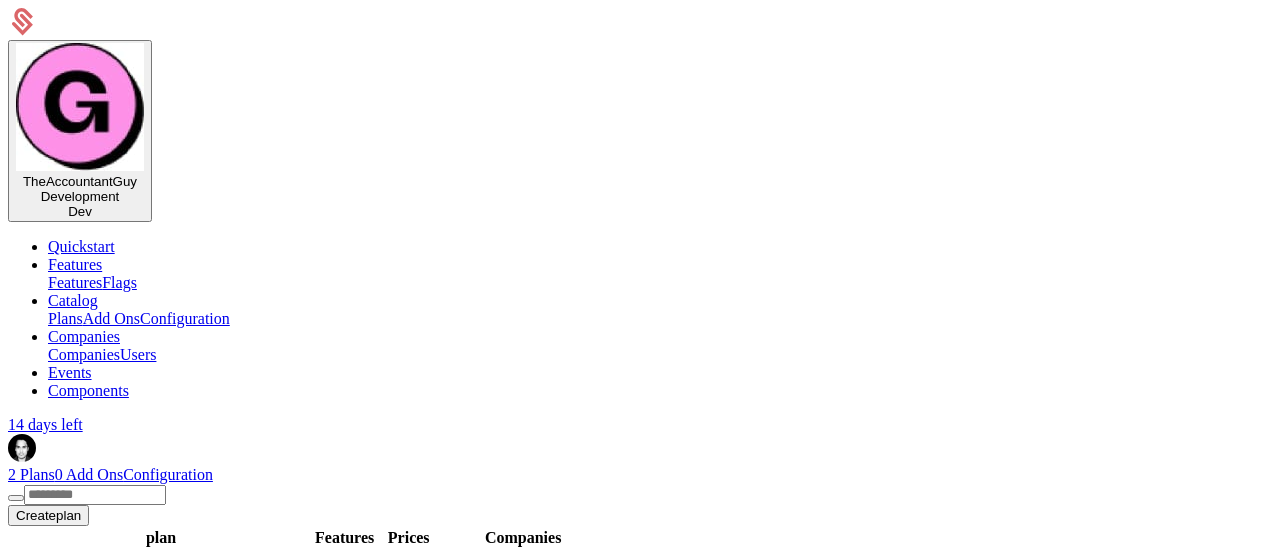 click on "Continue" at bounding box center (42, 1071) 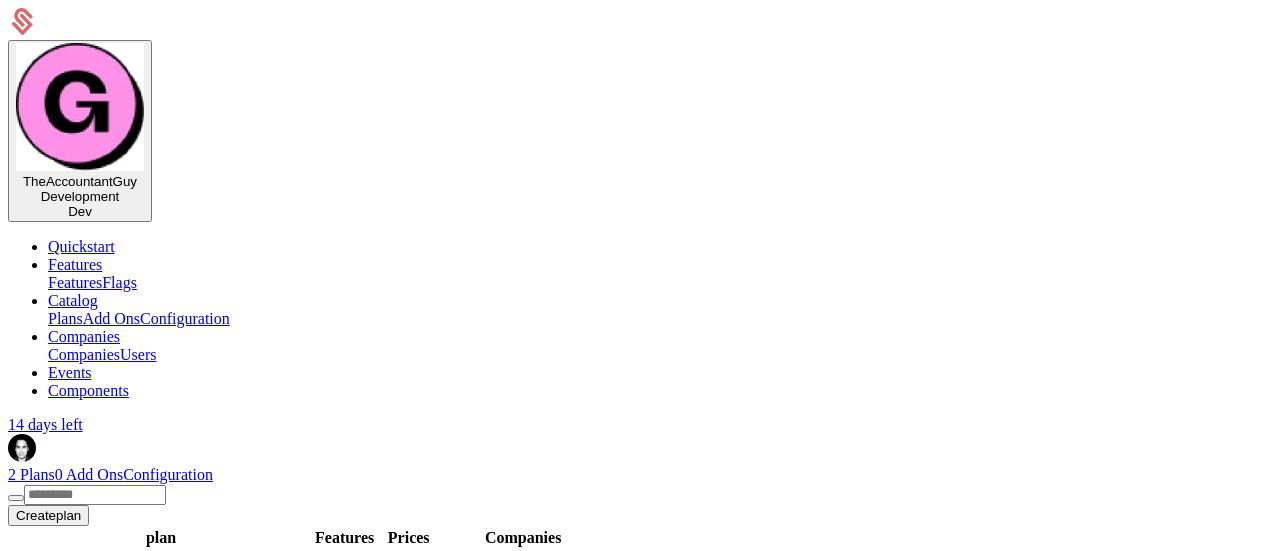 click on "Free" at bounding box center [632, 966] 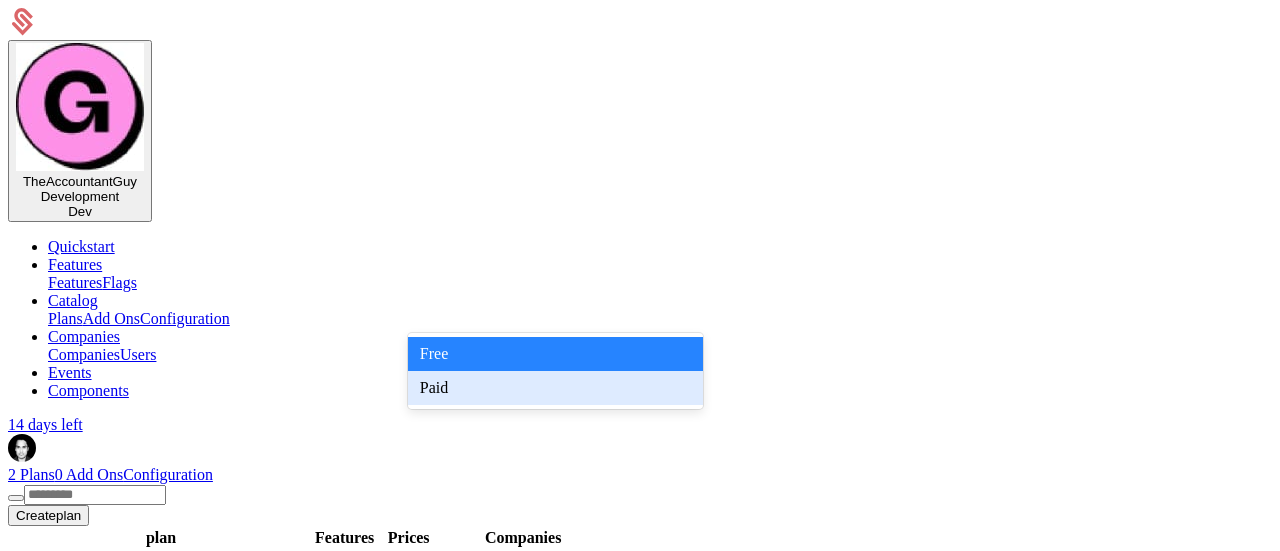 click on "Paid" at bounding box center [555, 388] 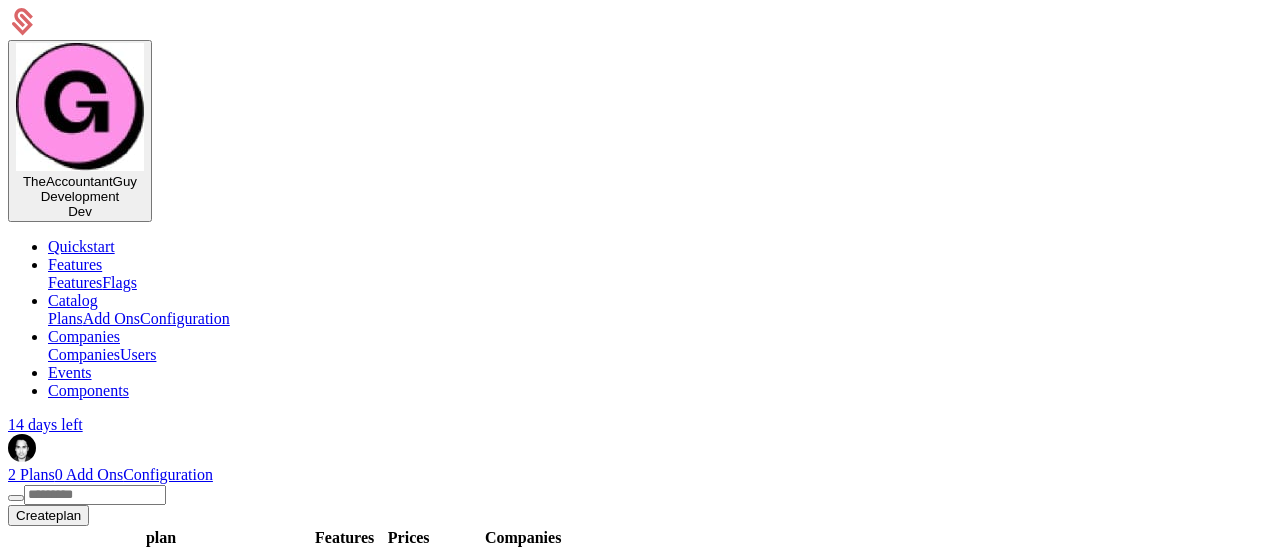 scroll, scrollTop: 300, scrollLeft: 0, axis: vertical 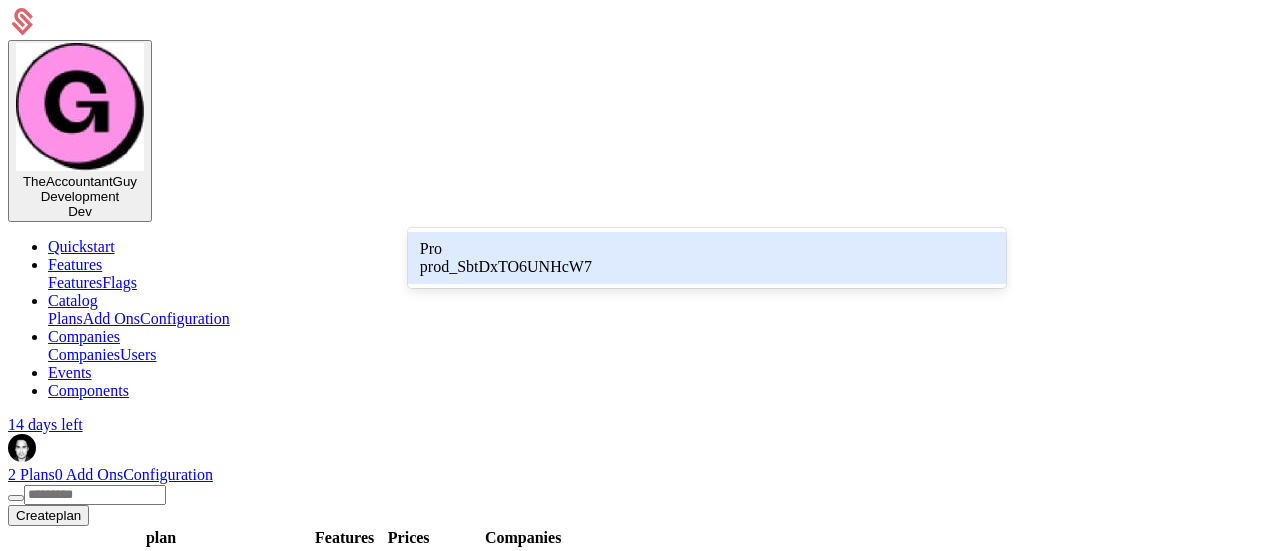 click at bounding box center (622, 1233) 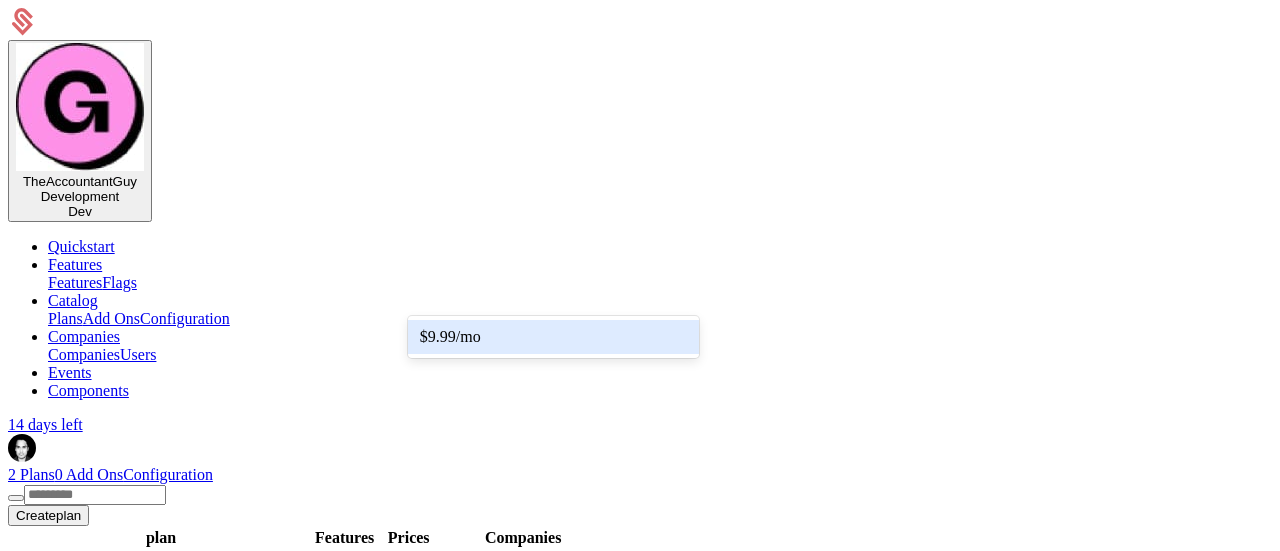 click at bounding box center [622, 1293] 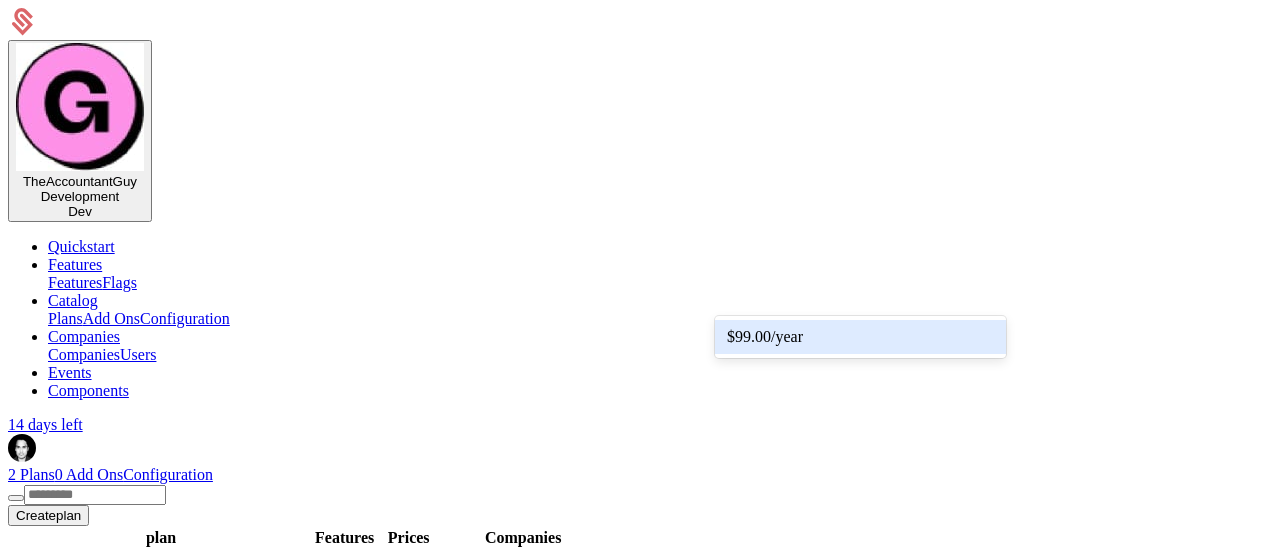 click at bounding box center [622, 1367] 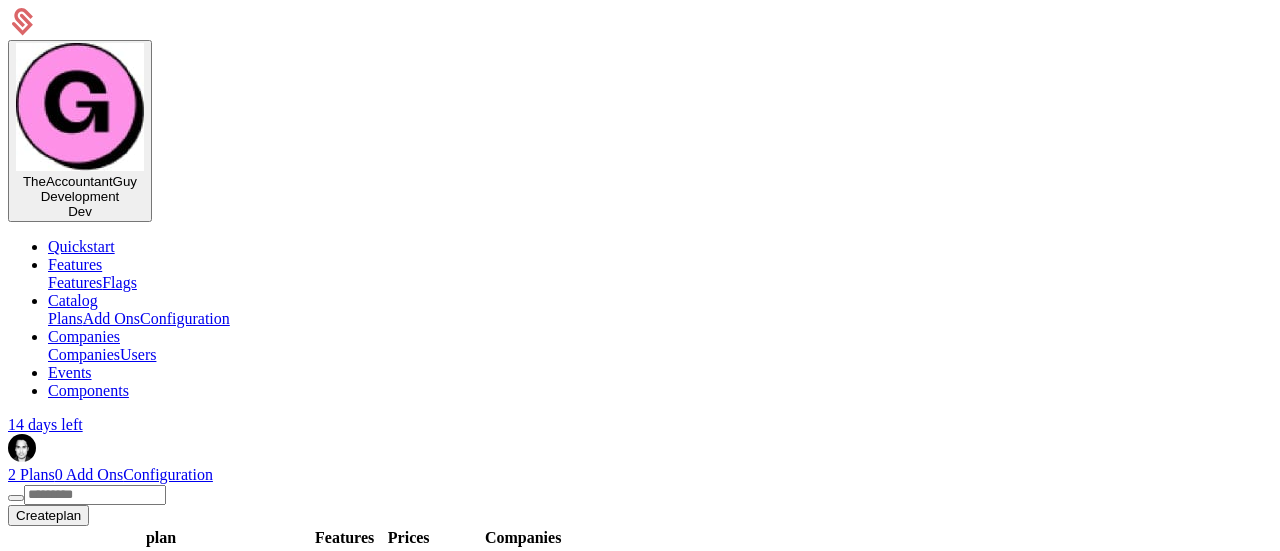 scroll, scrollTop: 455, scrollLeft: 0, axis: vertical 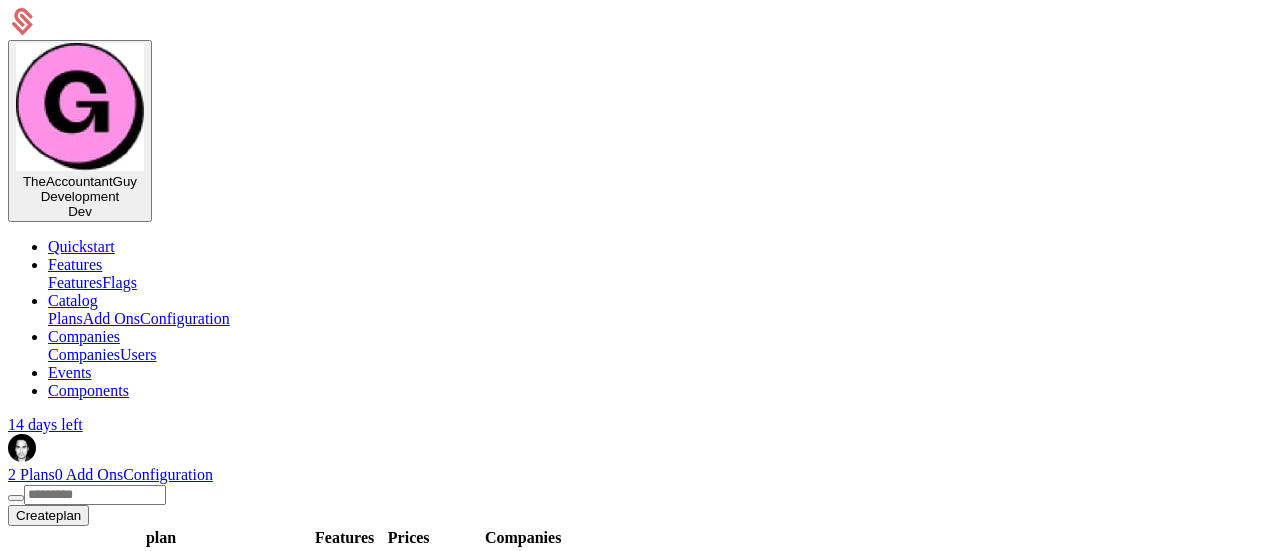 click on "Continue" at bounding box center [88, 1520] 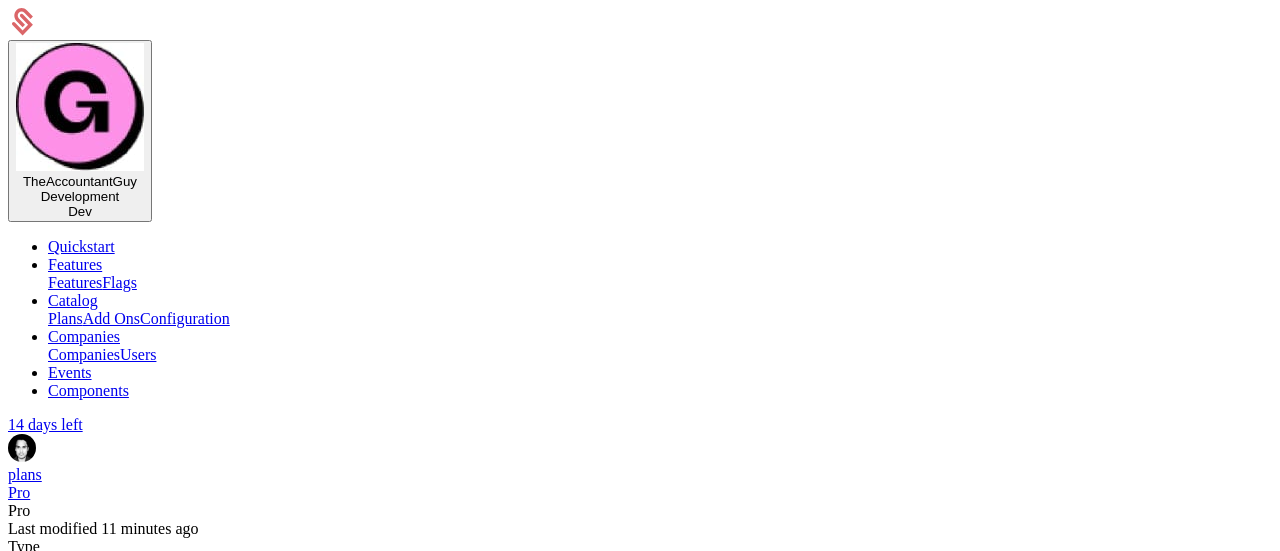 click on "Quickstart" at bounding box center (81, 246) 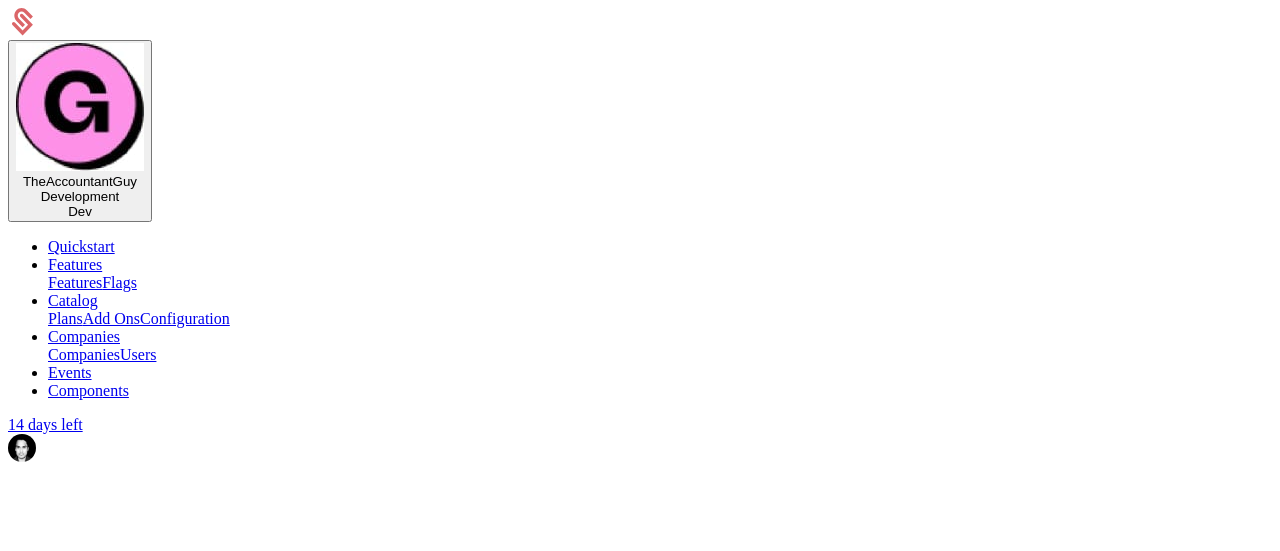 click on "Features" at bounding box center (75, 282) 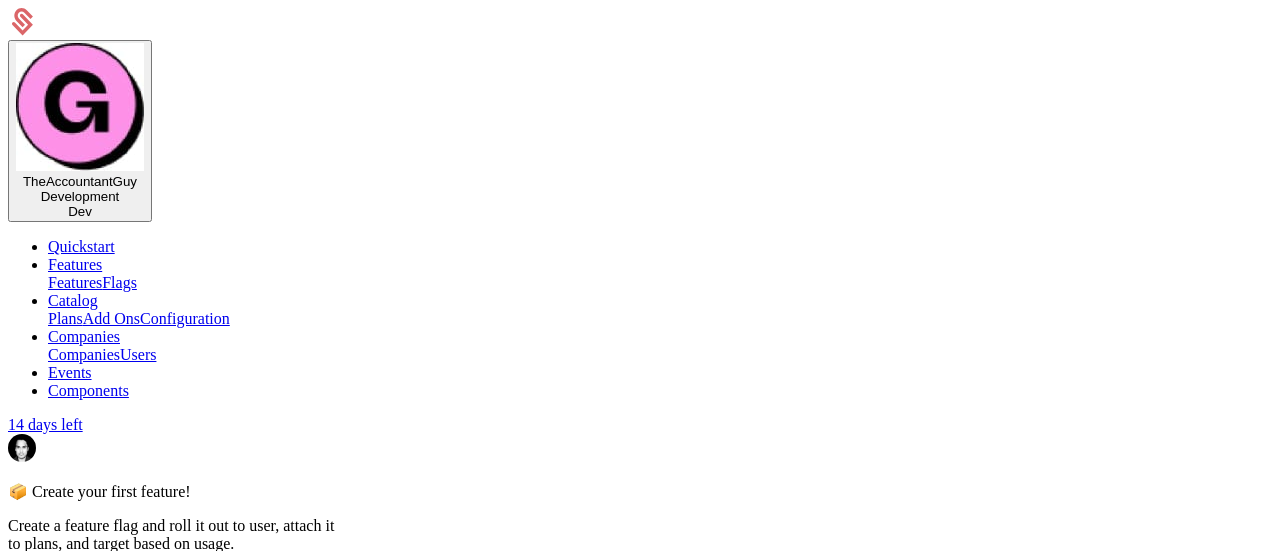 click on "Create feature" at bounding box center (58, 579) 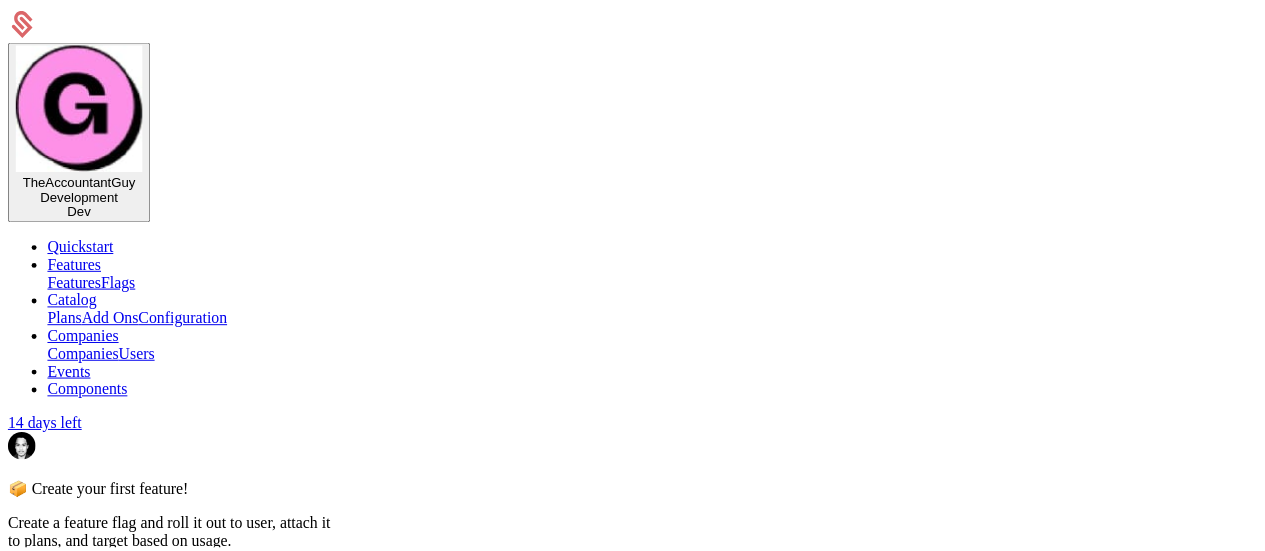 scroll, scrollTop: 71, scrollLeft: 0, axis: vertical 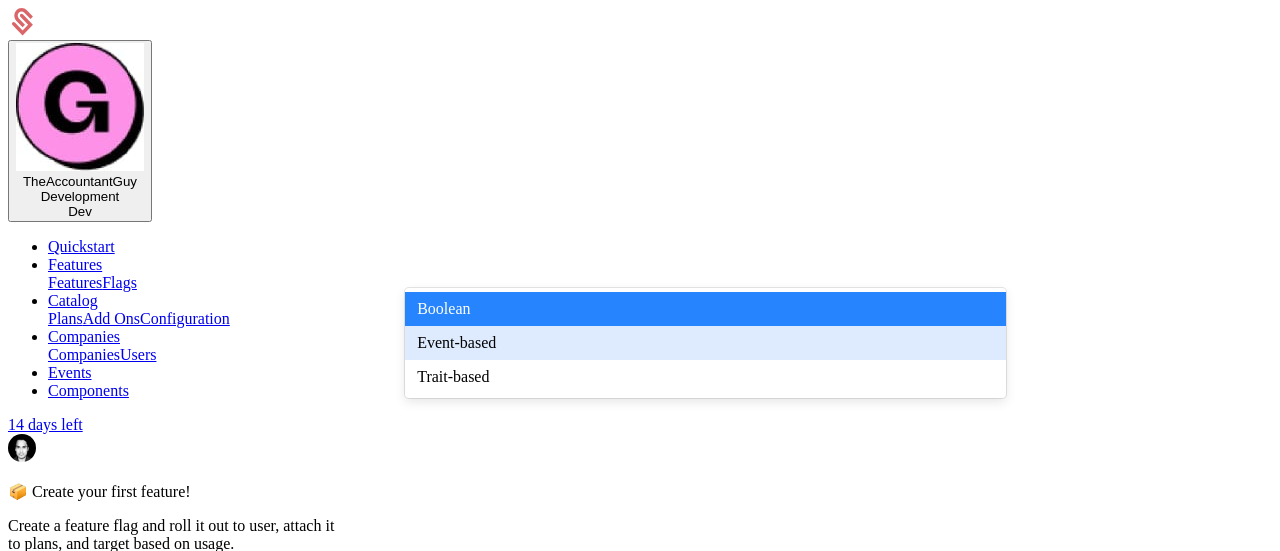 click on "Event-based" at bounding box center (705, 343) 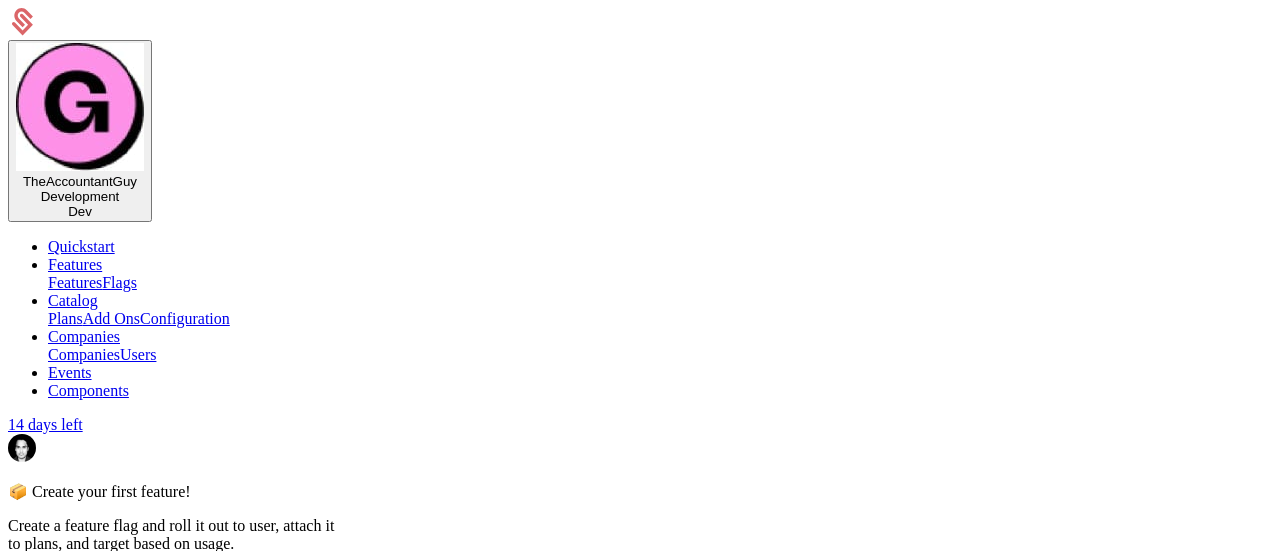 scroll, scrollTop: 332, scrollLeft: 0, axis: vertical 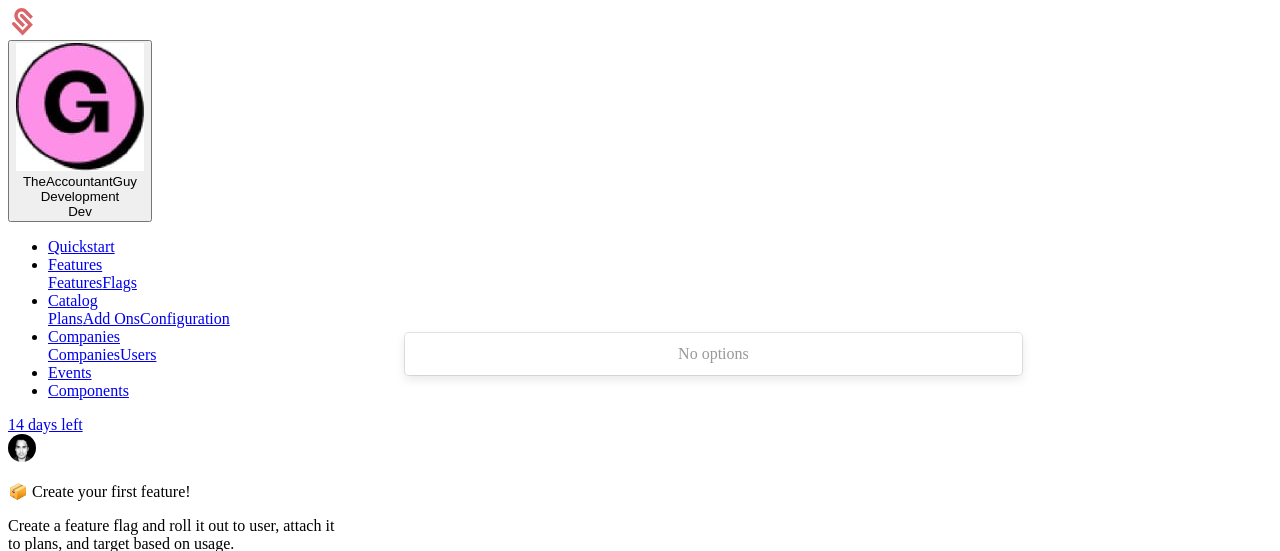 click at bounding box center (622, 944) 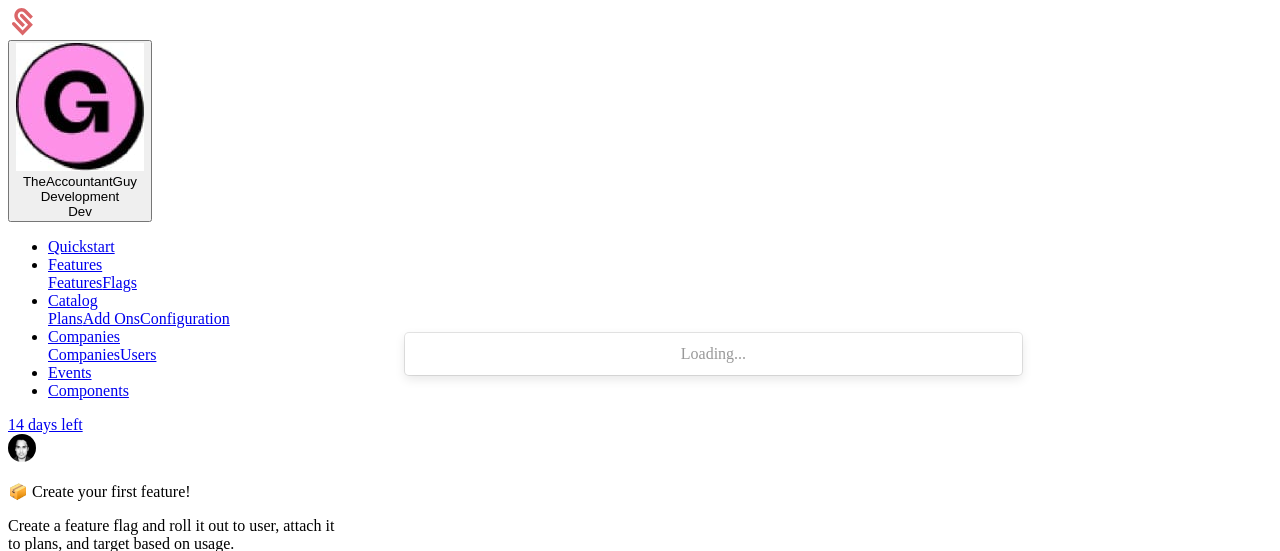 type on "****" 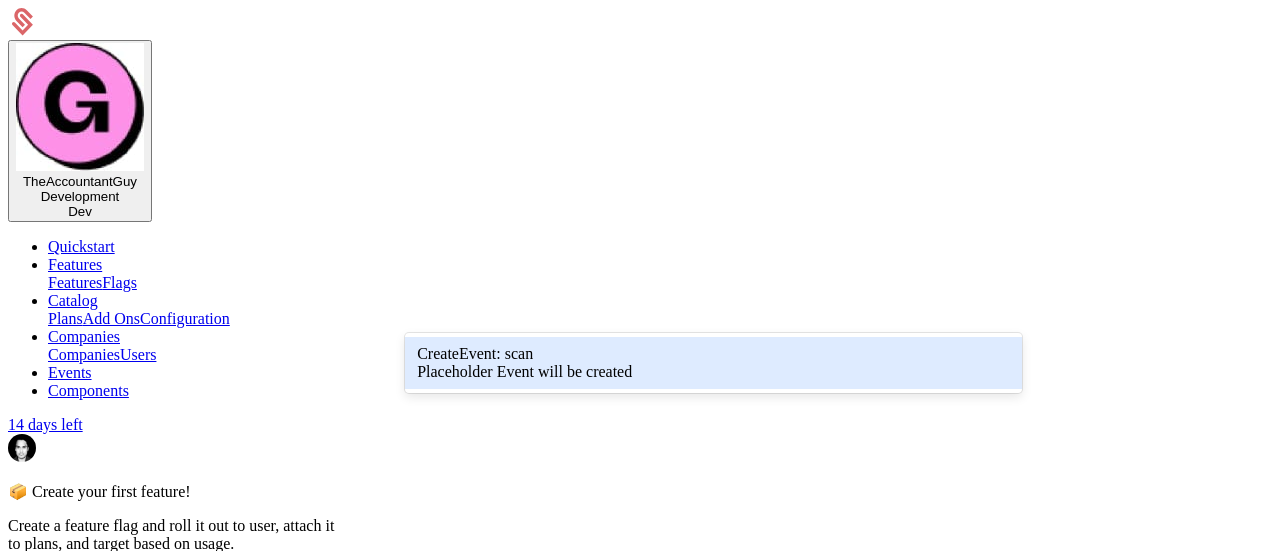 click on "Create  Event :" at bounding box center [461, 353] 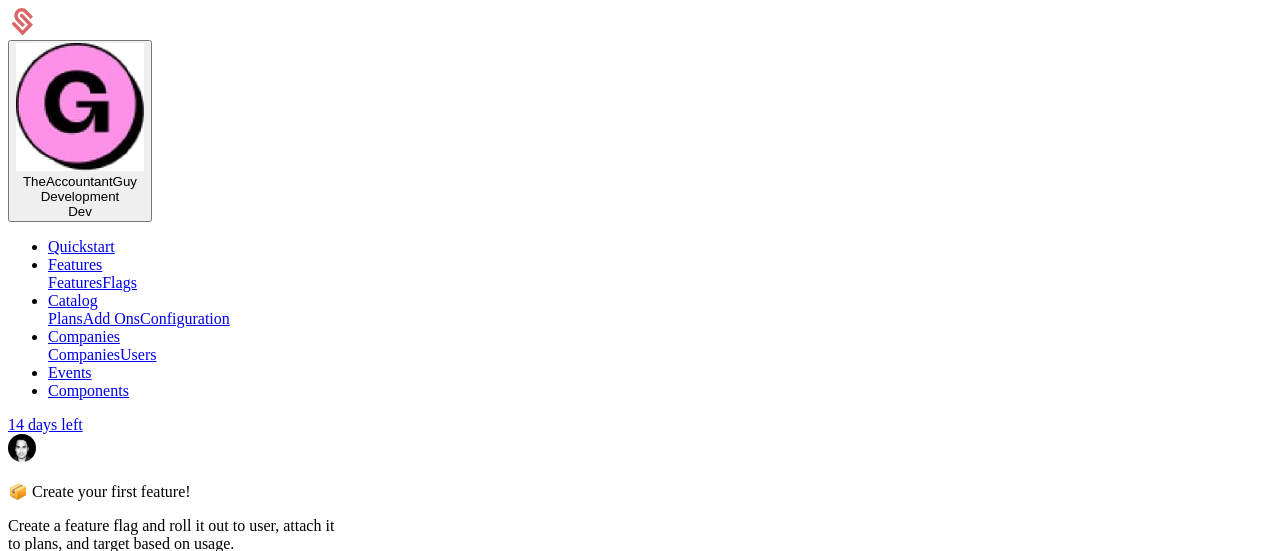 click on "Save" at bounding box center [77, 977] 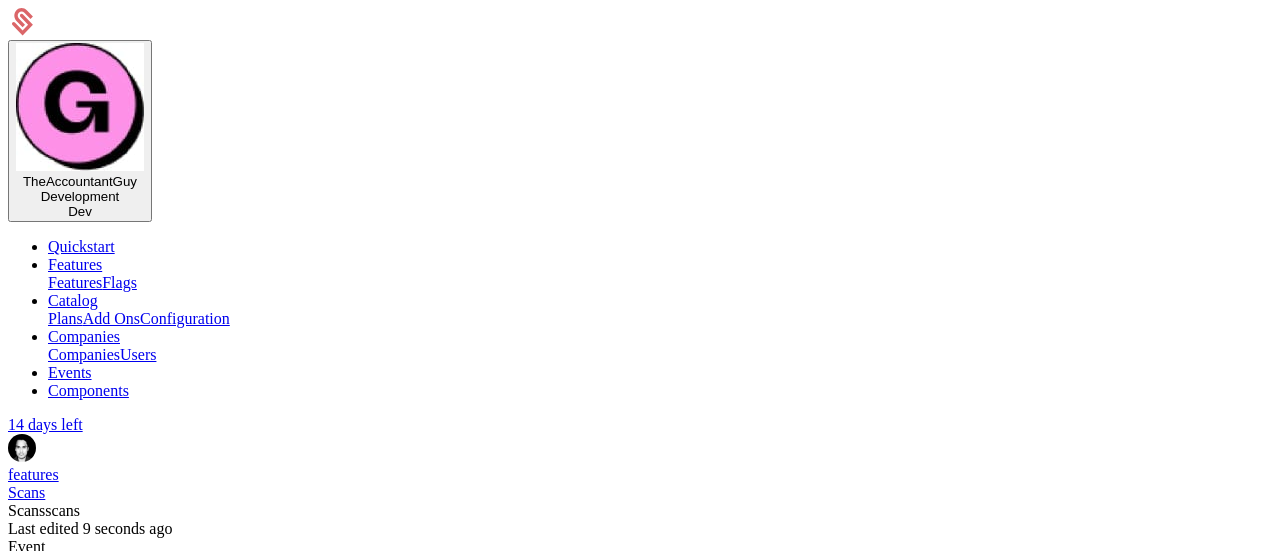 scroll, scrollTop: 200, scrollLeft: 0, axis: vertical 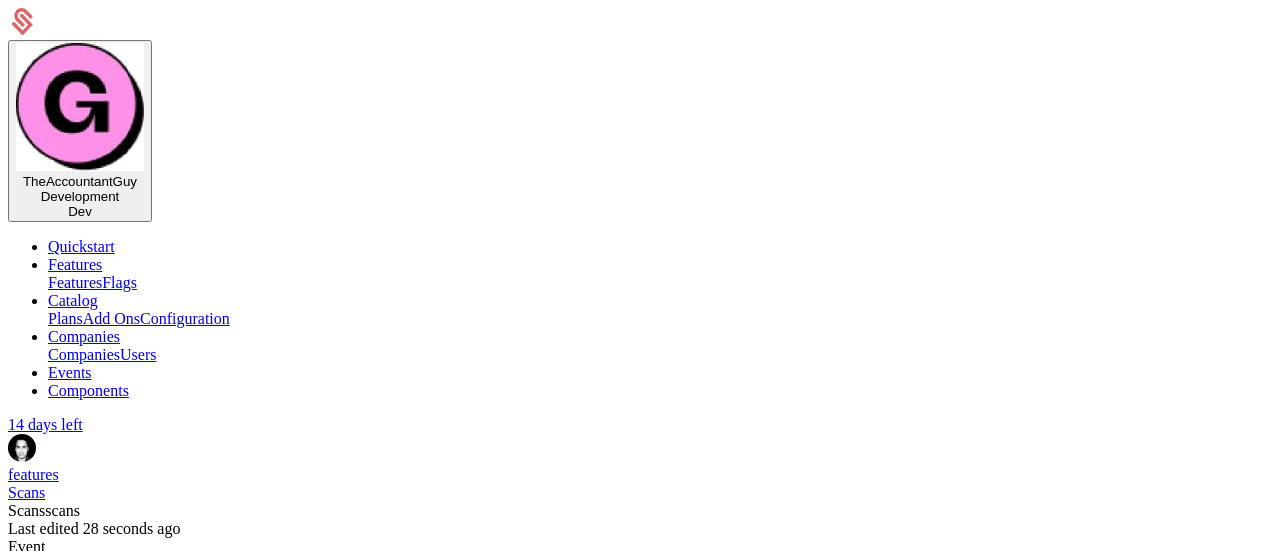 click on "Add plan entitlement" at bounding box center (77, 872) 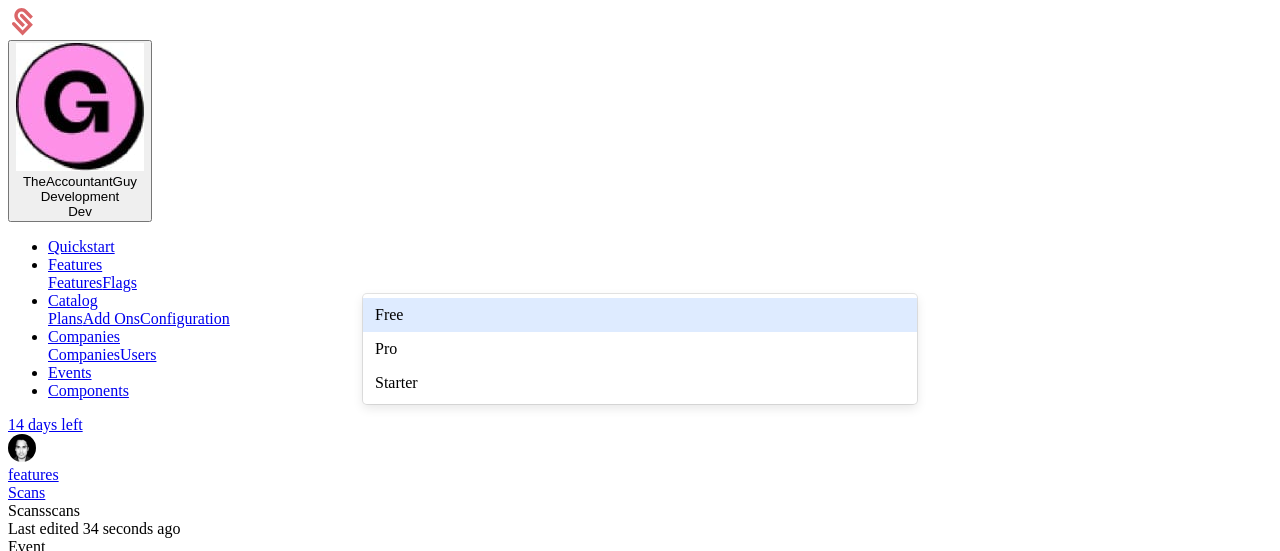 click on "Free" at bounding box center [640, 315] 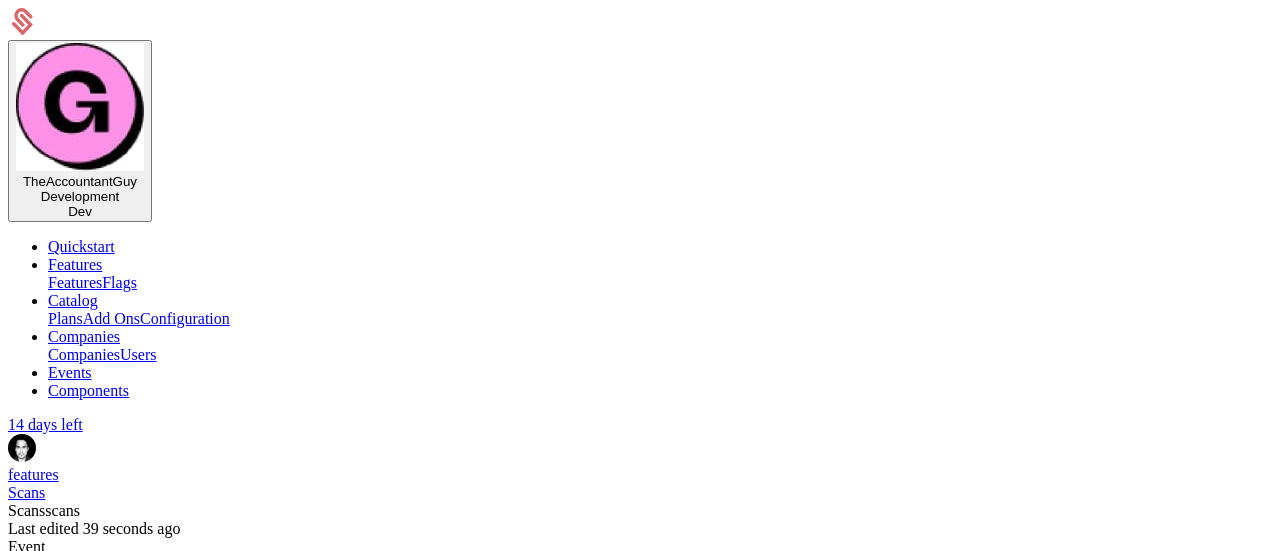 scroll, scrollTop: 400, scrollLeft: 0, axis: vertical 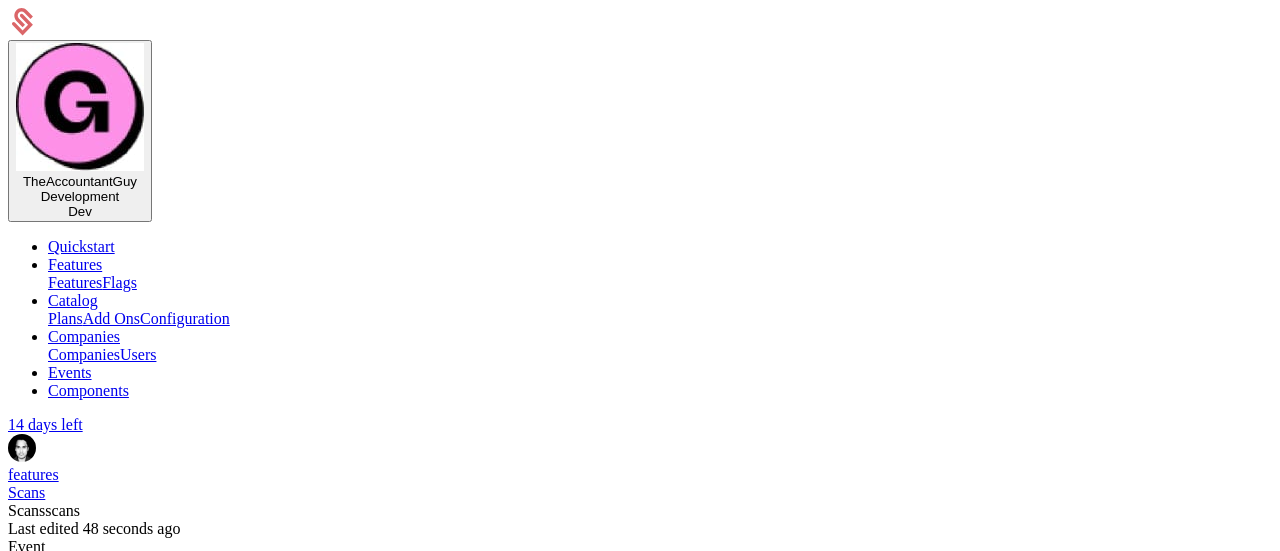 click at bounding box center (632, 2481) 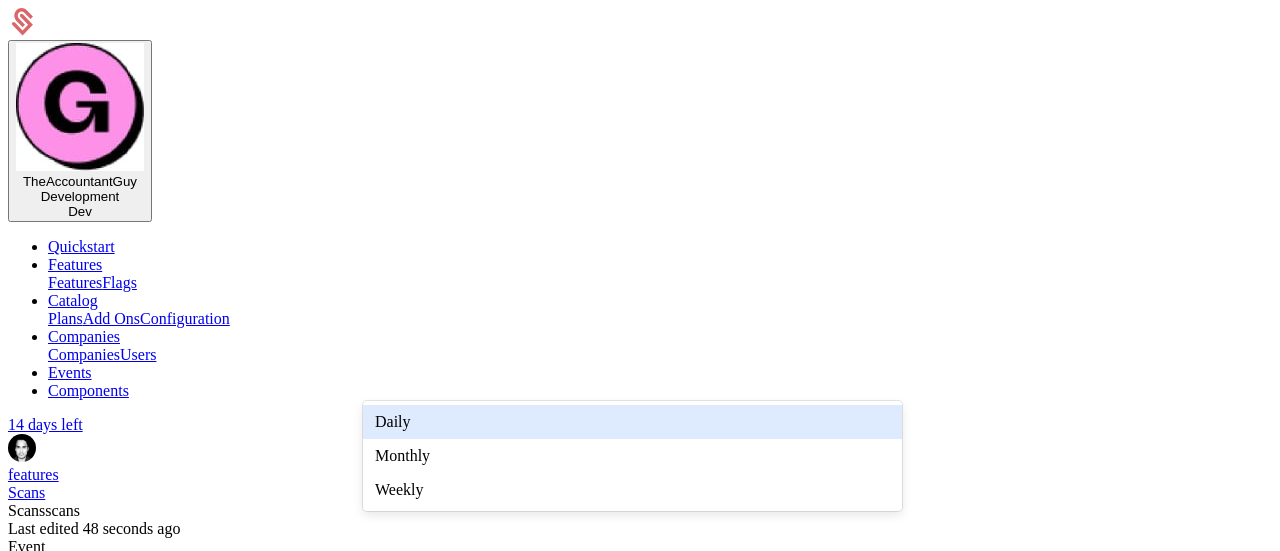 click on "Monthly" at bounding box center [632, 456] 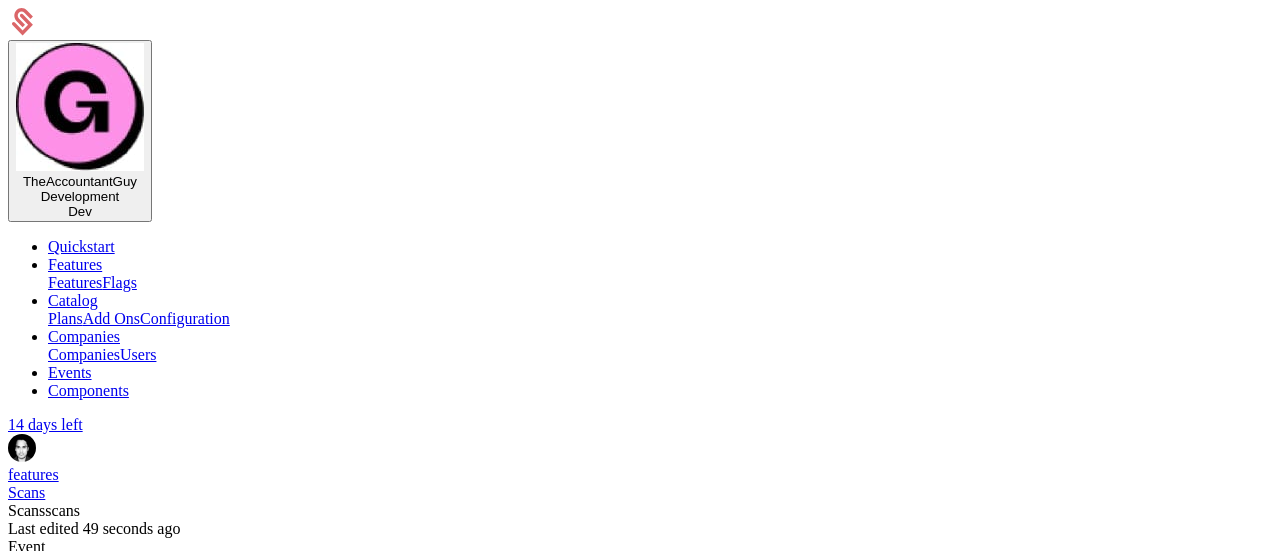scroll, scrollTop: 694, scrollLeft: 0, axis: vertical 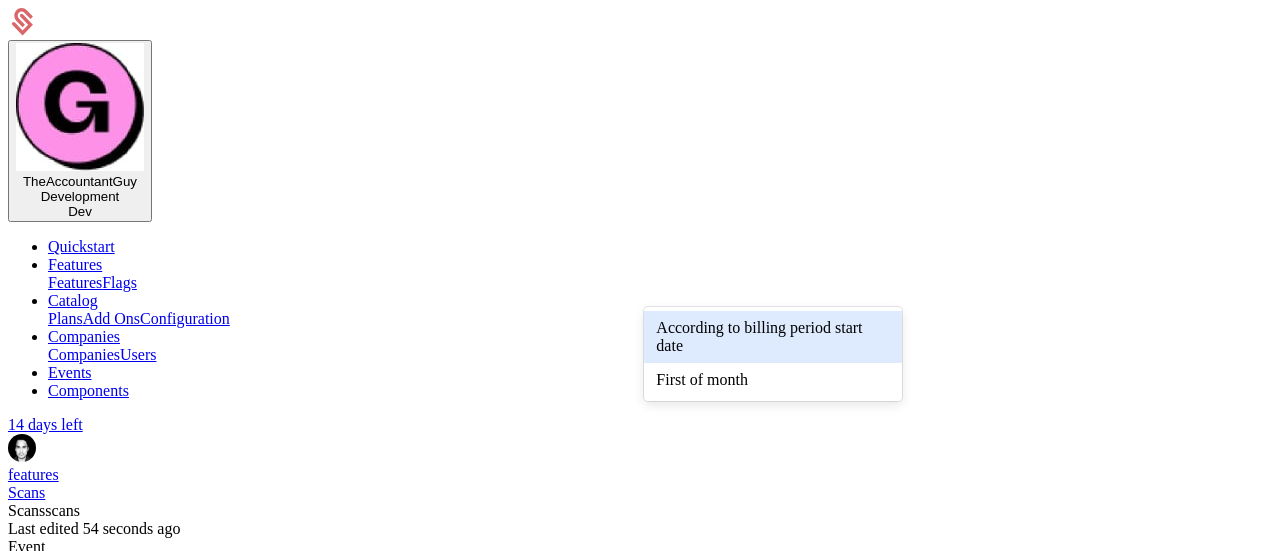 click on "According to billing period start date" at bounding box center (772, 337) 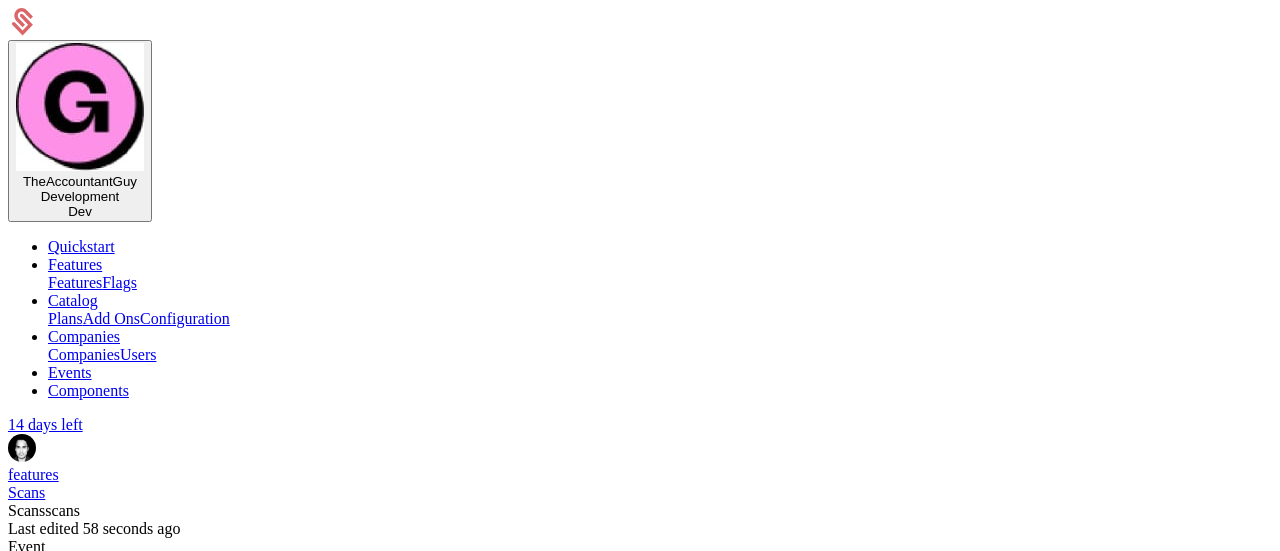scroll, scrollTop: 734, scrollLeft: 0, axis: vertical 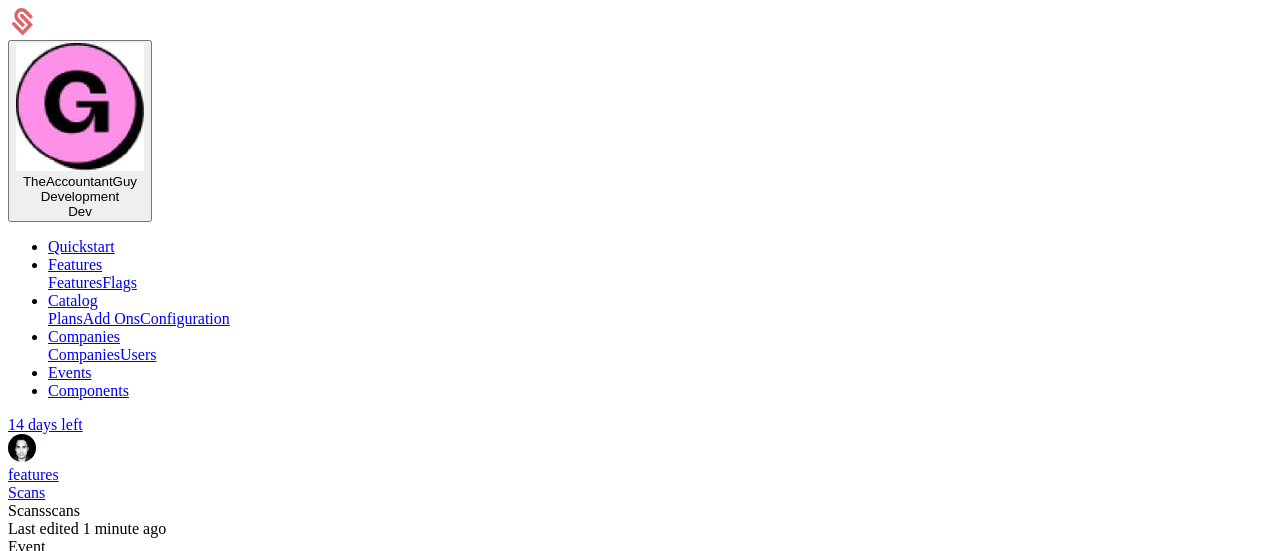 click on "Add plan entitlement" at bounding box center (77, 920) 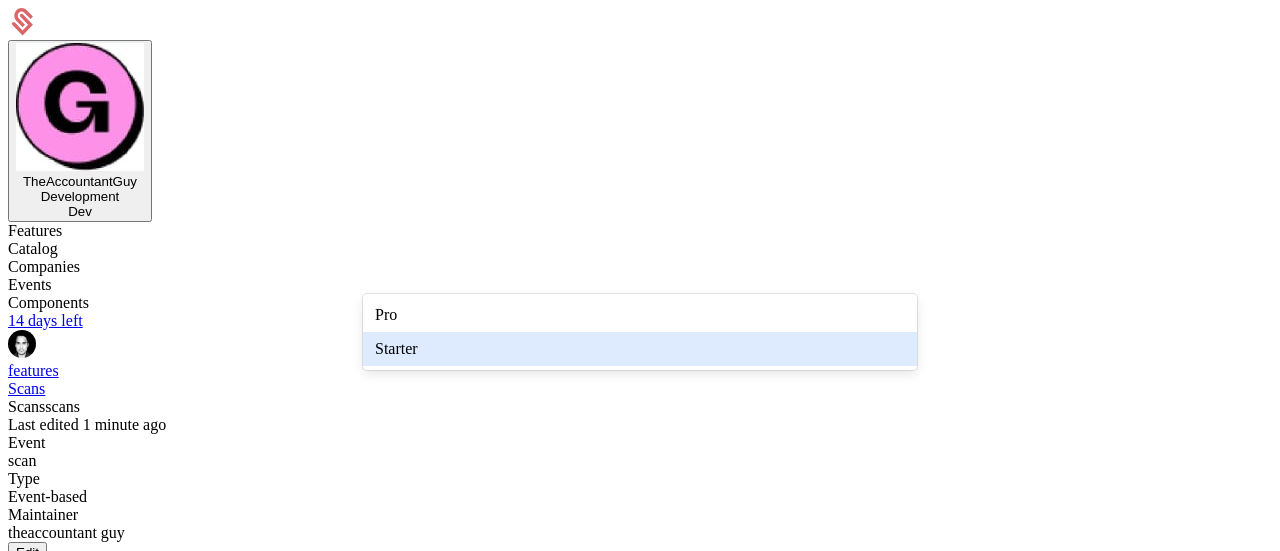click on "Starter" at bounding box center (640, 349) 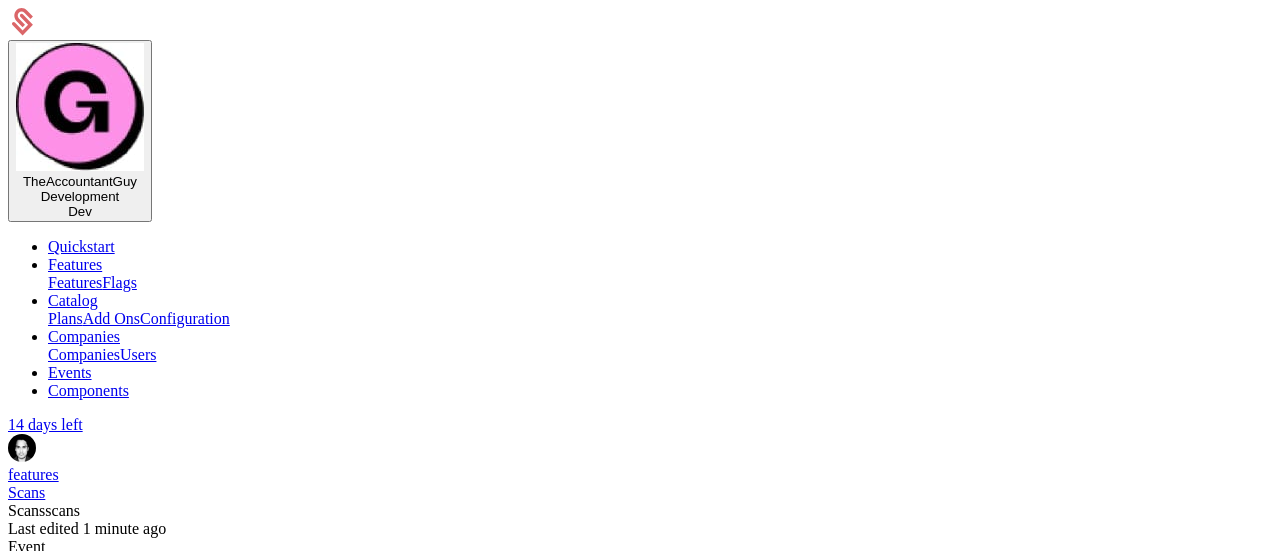 scroll, scrollTop: 400, scrollLeft: 0, axis: vertical 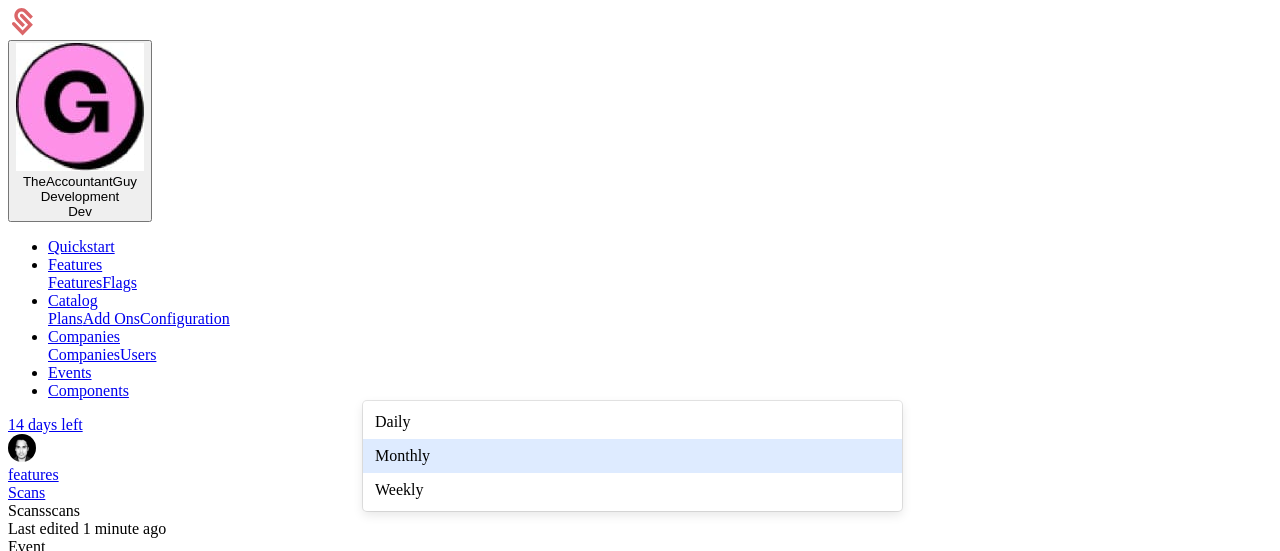 click on "Monthly" at bounding box center [632, 456] 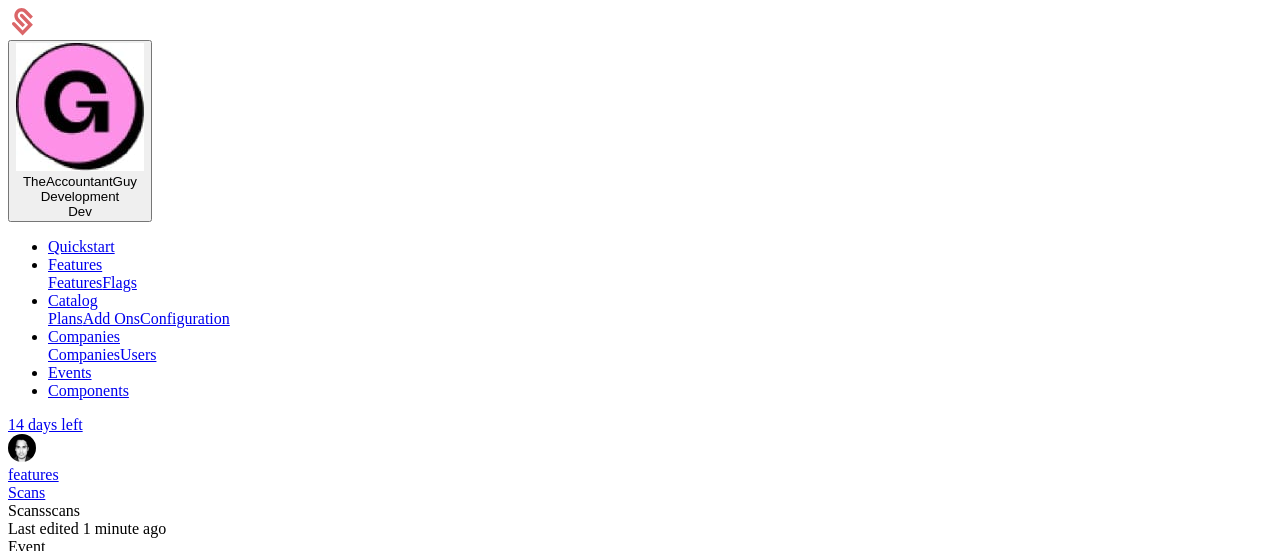 scroll, scrollTop: 694, scrollLeft: 0, axis: vertical 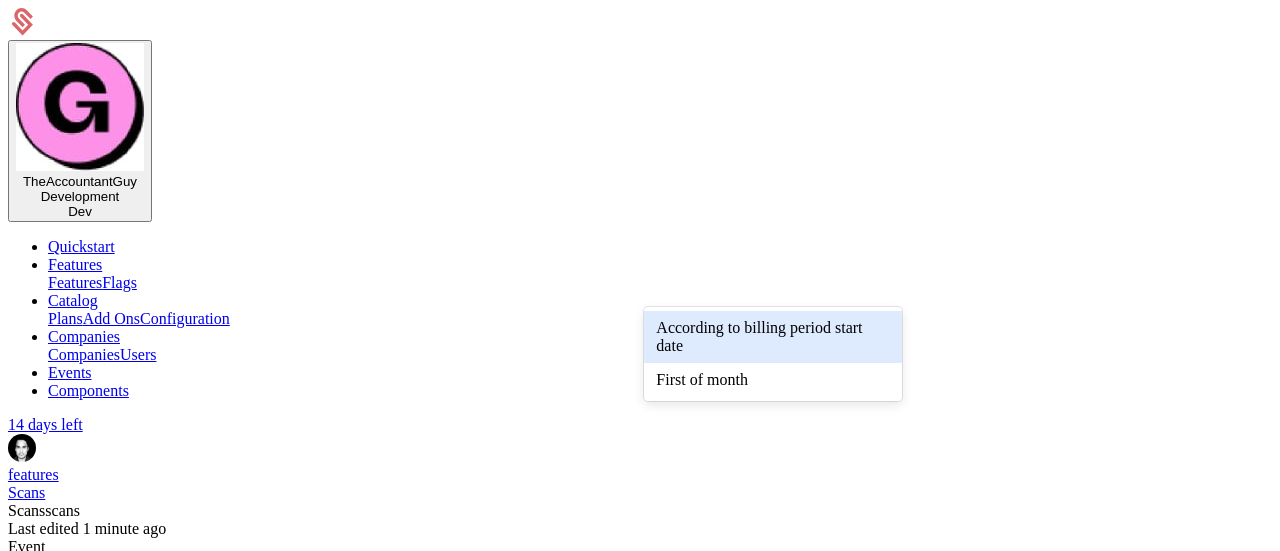 click at bounding box center [632, 2232] 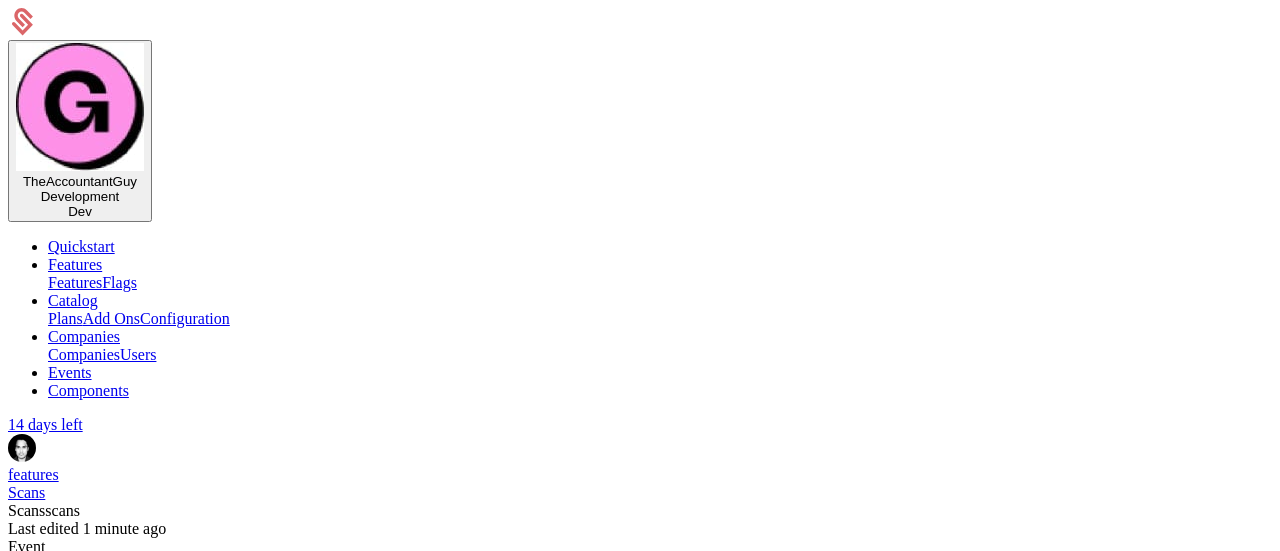 scroll, scrollTop: 734, scrollLeft: 0, axis: vertical 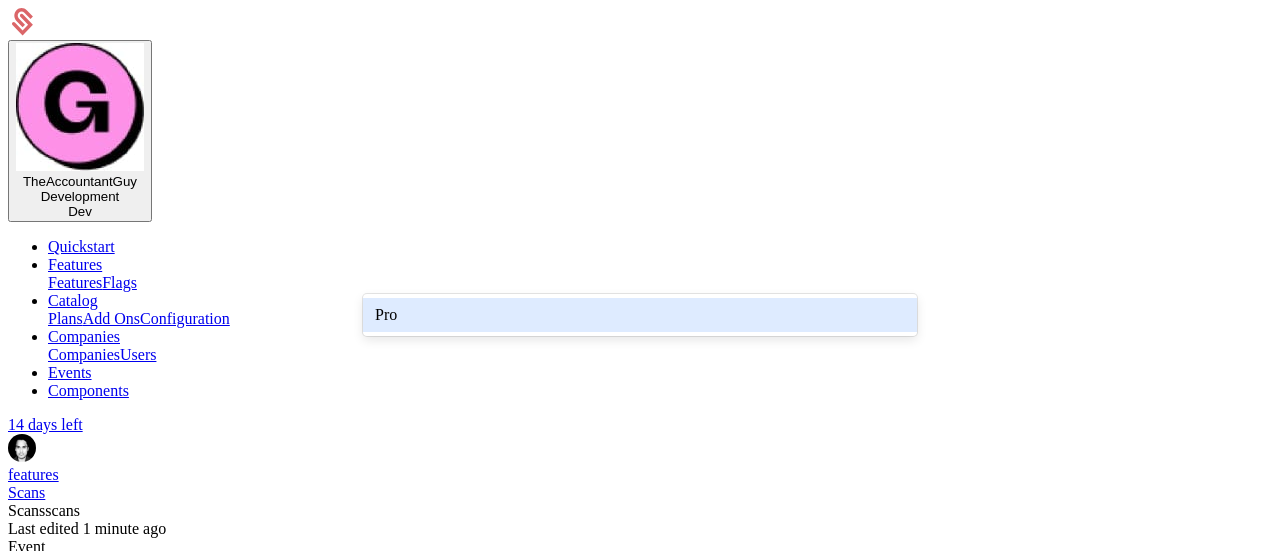 click at bounding box center [622, 1844] 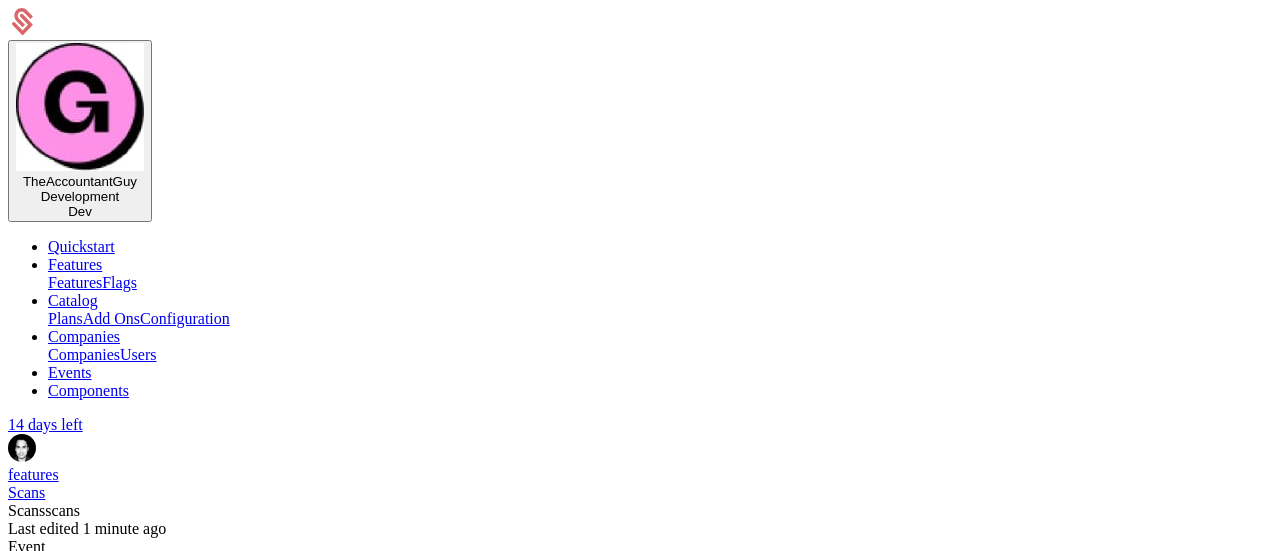 scroll, scrollTop: 400, scrollLeft: 0, axis: vertical 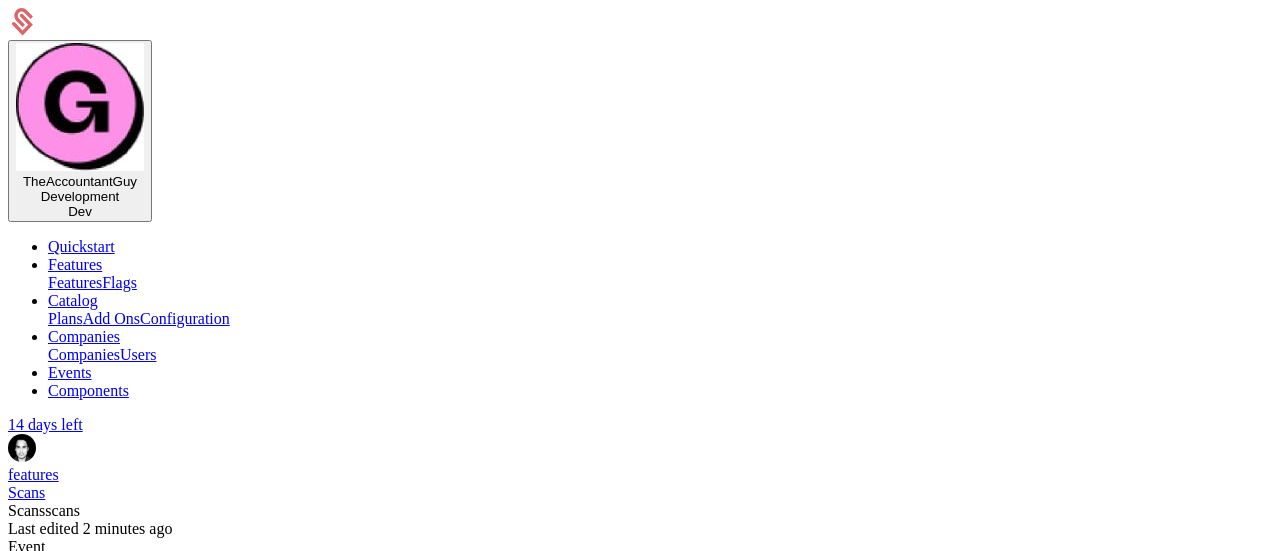 click at bounding box center (632, 2216) 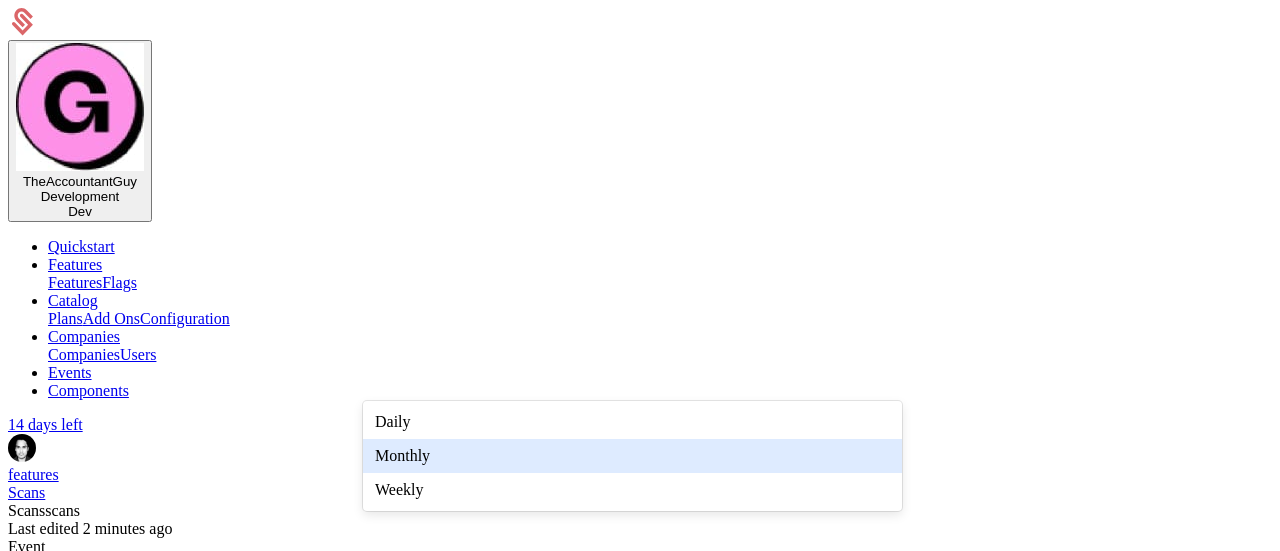 click on "Monthly" at bounding box center [632, 456] 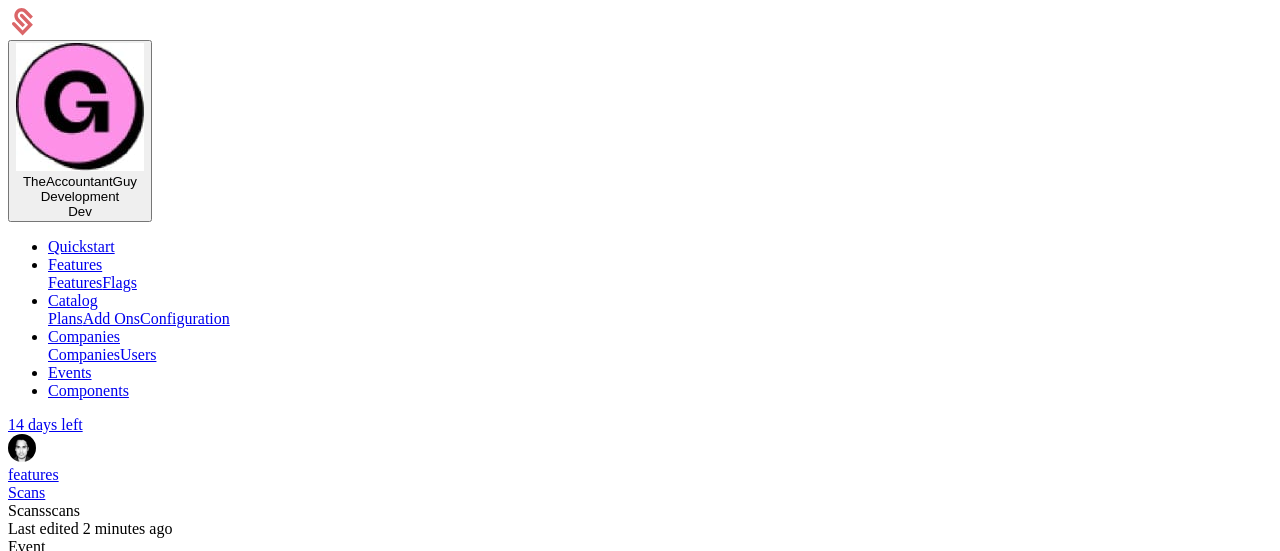 scroll, scrollTop: 694, scrollLeft: 0, axis: vertical 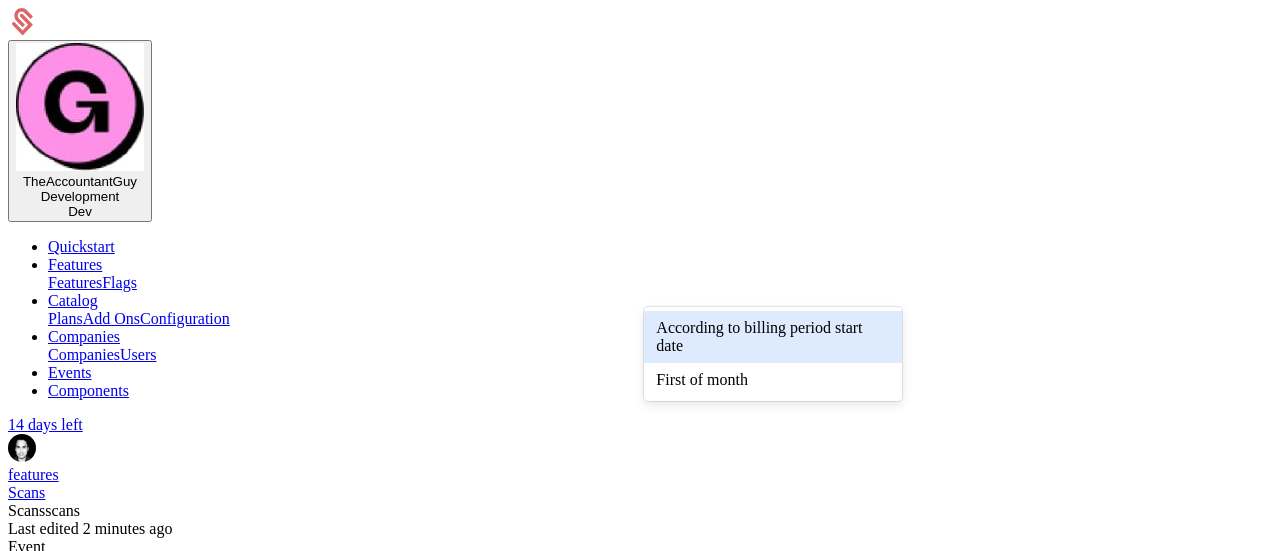 click on "According to billing period start date" at bounding box center (772, 337) 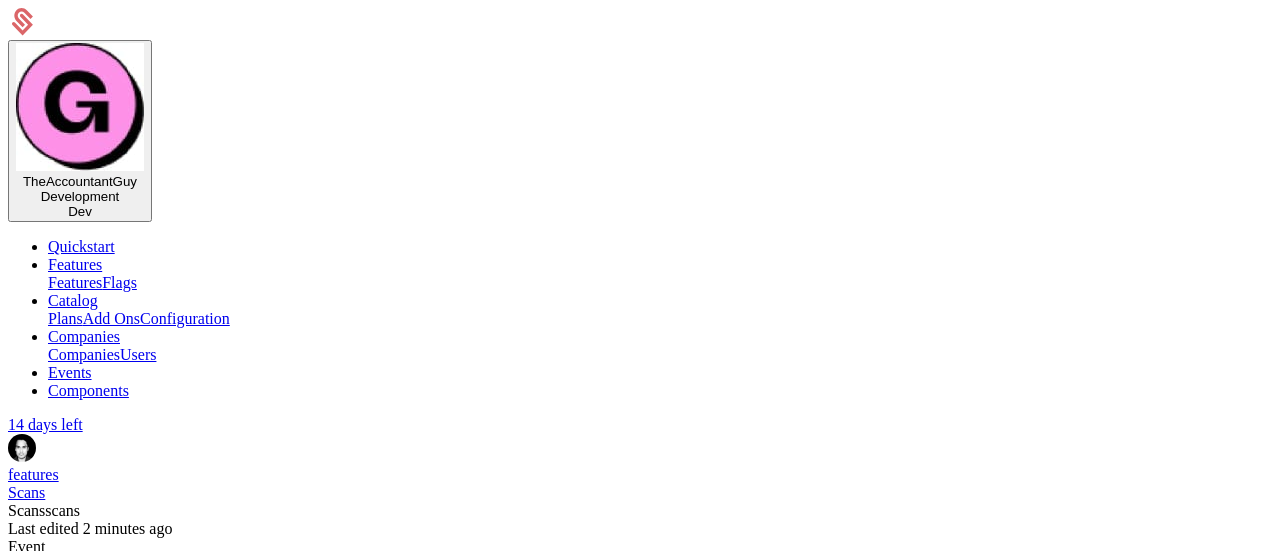 scroll, scrollTop: 734, scrollLeft: 0, axis: vertical 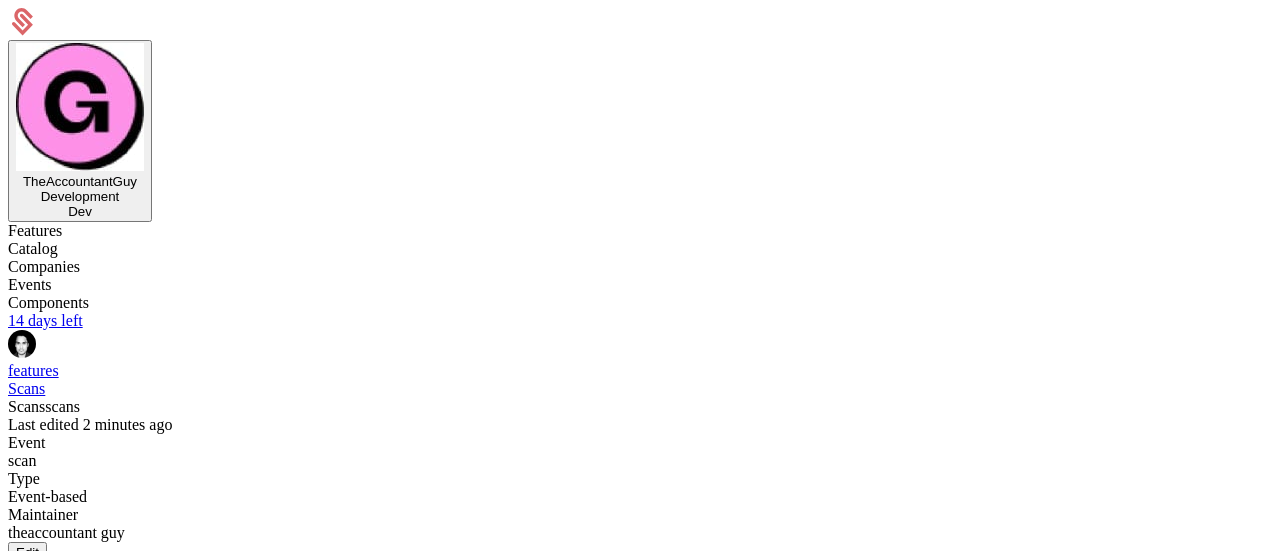 click on "Save changes" at bounding box center [58, 2233] 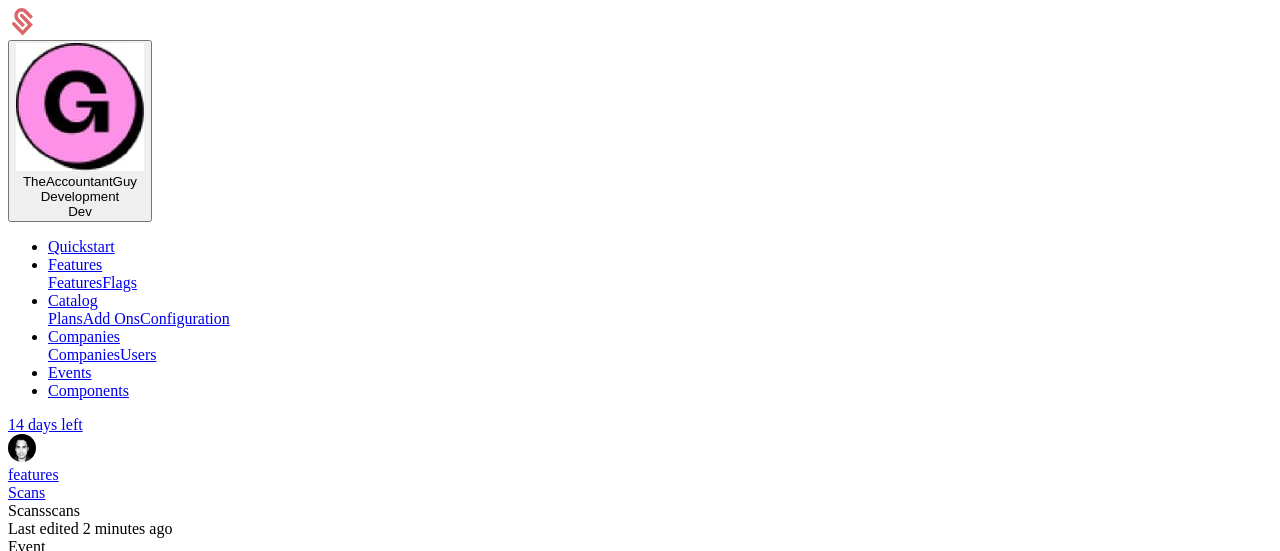 scroll, scrollTop: 304, scrollLeft: 0, axis: vertical 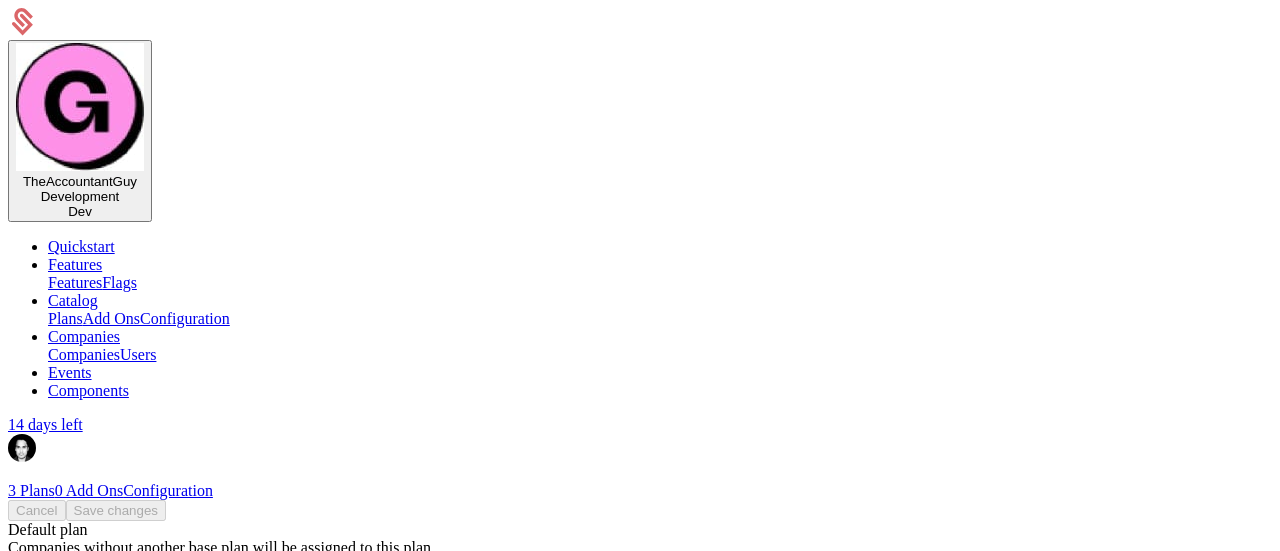 click at bounding box center [622, 594] 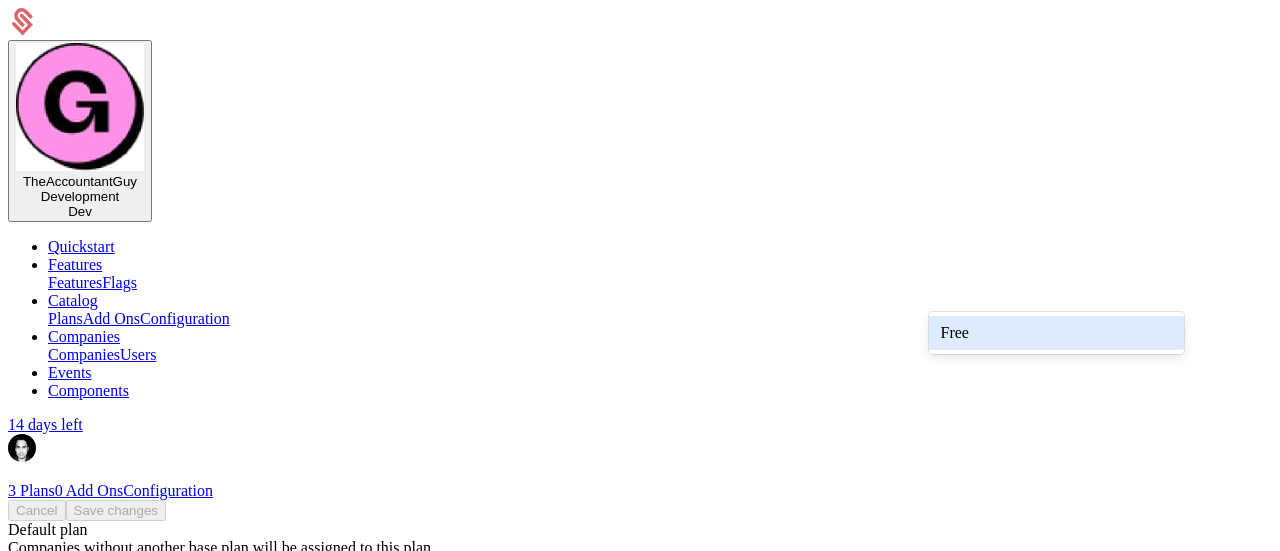 click on "Free" at bounding box center (1057, 333) 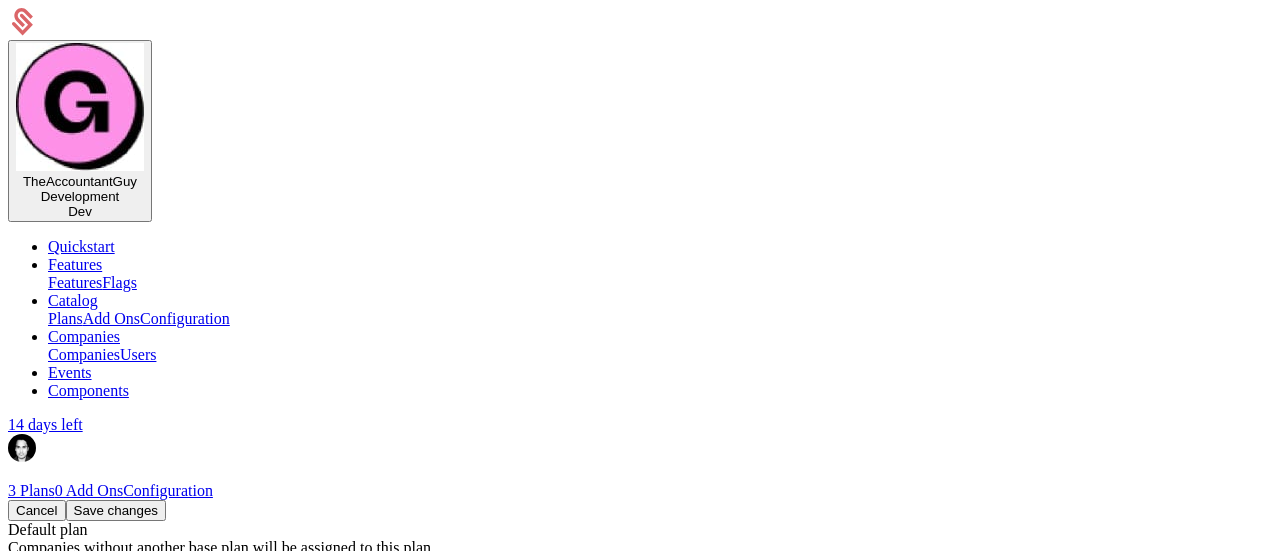 scroll, scrollTop: 200, scrollLeft: 0, axis: vertical 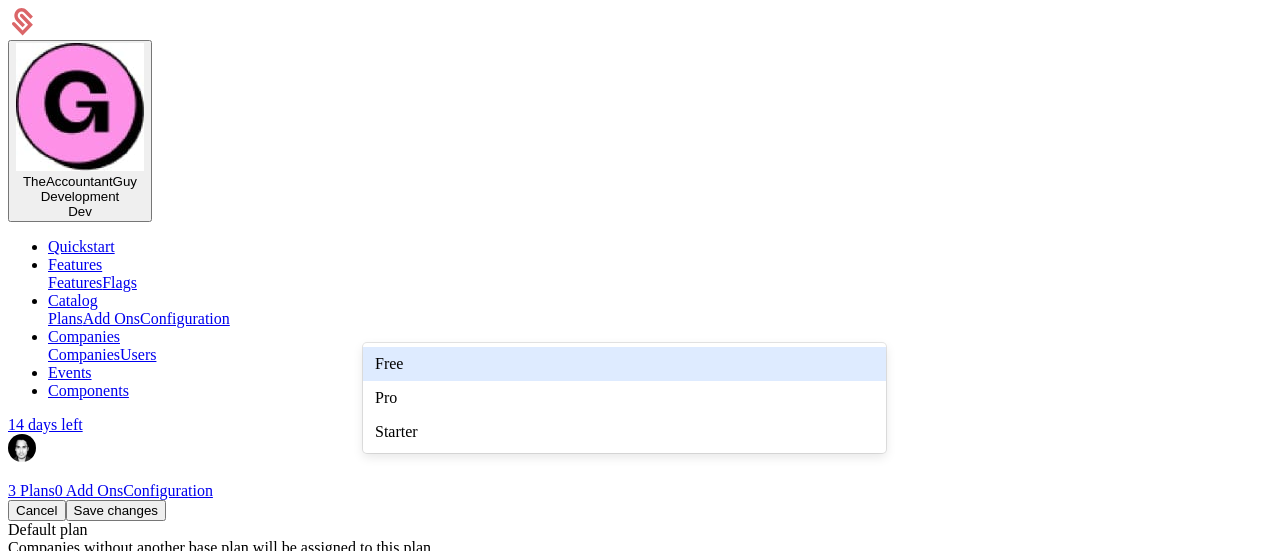 click at bounding box center (622, 2232) 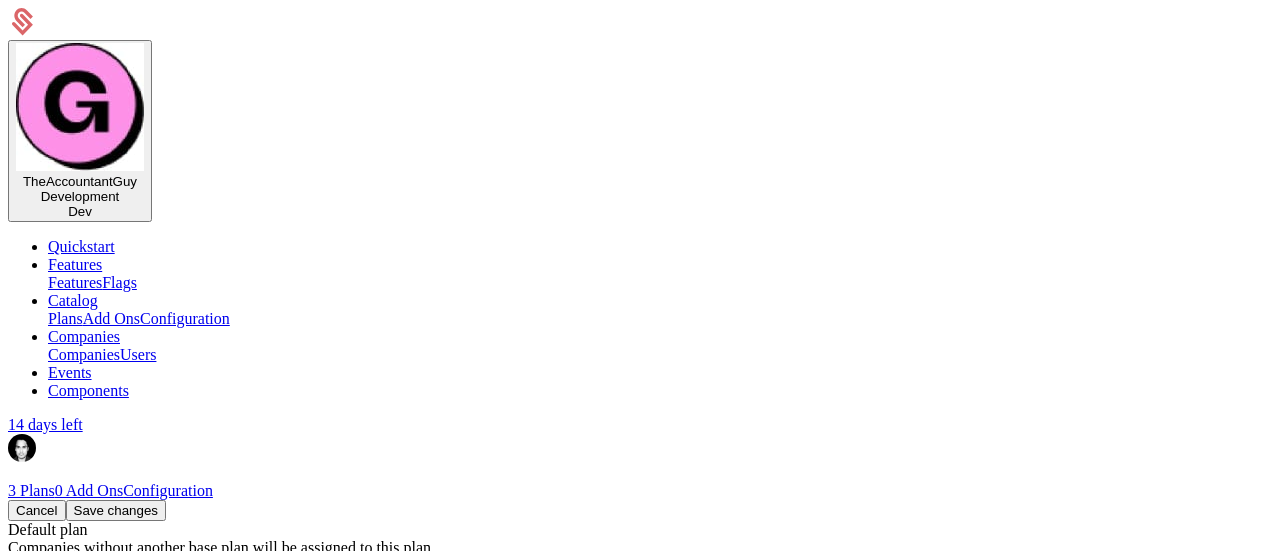 click at bounding box center (626, 2232) 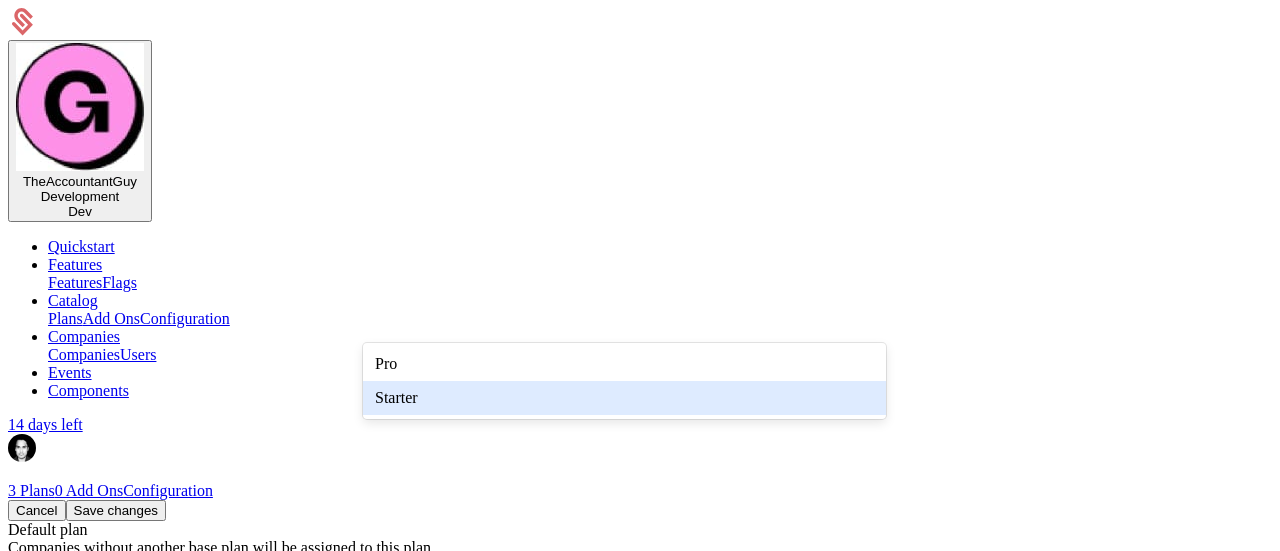 click on "Starter" at bounding box center (624, 398) 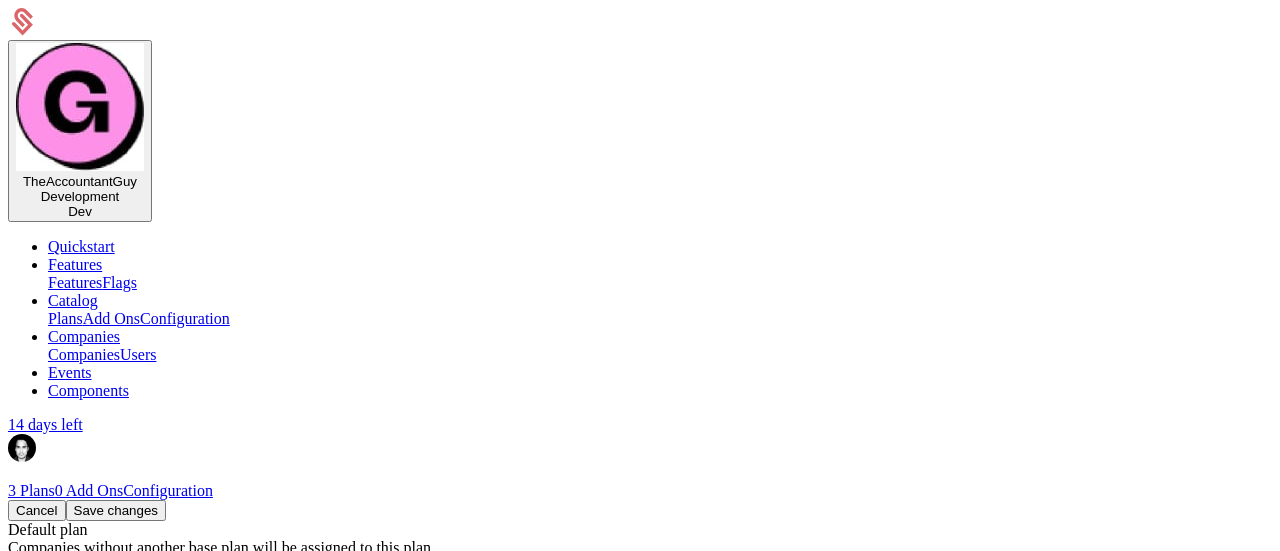 click at bounding box center [655, 2232] 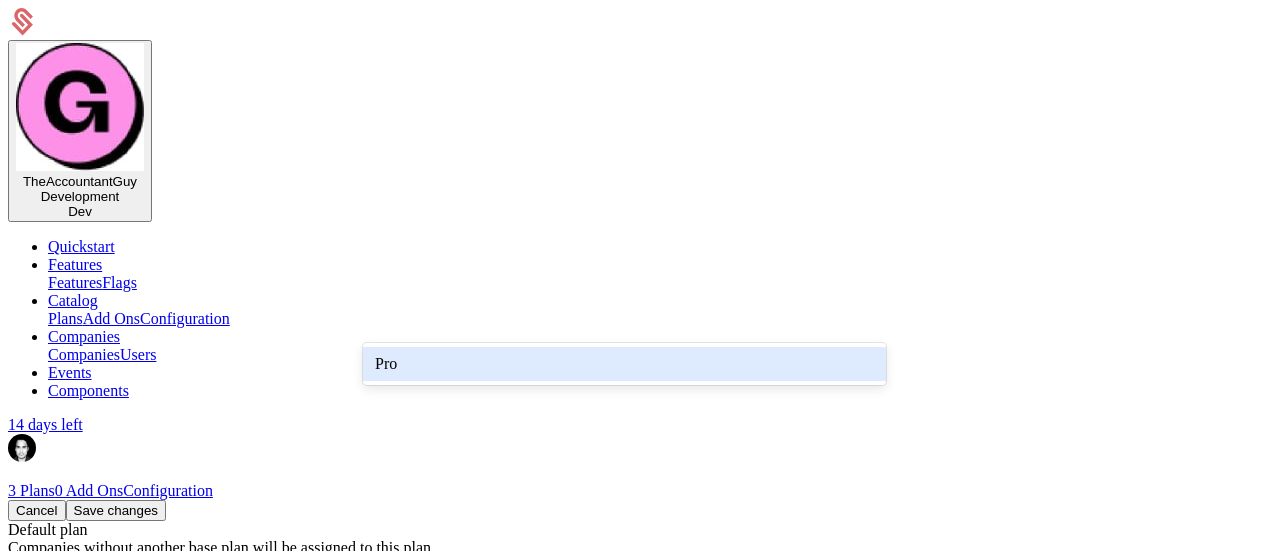 click on "Pro" at bounding box center (624, 364) 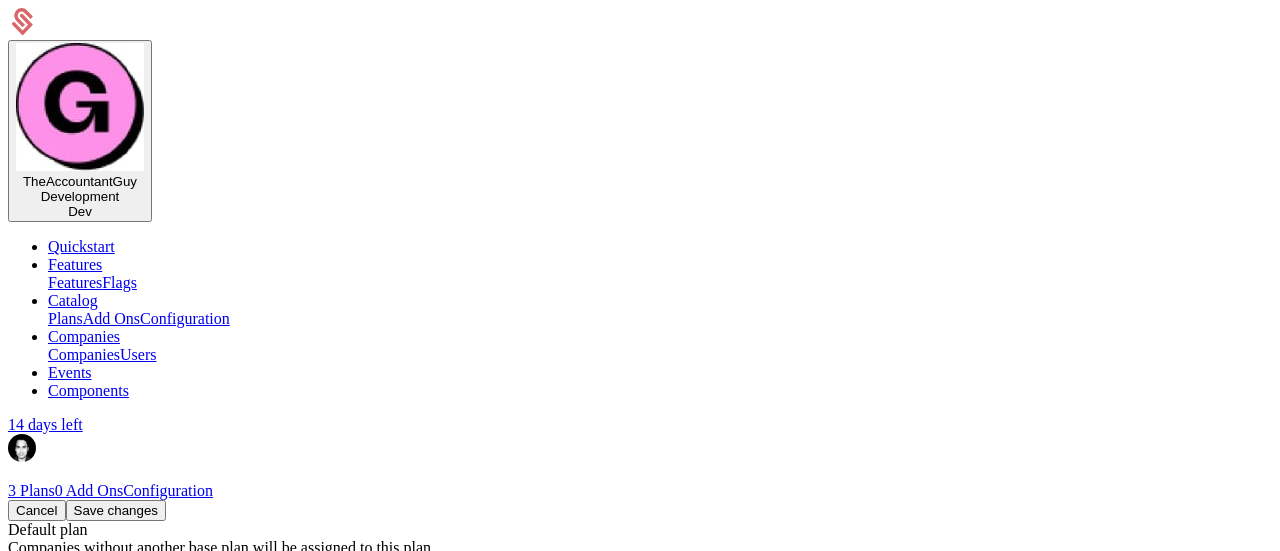scroll, scrollTop: 128, scrollLeft: 0, axis: vertical 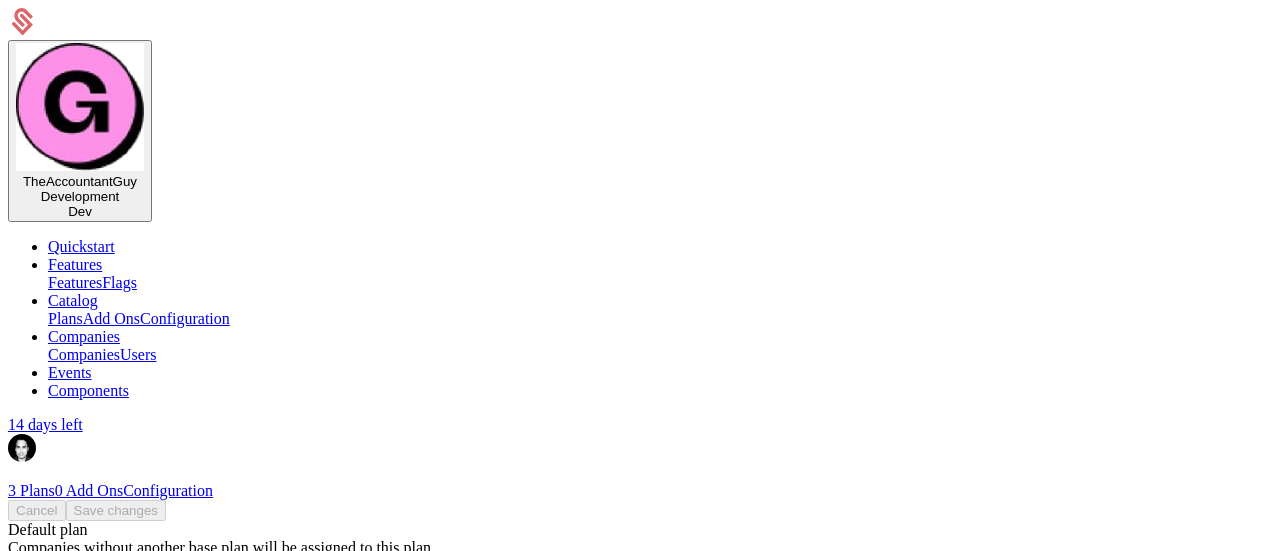 click on "Plans" at bounding box center [65, 318] 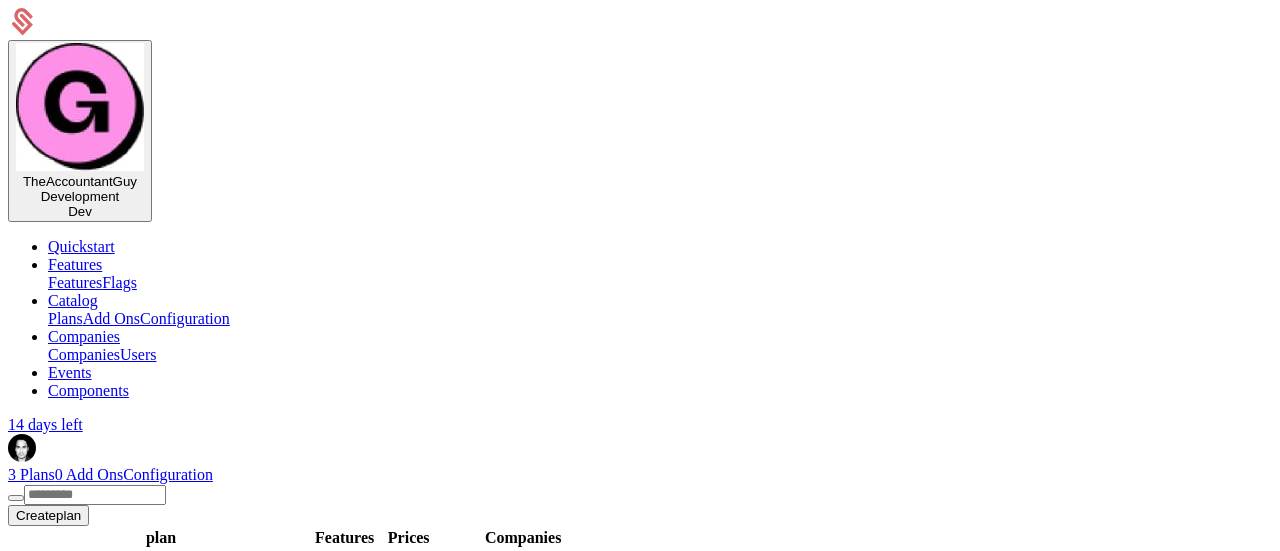 scroll, scrollTop: 0, scrollLeft: 0, axis: both 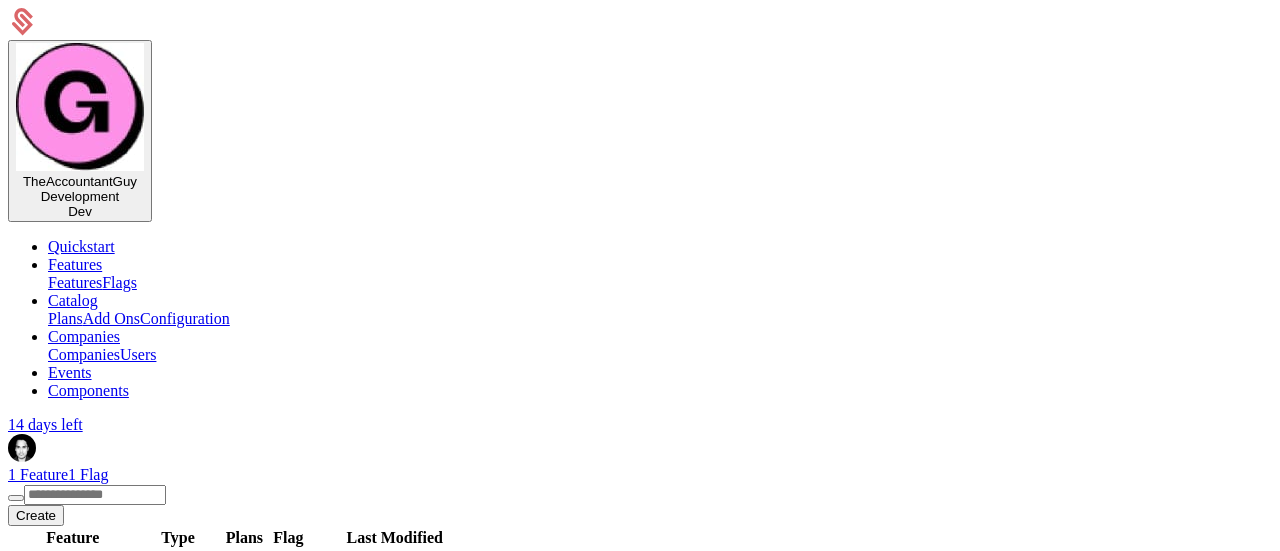 click on "Create" at bounding box center (36, 515) 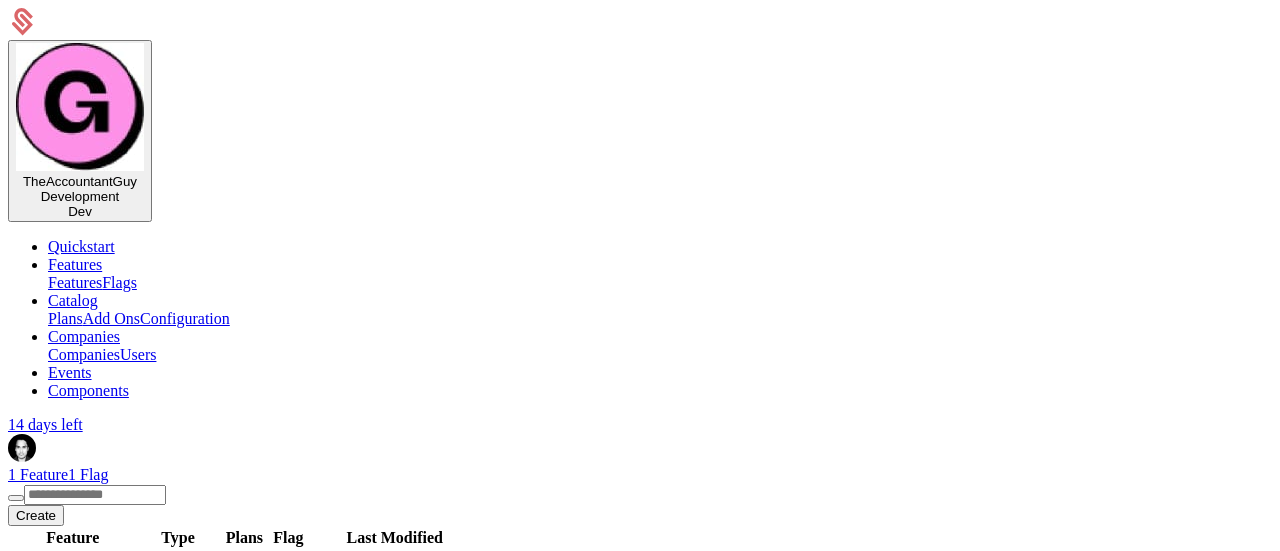 click at bounding box center (8, 925) 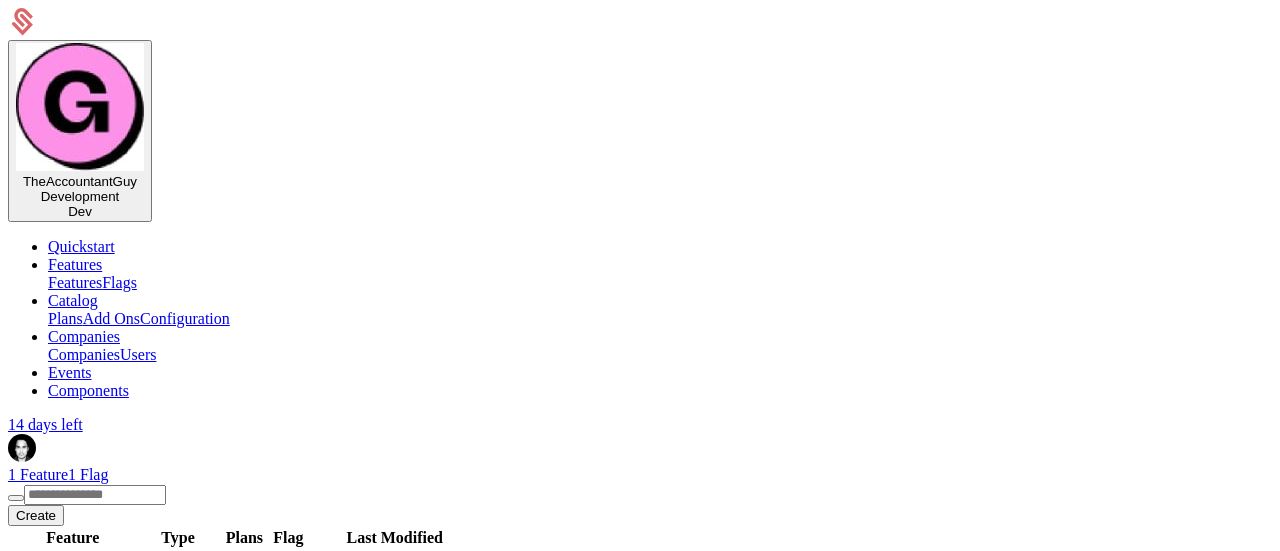 scroll, scrollTop: 100, scrollLeft: 0, axis: vertical 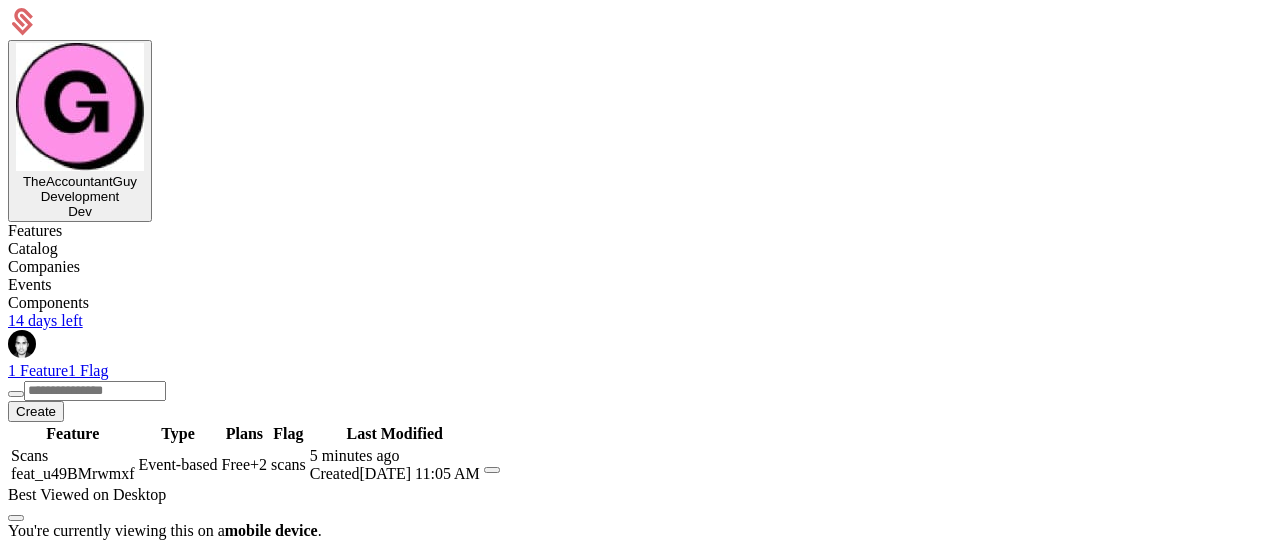 click on "**********" at bounding box center (79, 832) 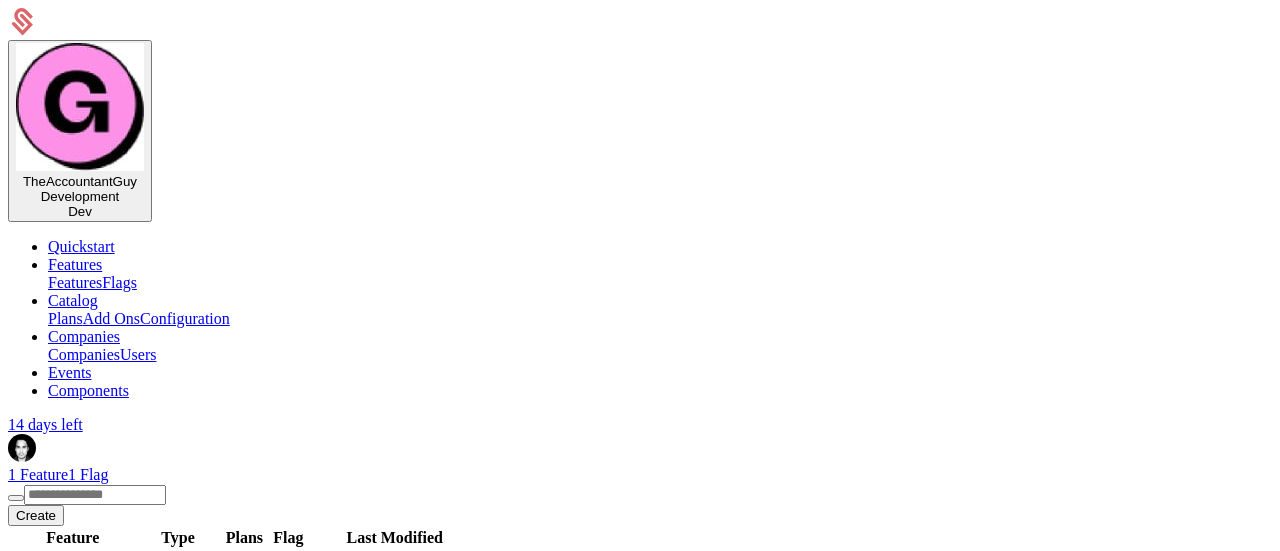type on "*******" 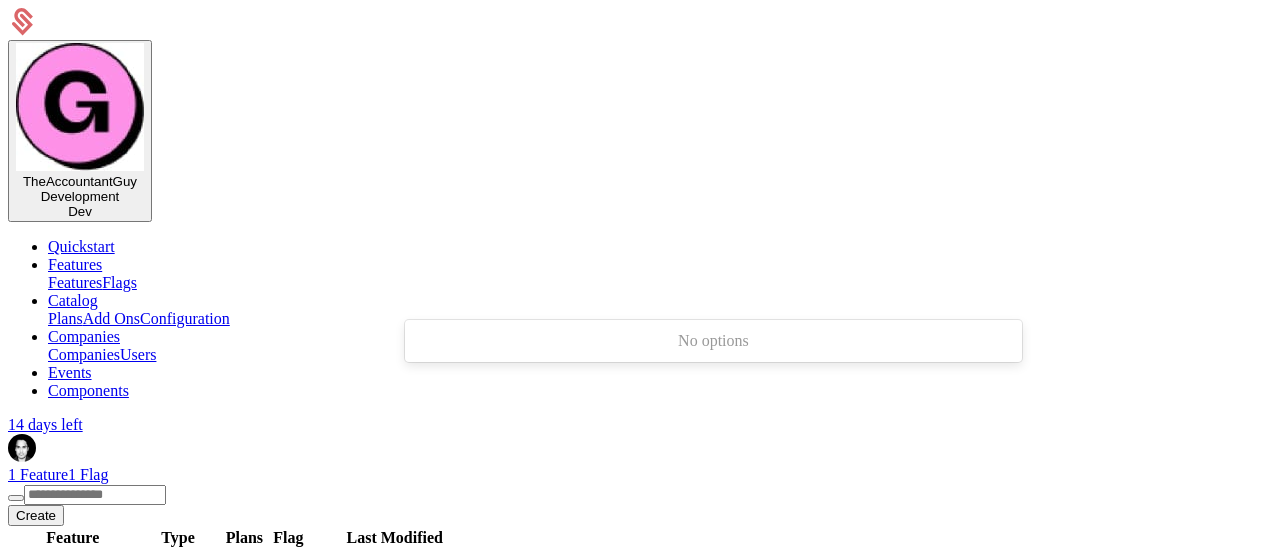 click at bounding box center (622, 944) 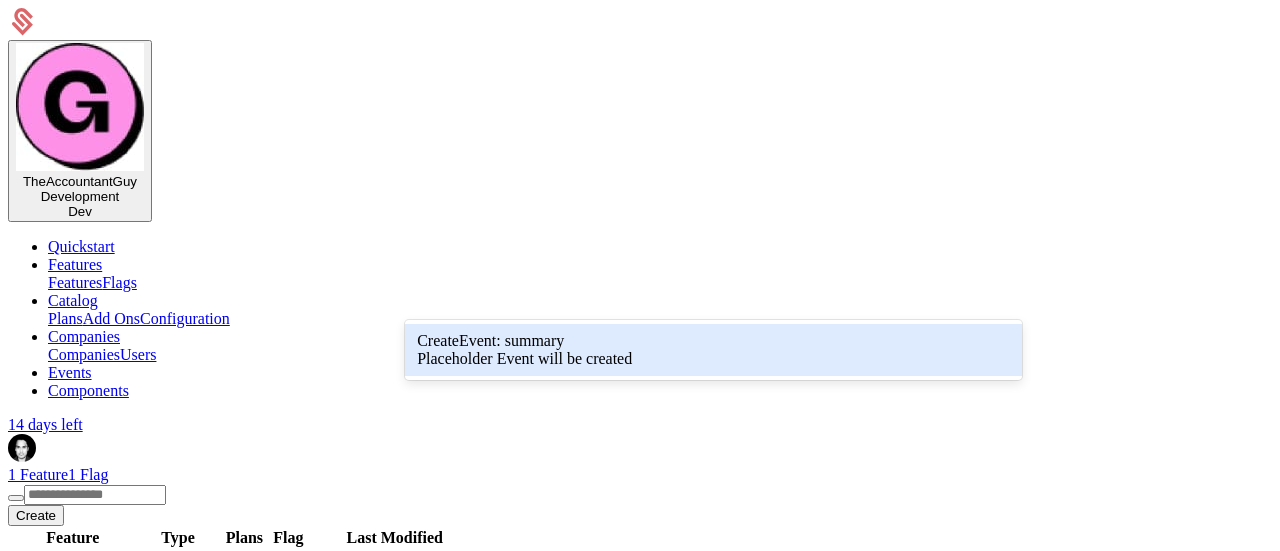 type on "*******" 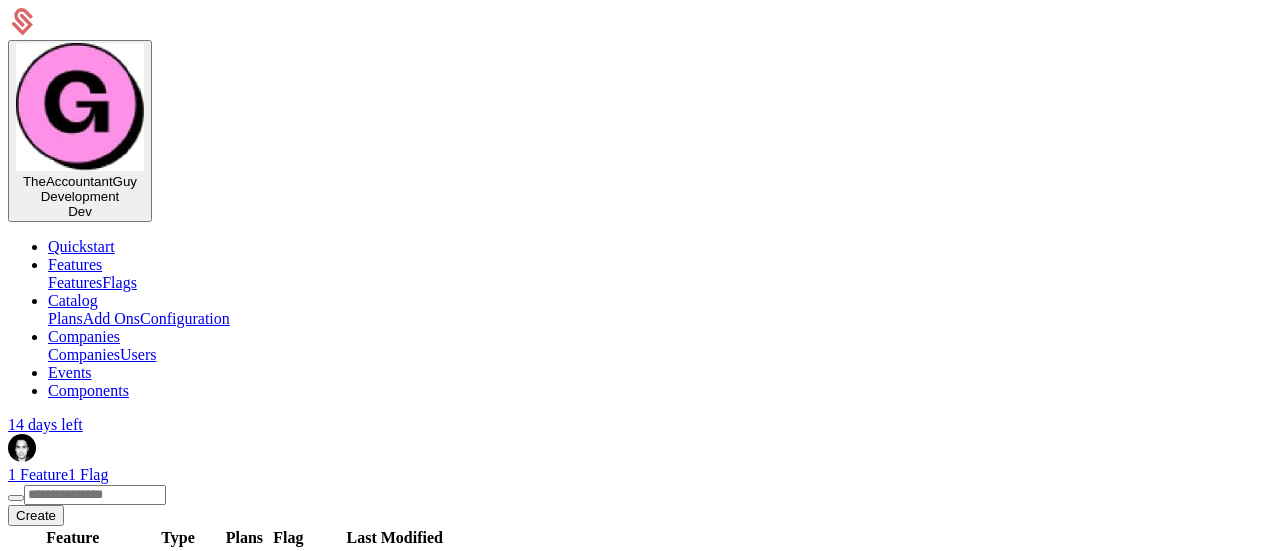 click on "Save" at bounding box center [77, 991] 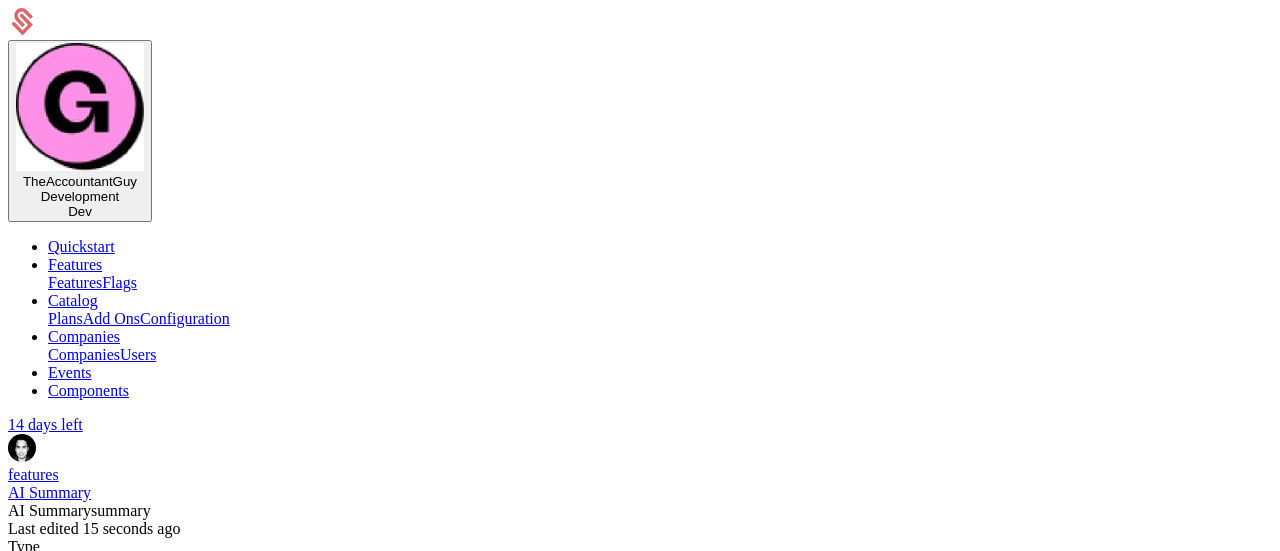 scroll, scrollTop: 200, scrollLeft: 0, axis: vertical 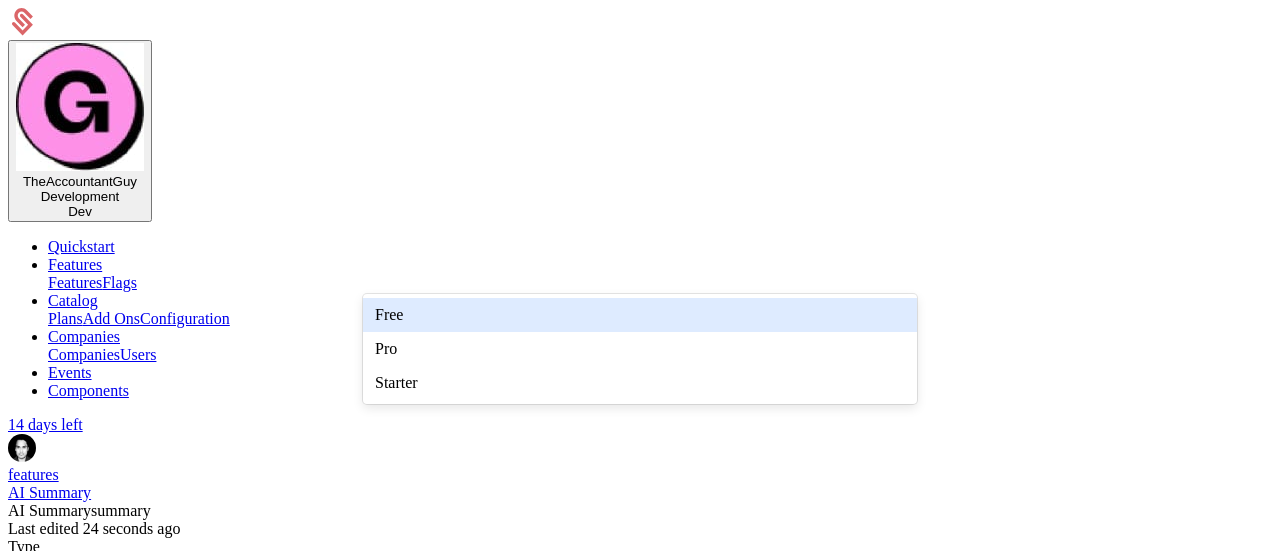 click at bounding box center (622, 1965) 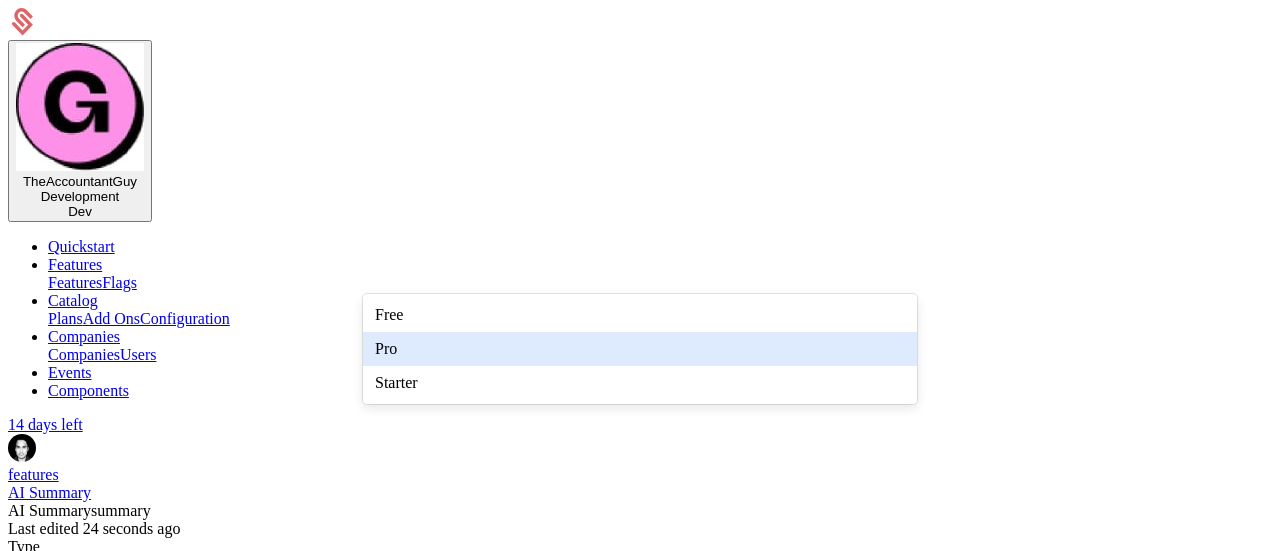 click on "Pro" at bounding box center (640, 349) 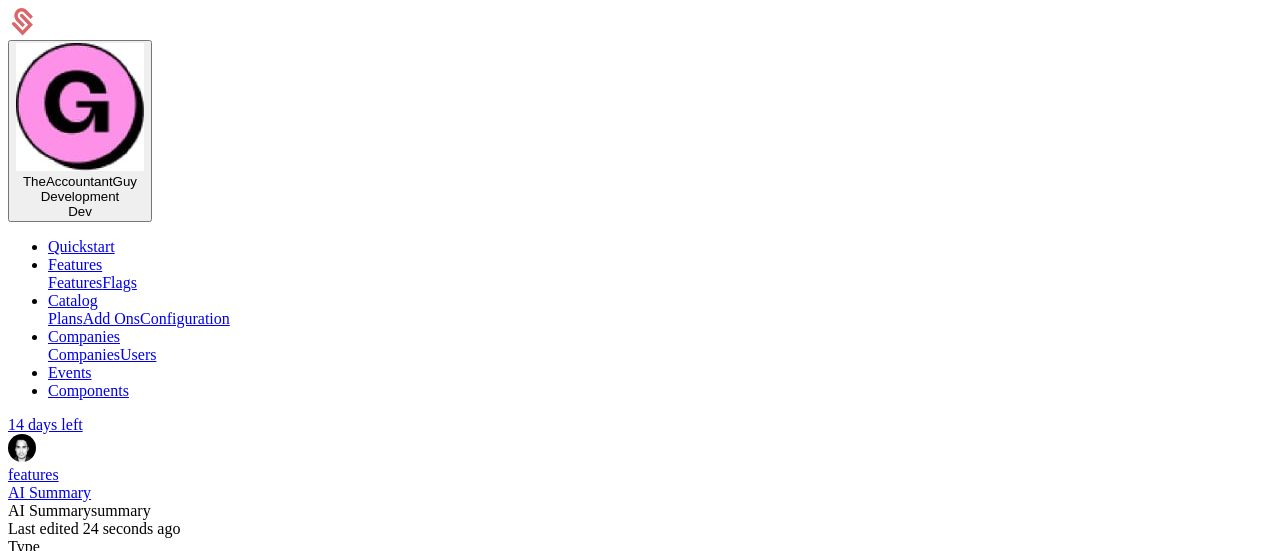 scroll, scrollTop: 170, scrollLeft: 0, axis: vertical 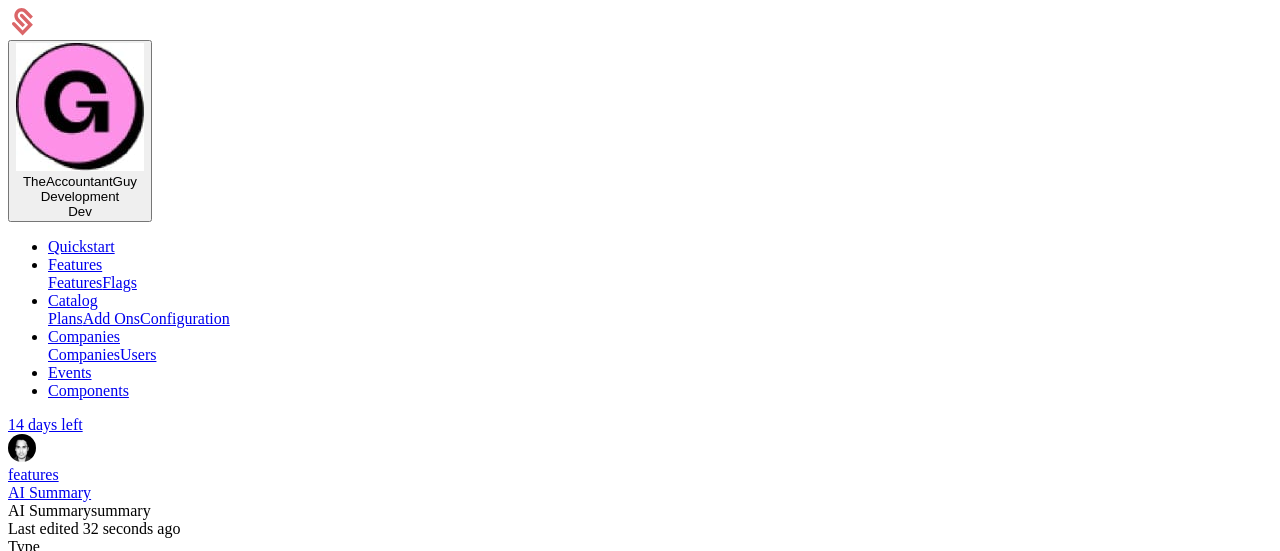click on "Save changes" at bounding box center [58, 2122] 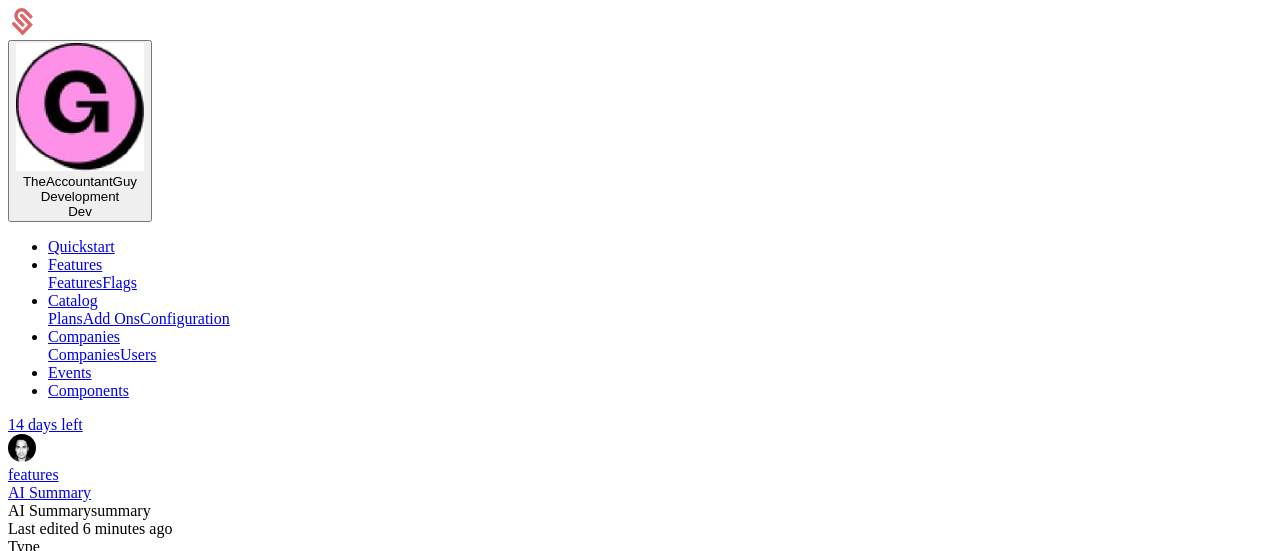 scroll, scrollTop: 200, scrollLeft: 0, axis: vertical 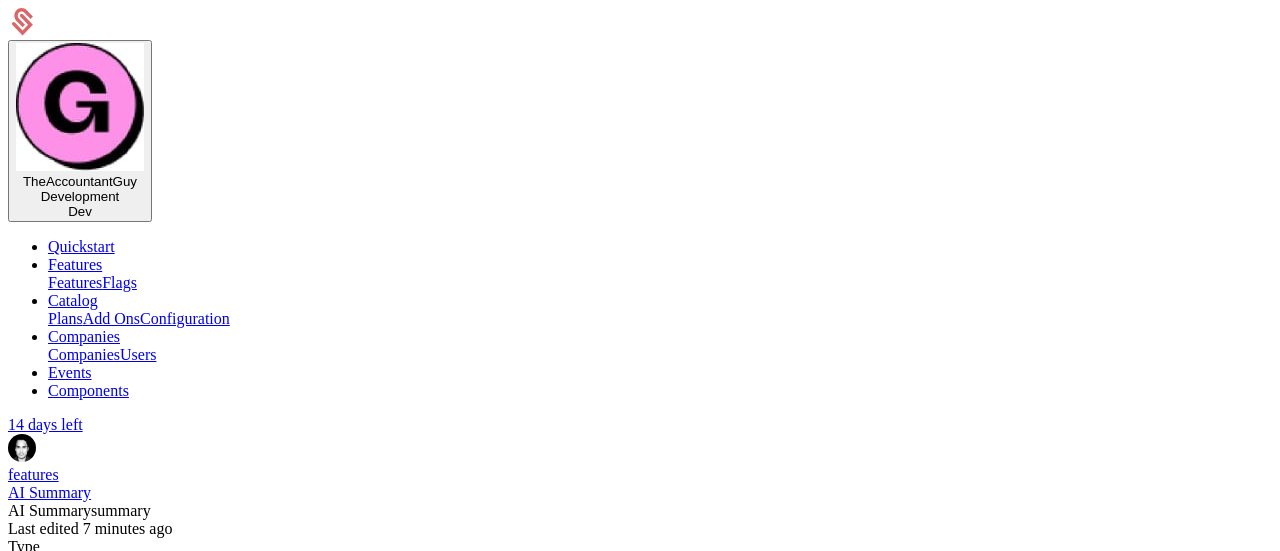 click on "Quickstart Features Features Flags Catalog Plans Add Ons Configuration Companies Companies Users Events Components" at bounding box center [640, 319] 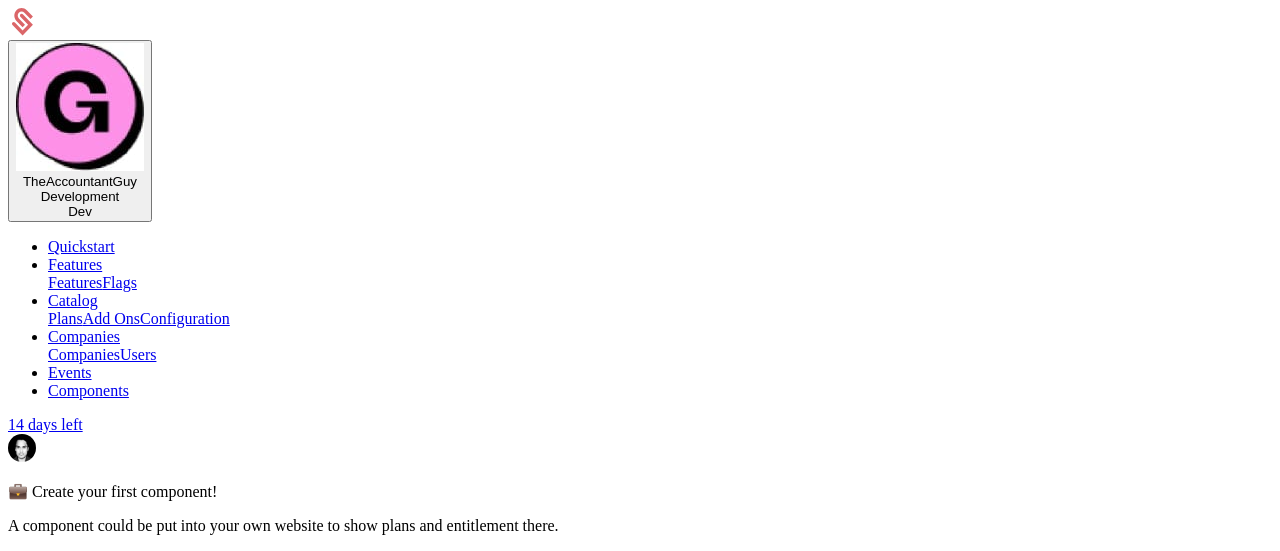 click on "Create component" at bounding box center [71, 561] 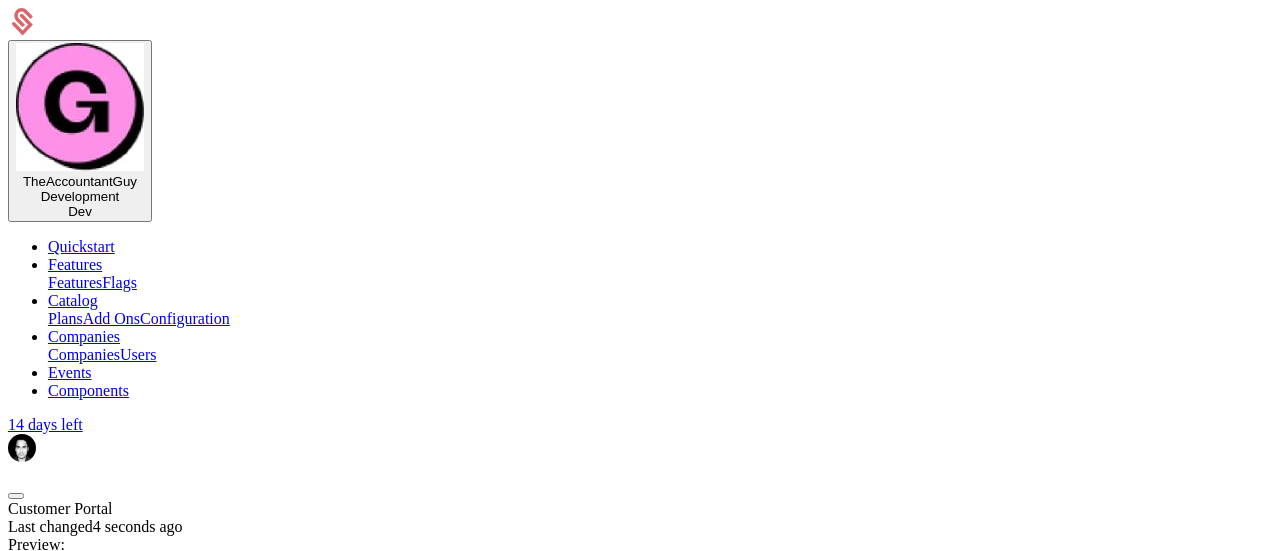 scroll, scrollTop: 0, scrollLeft: 0, axis: both 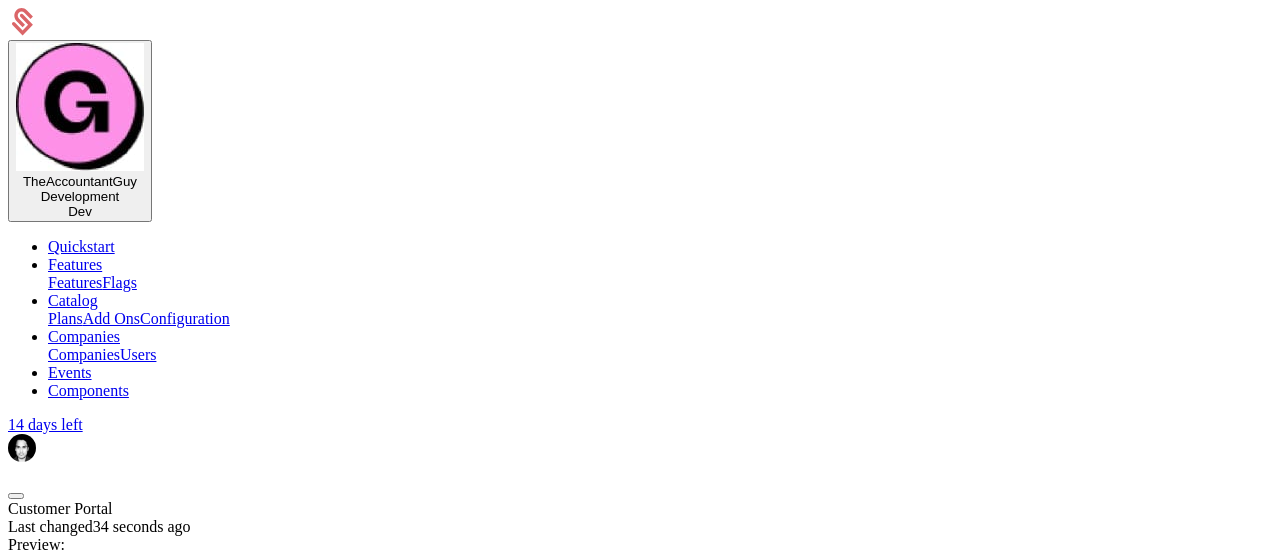 click on "See more" at bounding box center (336, 1447) 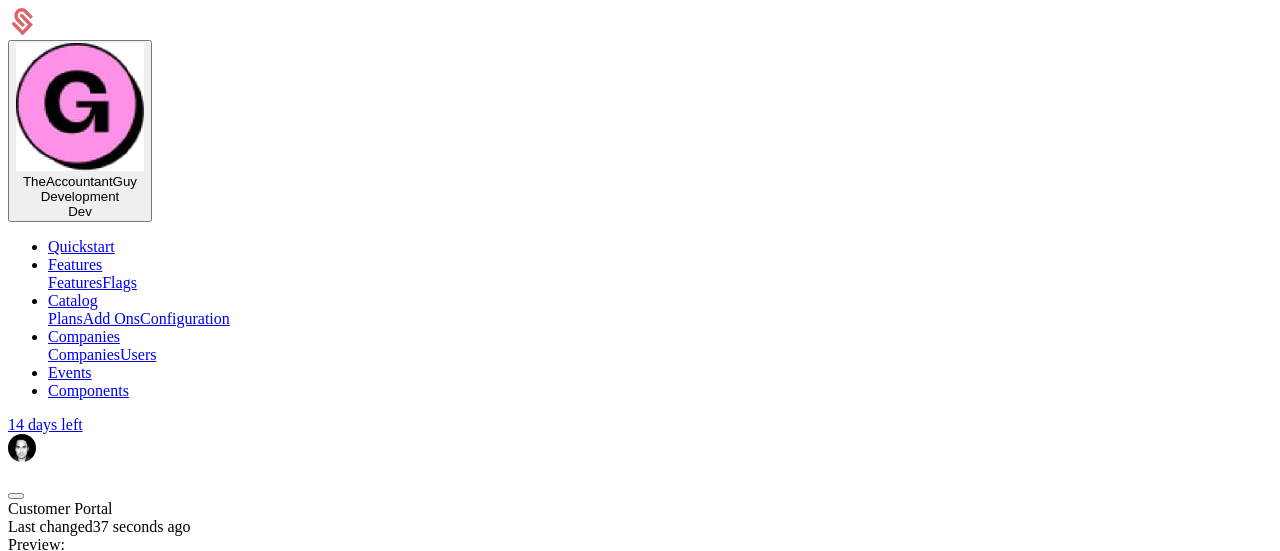 scroll, scrollTop: 0, scrollLeft: 0, axis: both 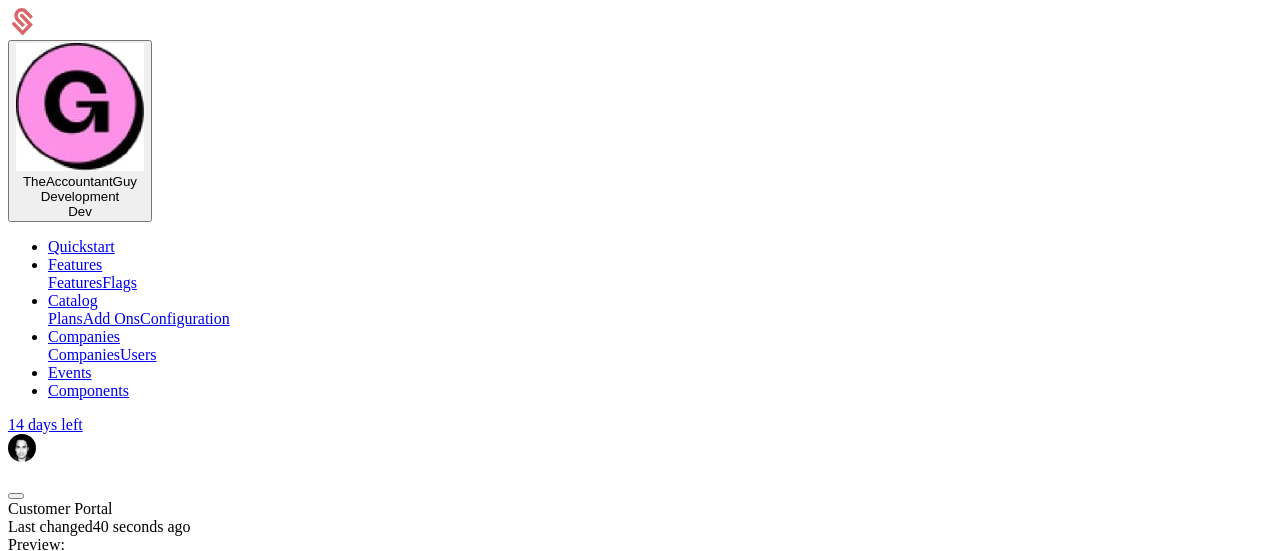 click on "Design" at bounding box center (109, 1564) 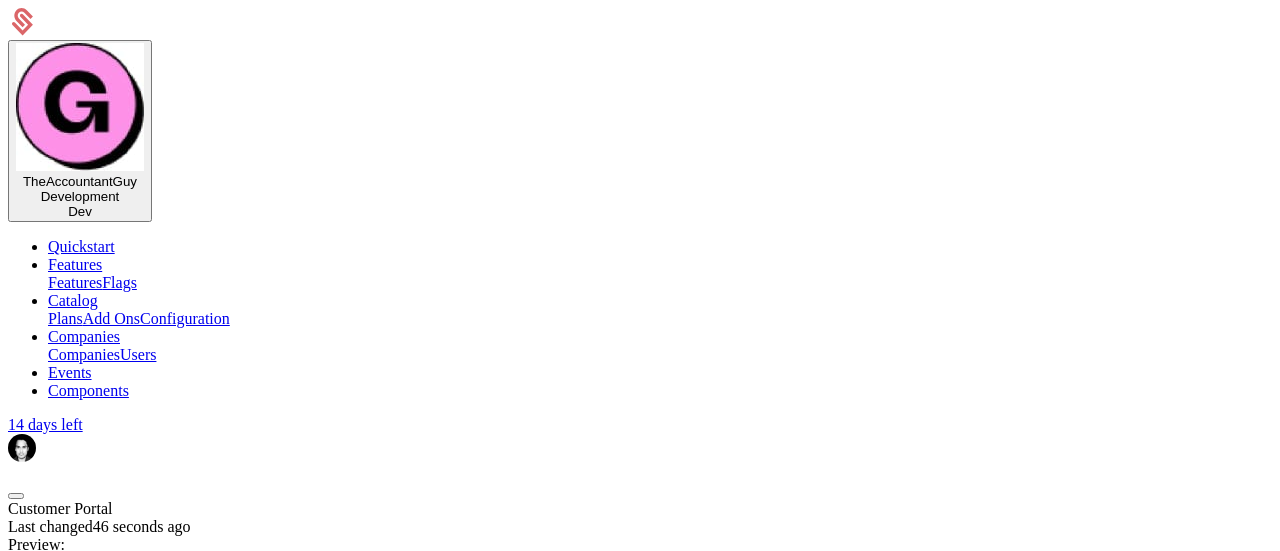 drag, startPoint x: 106, startPoint y: 29, endPoint x: 79, endPoint y: 39, distance: 28.79236 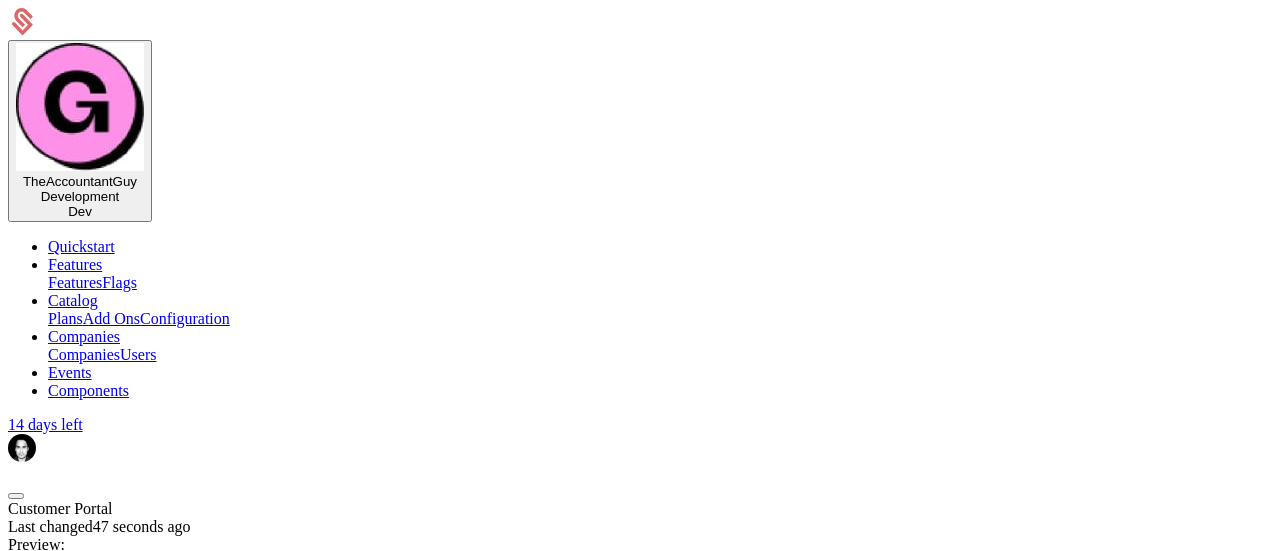 click on "Leave and cancel changes" at bounding box center [218, 2205] 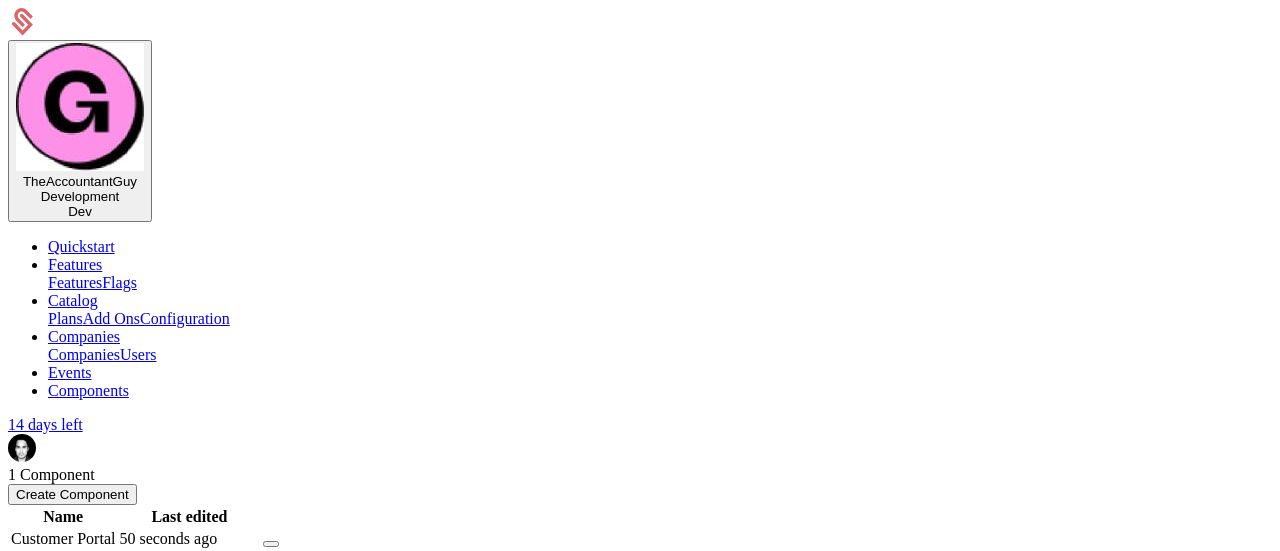 scroll, scrollTop: 0, scrollLeft: 0, axis: both 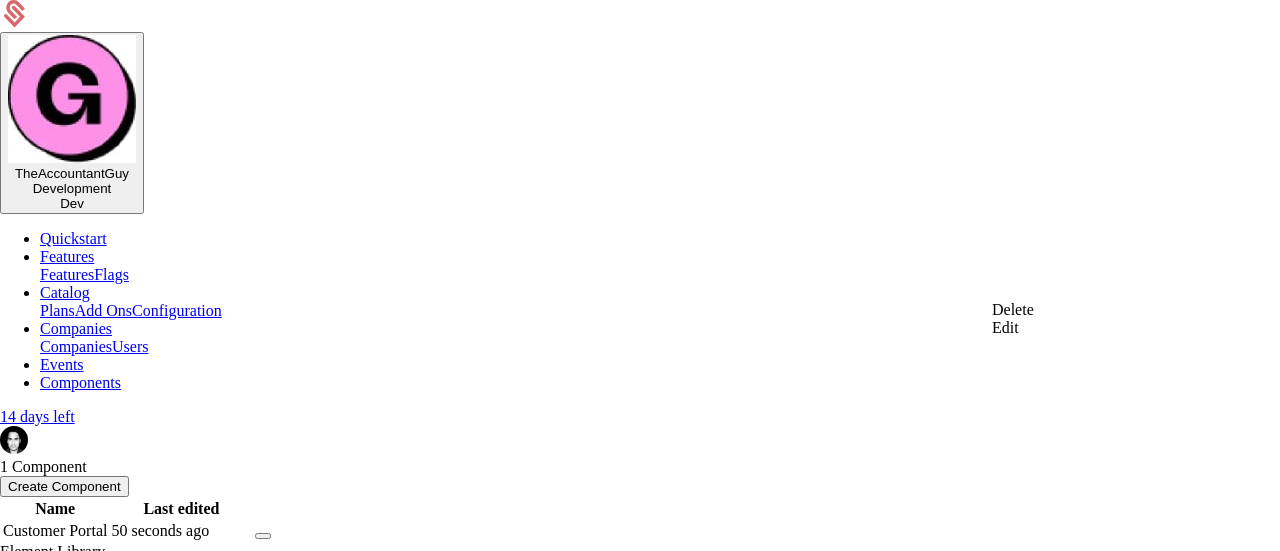 click on "Edit" at bounding box center (1013, 328) 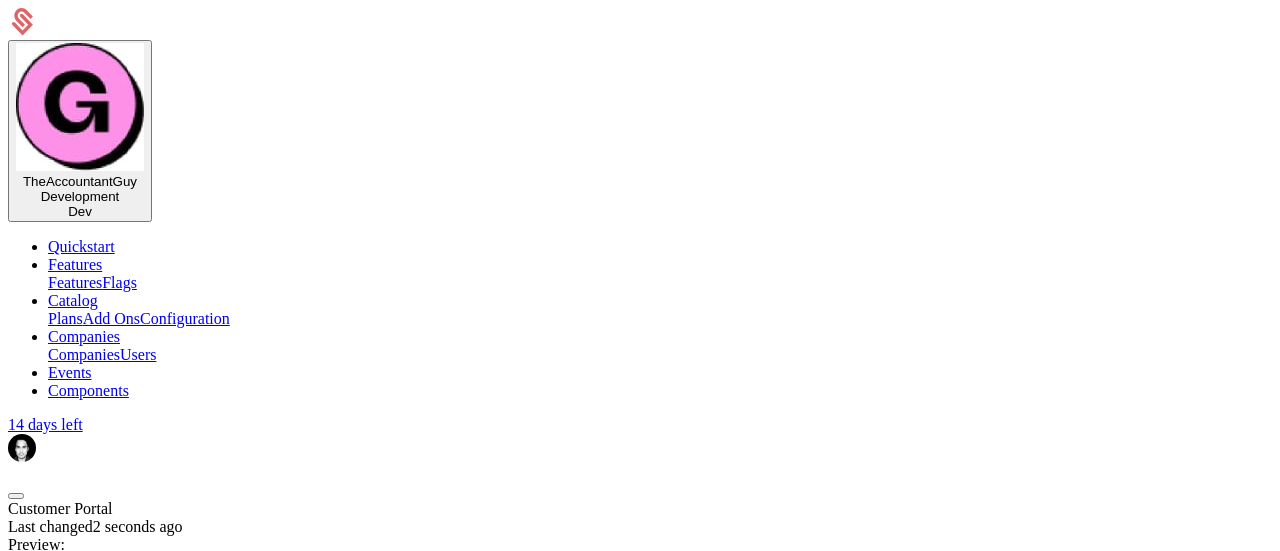 scroll, scrollTop: 0, scrollLeft: 0, axis: both 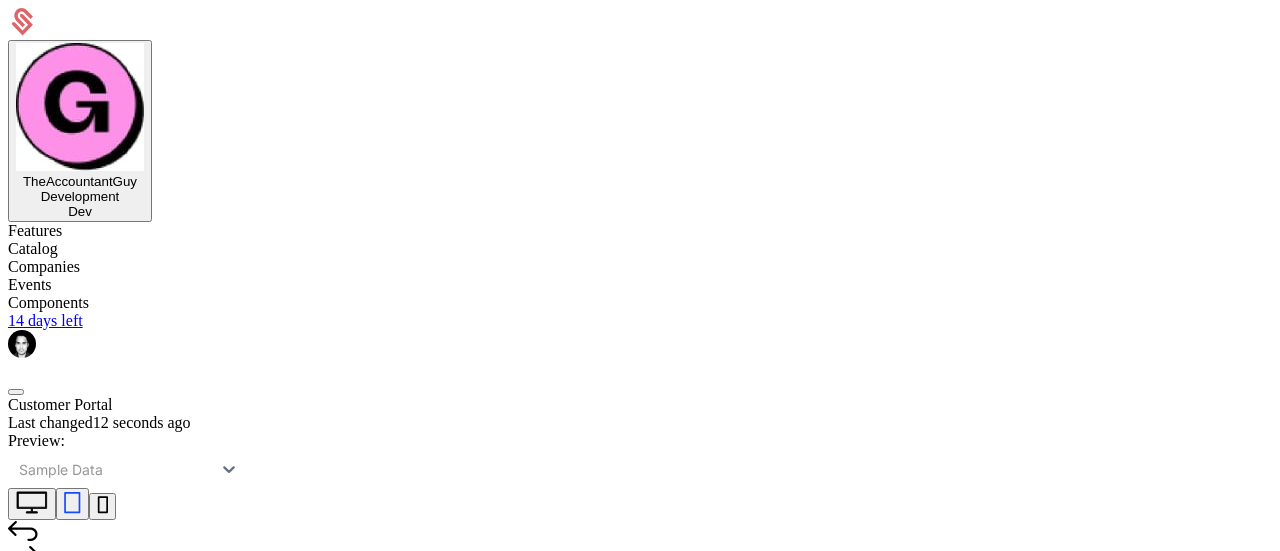 click on "Free" at bounding box center (335, 783) 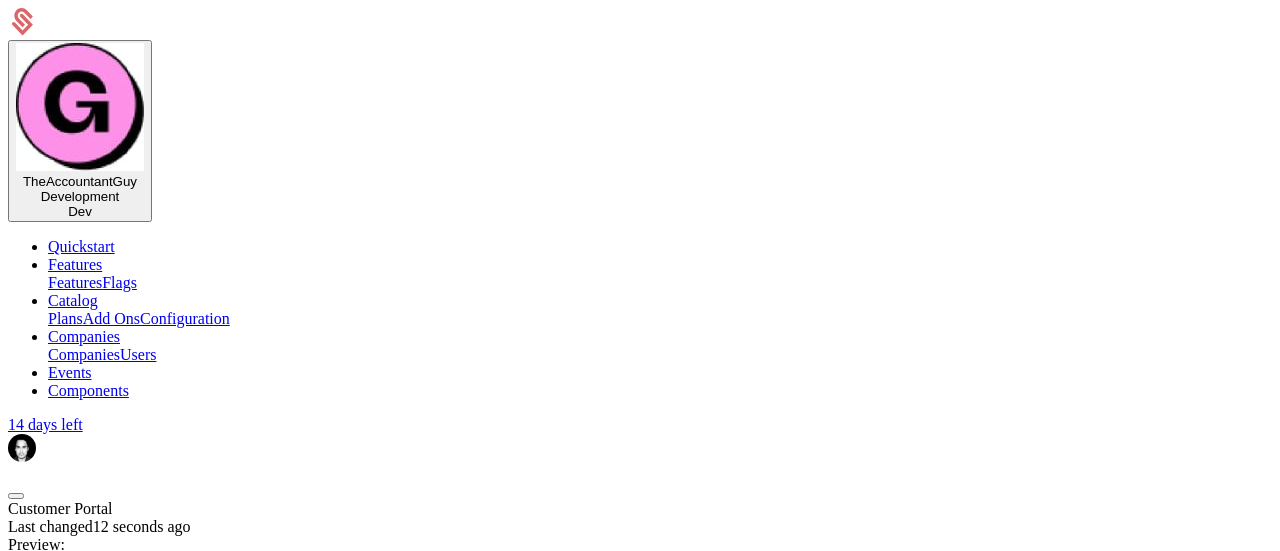 scroll, scrollTop: 0, scrollLeft: 0, axis: both 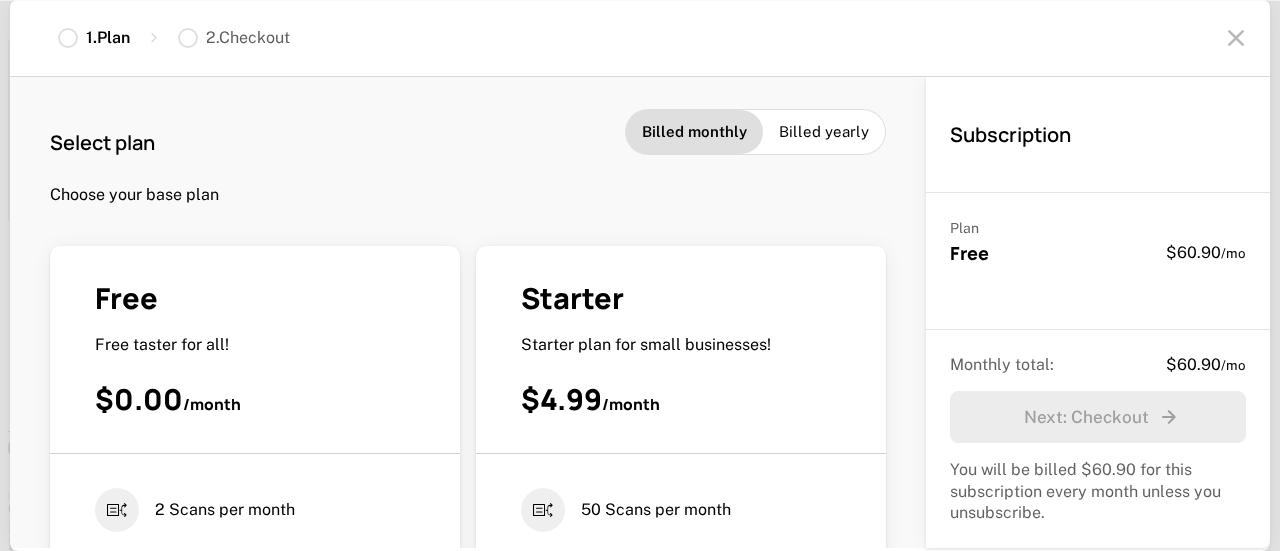 click on "Payment Method" at bounding box center (660, 774) 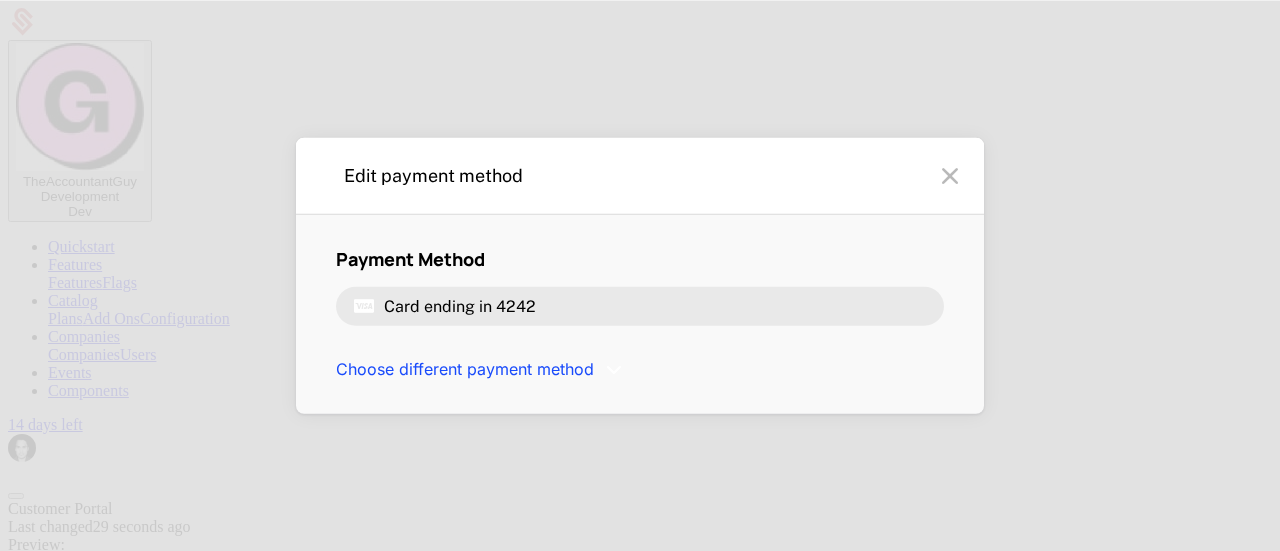 drag, startPoint x: 559, startPoint y: 127, endPoint x: 570, endPoint y: 129, distance: 11.18034 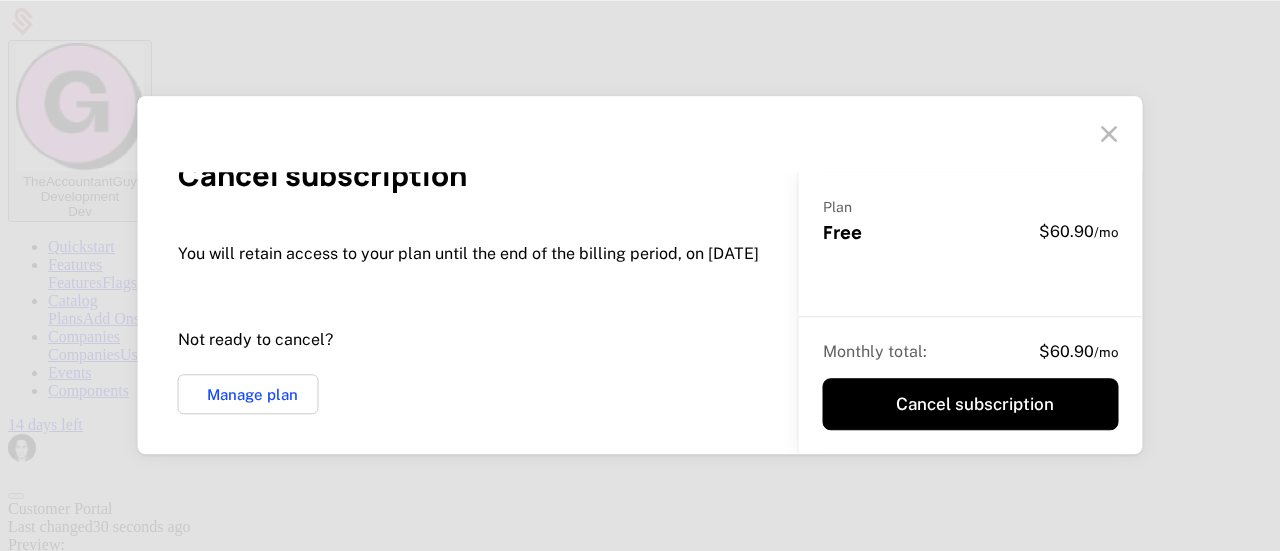 click on "Disabled" at bounding box center (660, 810) 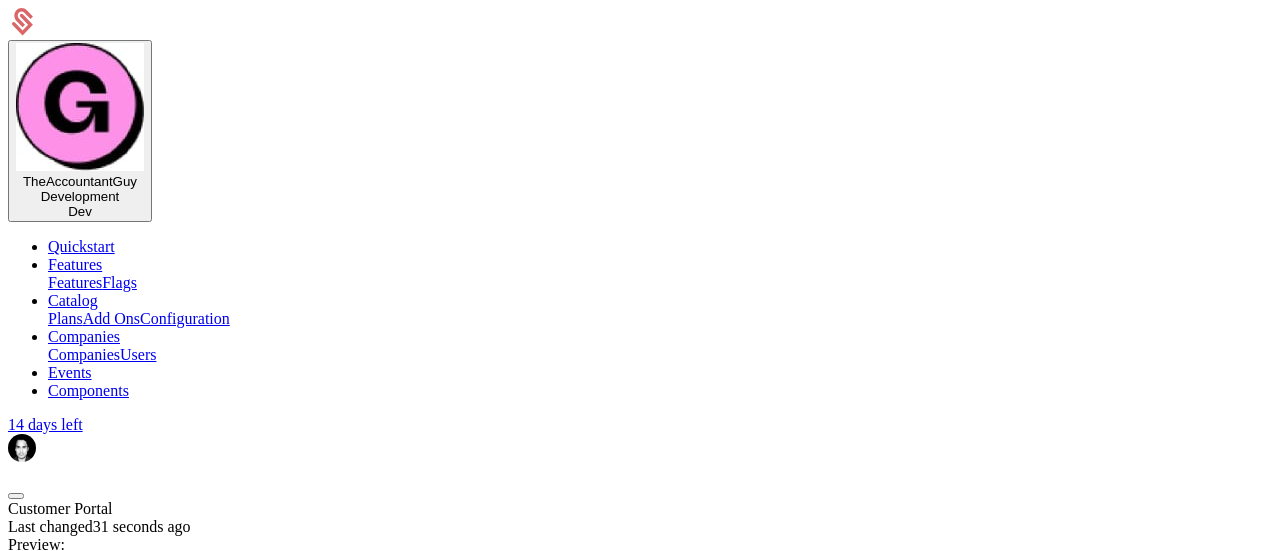 click on "Portal Checkout Payment Method Unsubscribe Disabled" at bounding box center (640, 774) 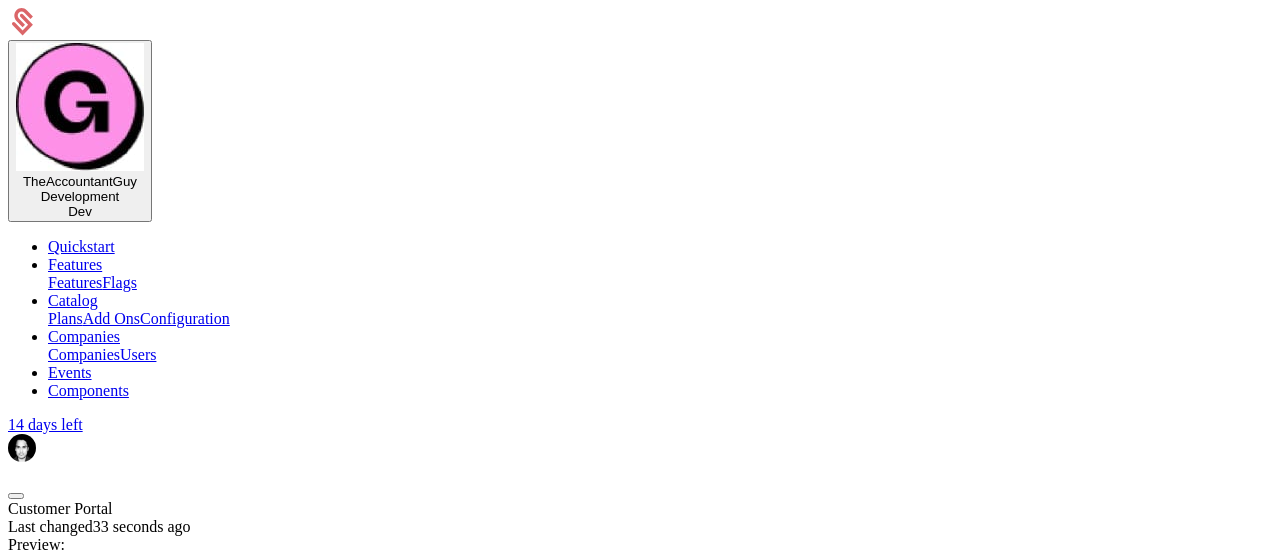 click on "Change plan" at bounding box center [427, 1007] 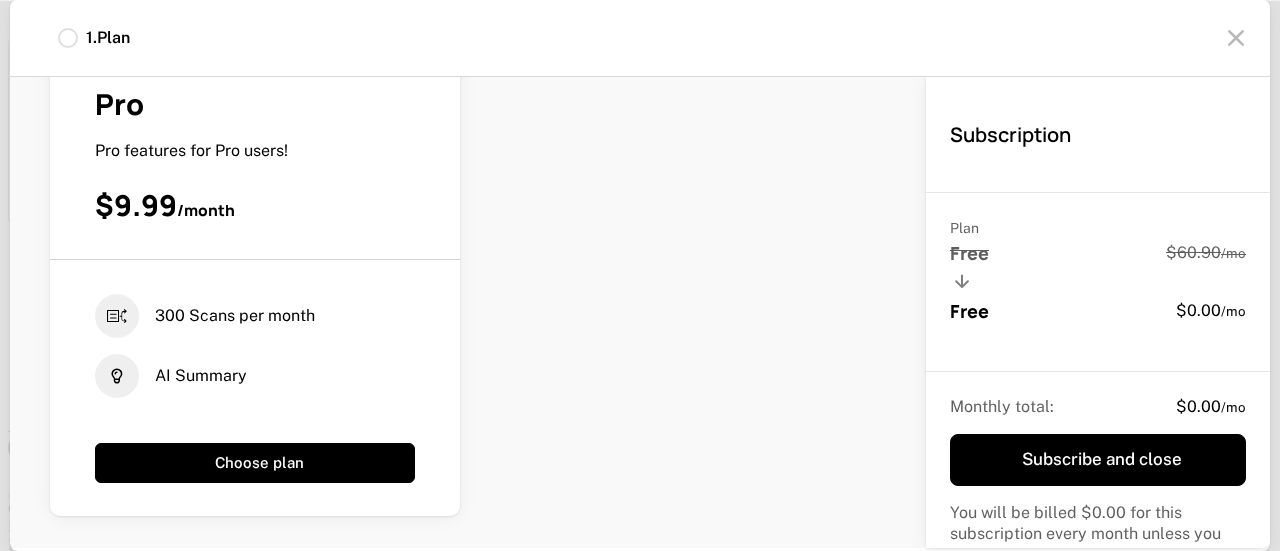 scroll, scrollTop: 828, scrollLeft: 0, axis: vertical 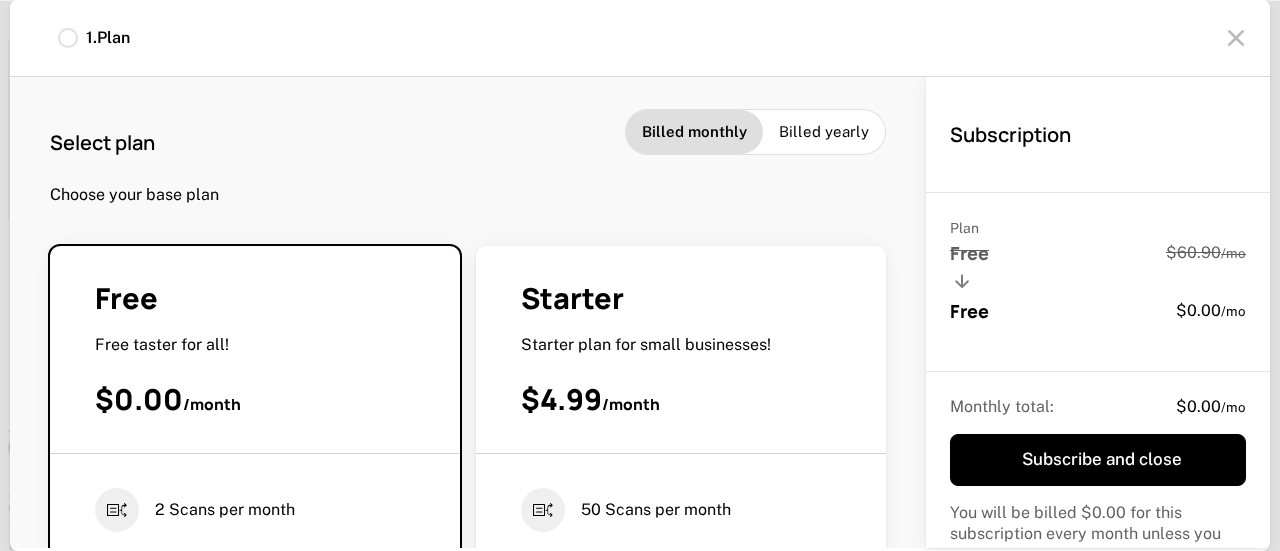 click on "Free Free taster for all! $0.00 / month" at bounding box center (255, 366) 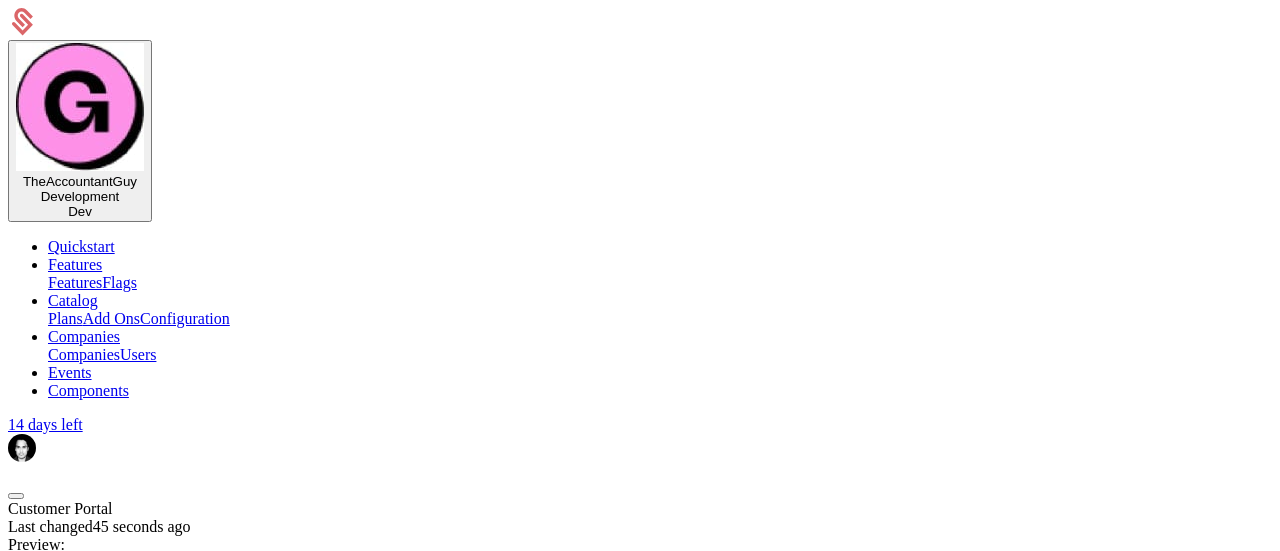 click on "Plan Manager" at bounding box center (640, 2061) 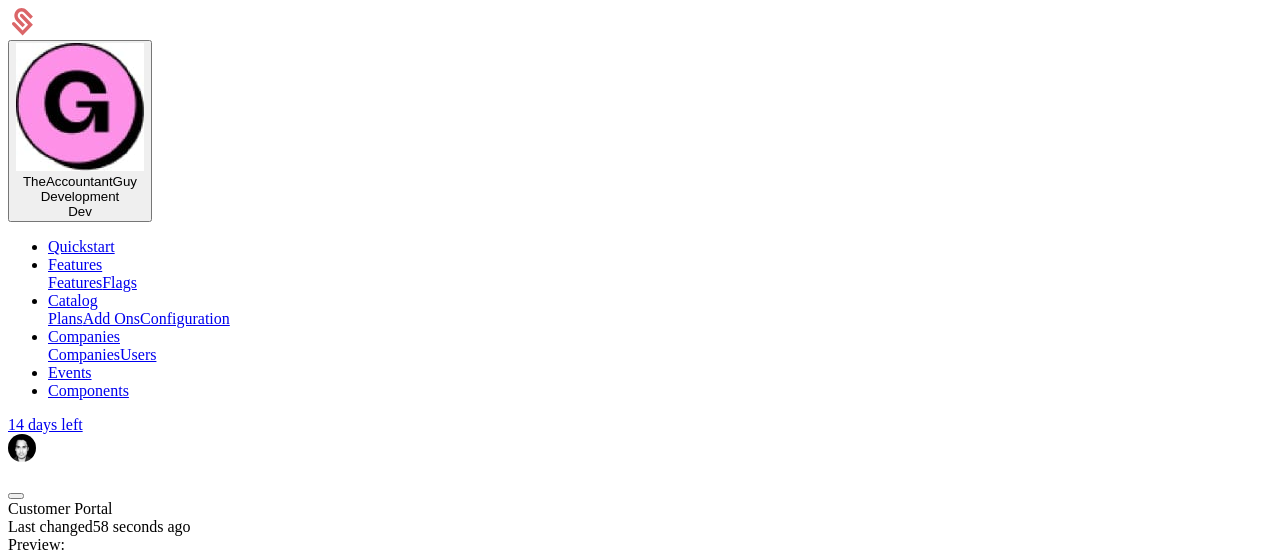 click on "Elements" at bounding box center [44, 1292] 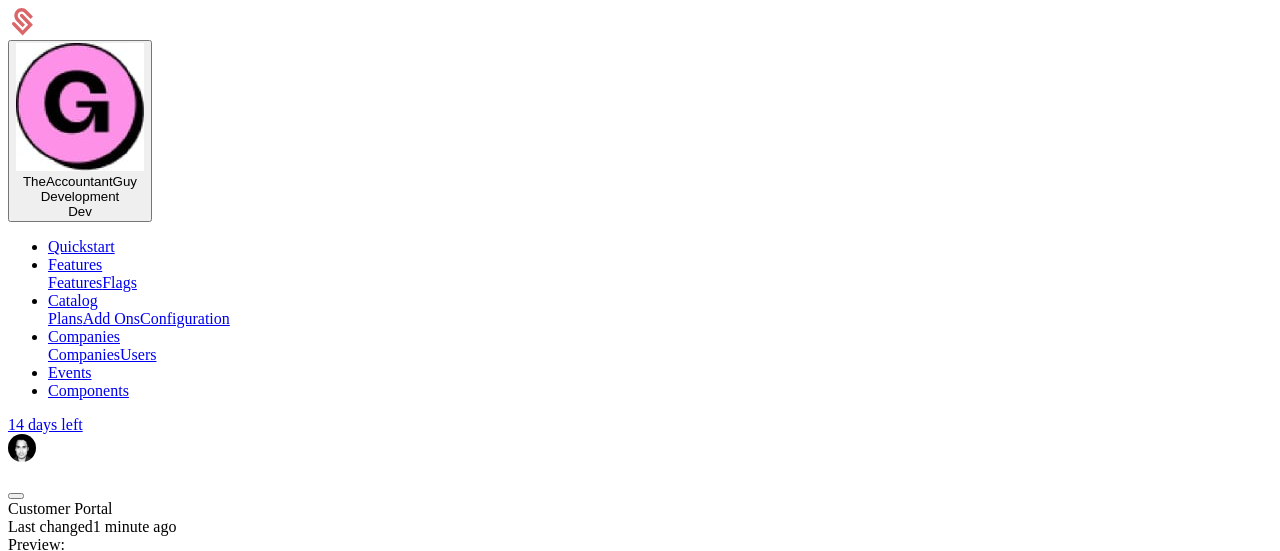 scroll, scrollTop: 11, scrollLeft: 0, axis: vertical 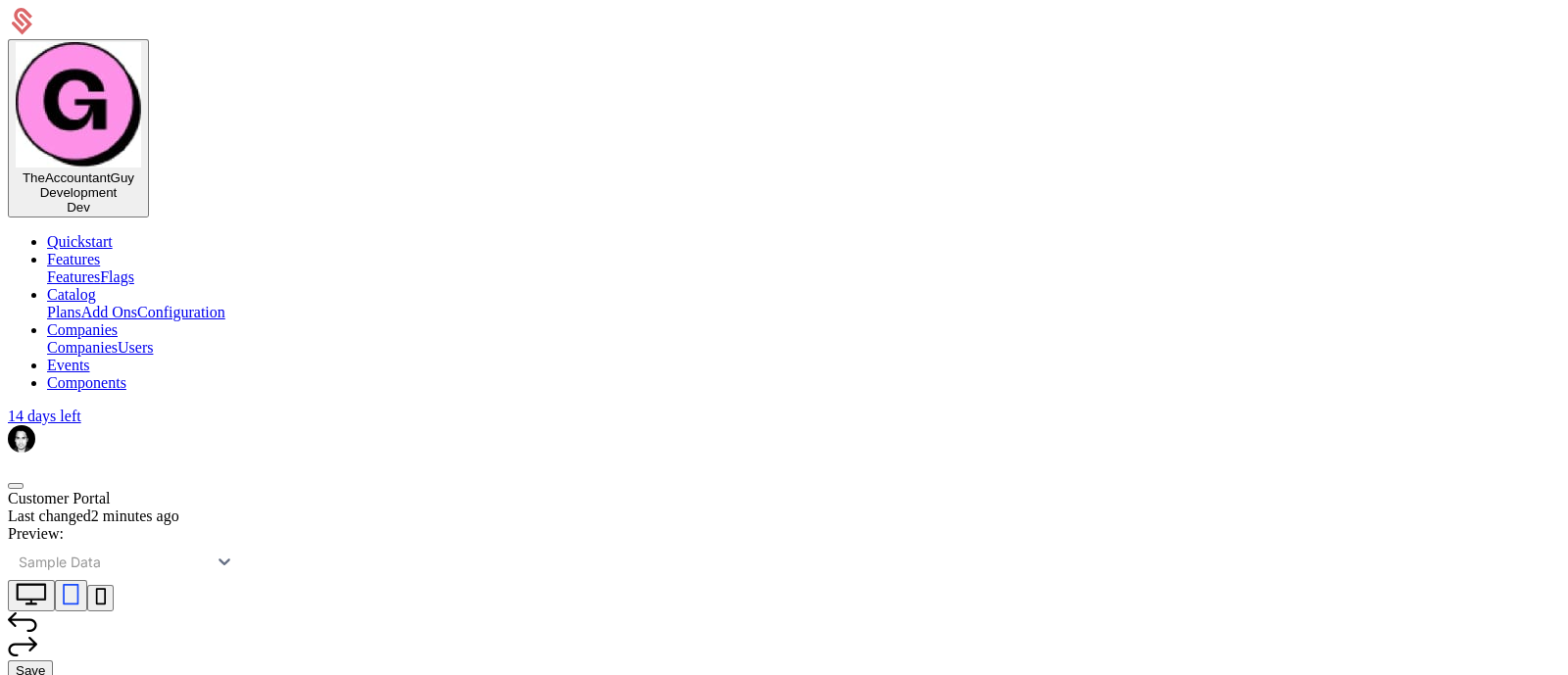 click on "Free Free taster for all! $60.90 / mo Change plan Included features Scans 2   Scans No upcoming invoice Payment Method Card ending in   4242 Edit Invoices [DATE] $671.00 [DATE] $725.00 See more Unsubscribe Plans Billed monthly Billed yearly Free Free taster for all! $0.00 / month 2   Scans   per   month Starter Starter plan for small businesses! $4.99 / month Everything in Free, plus 50   Scans   per   month Pro Pro features for Pro users! $9.99 / month Everything in Starter, plus 300   Scans   per   month AI Summary Powered by" at bounding box center [784, 1765] 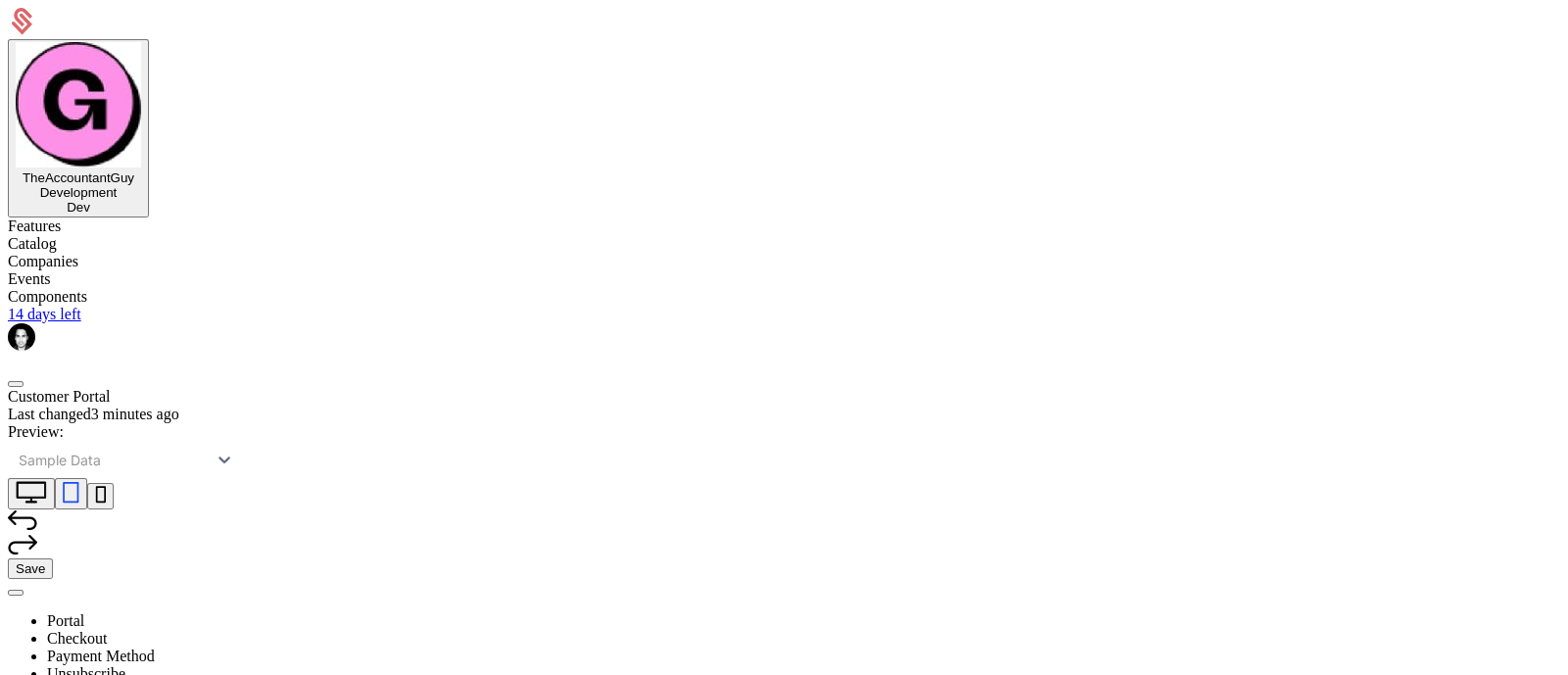 scroll, scrollTop: 0, scrollLeft: 0, axis: both 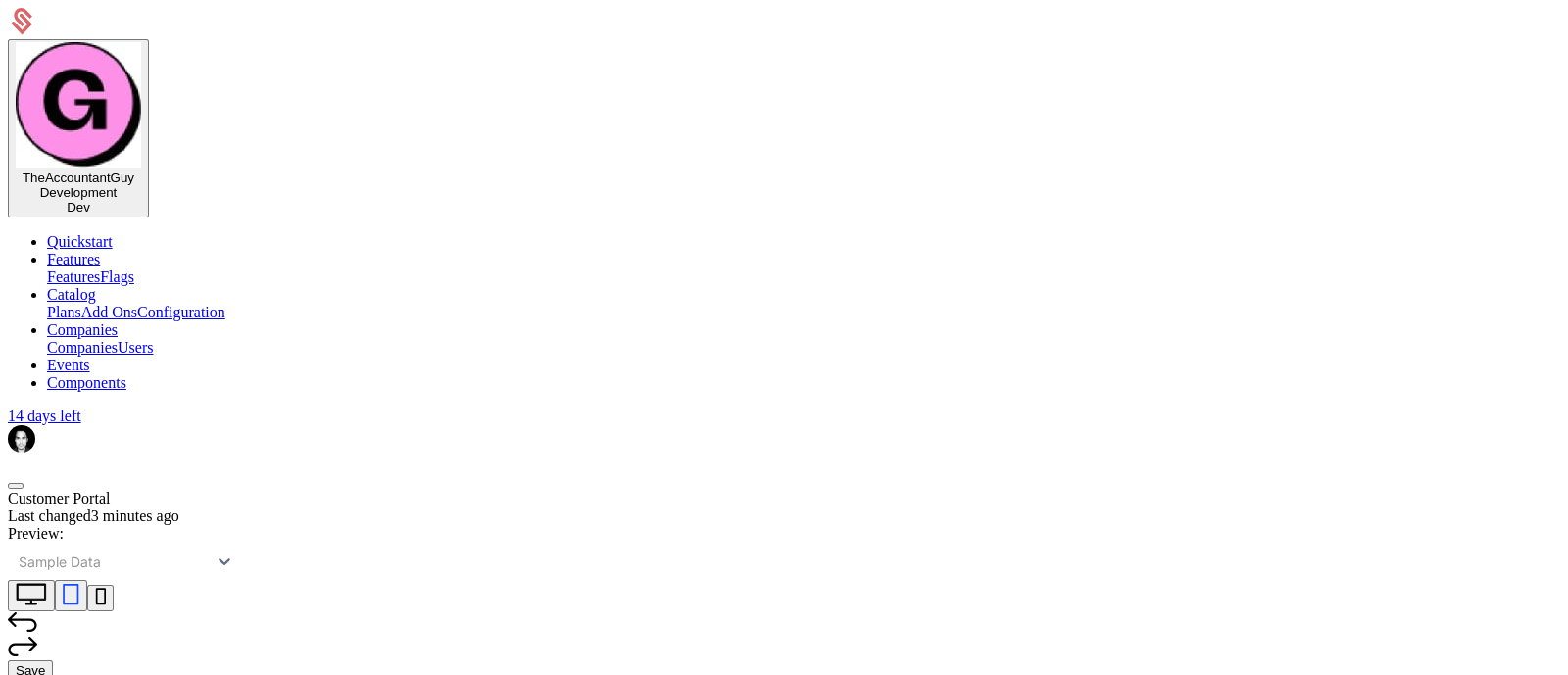 click on "Elements" at bounding box center [43, 1437] 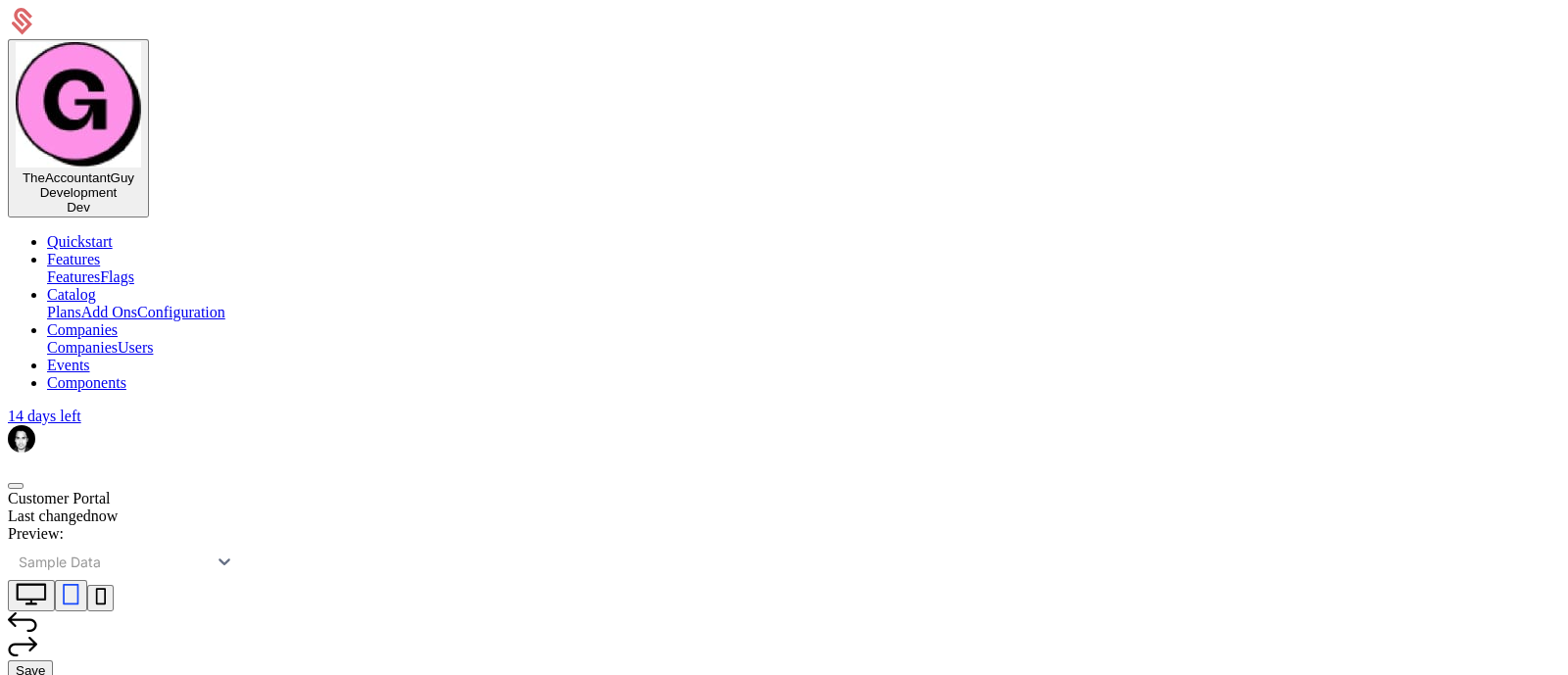 click on "Close" at bounding box center (136, 2481) 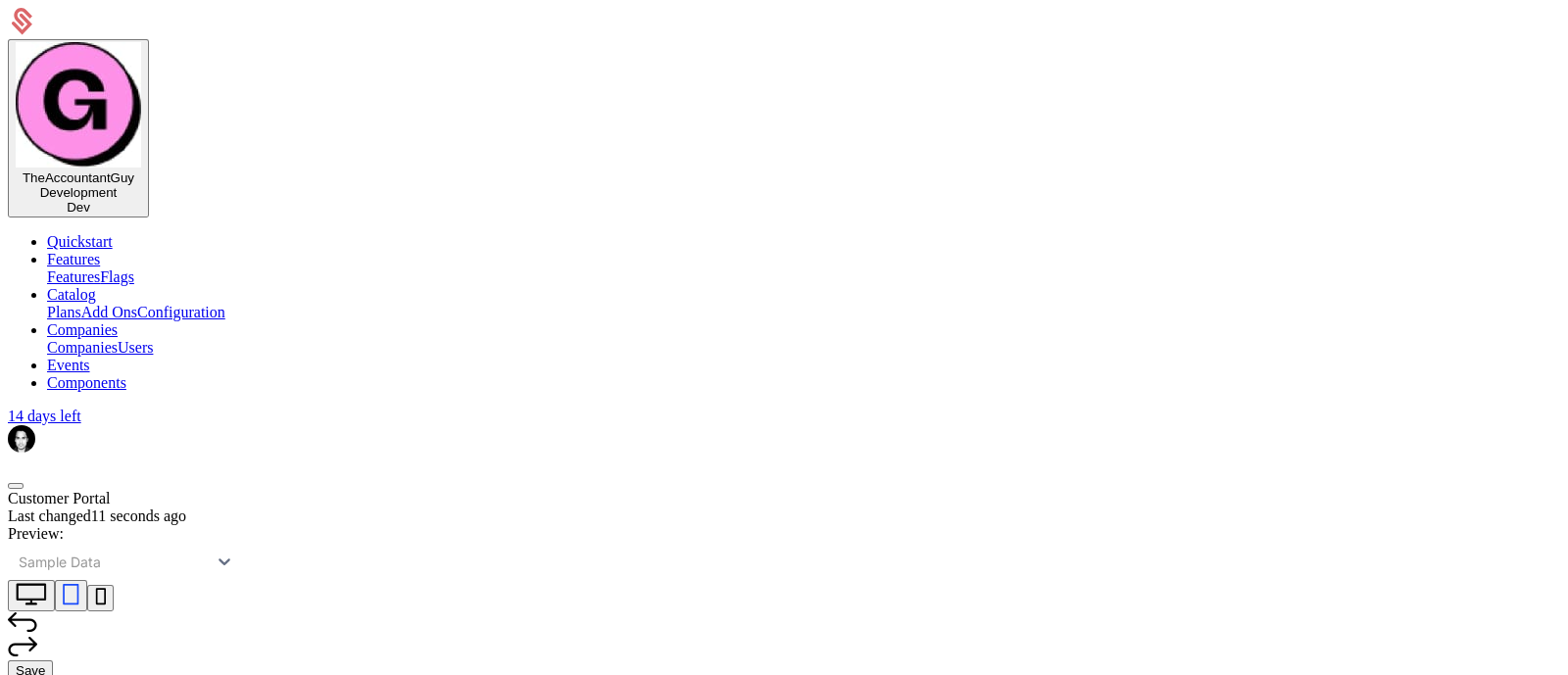 scroll, scrollTop: 257, scrollLeft: 0, axis: vertical 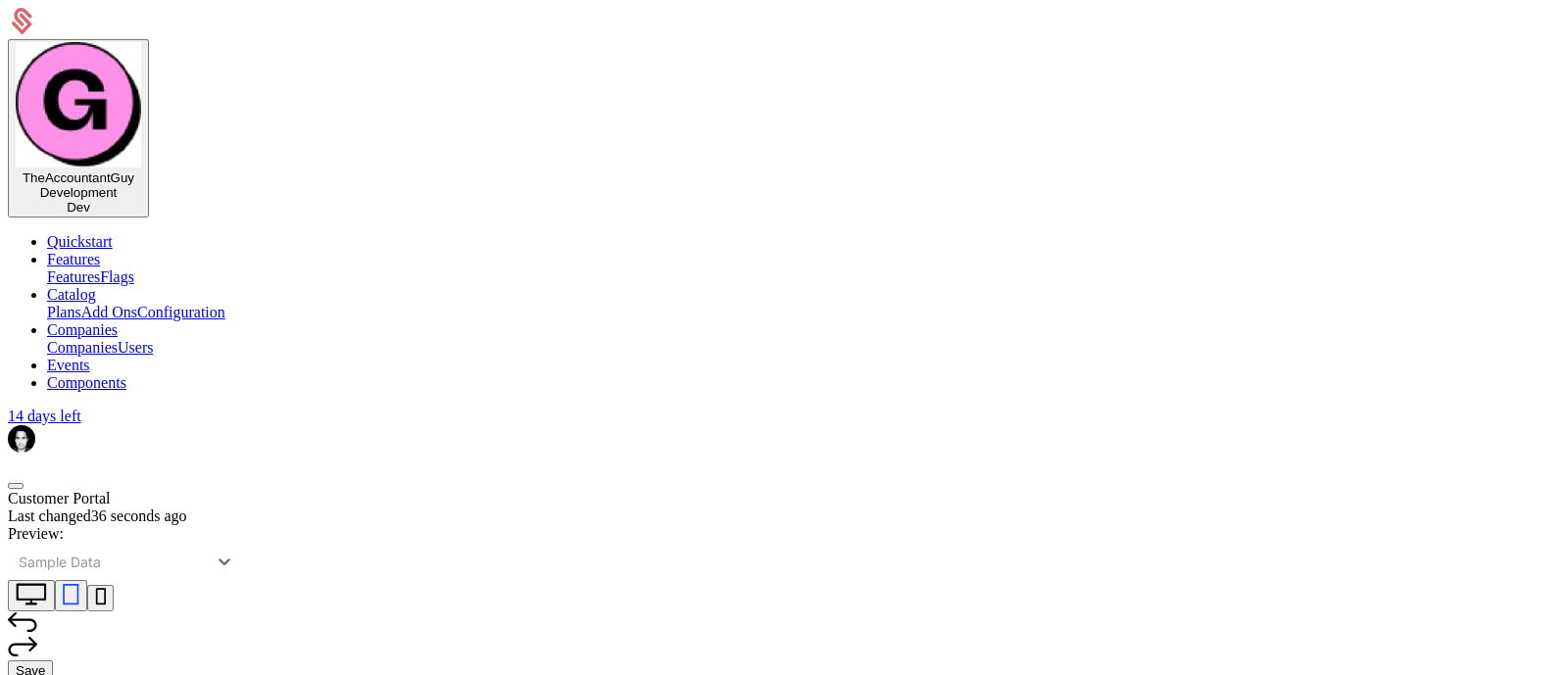 type on "*" 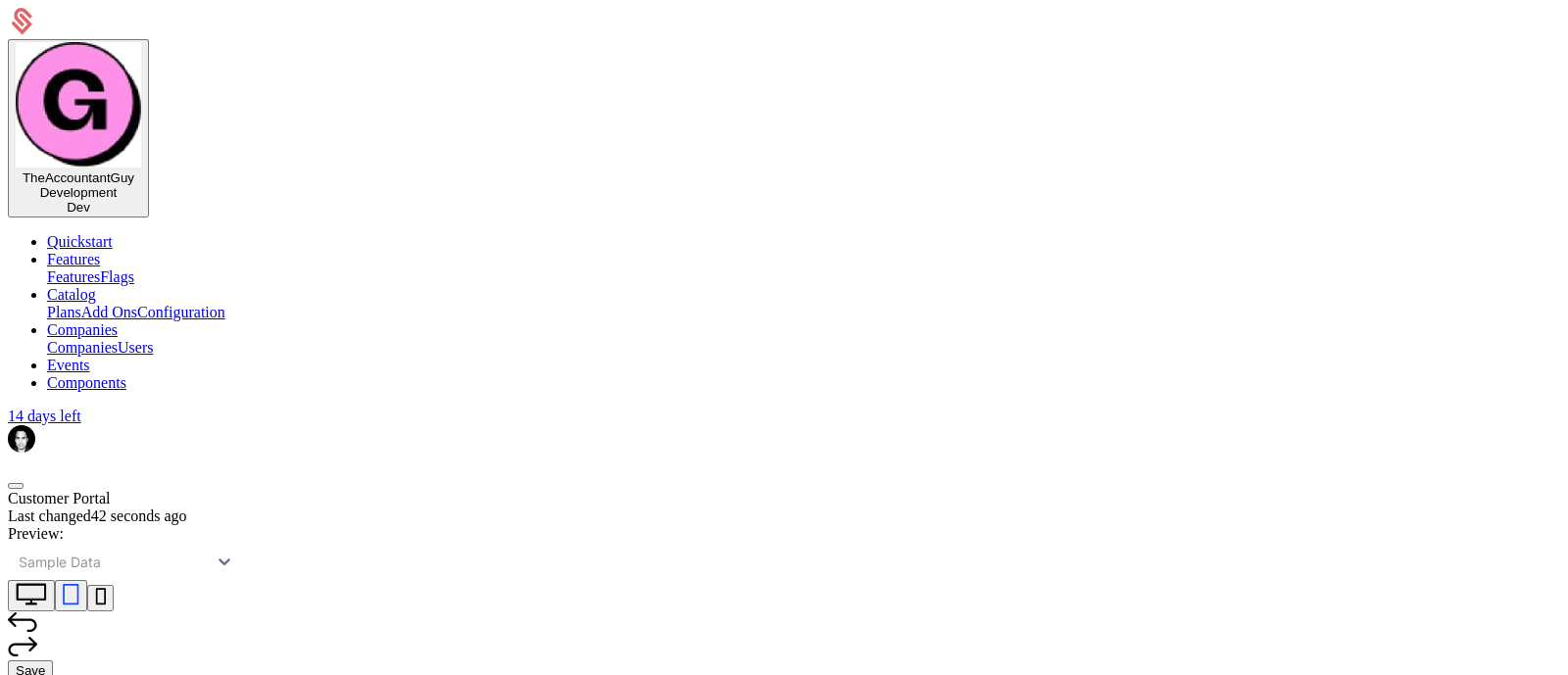 drag, startPoint x: 1487, startPoint y: 388, endPoint x: 1465, endPoint y: 384, distance: 22.36068 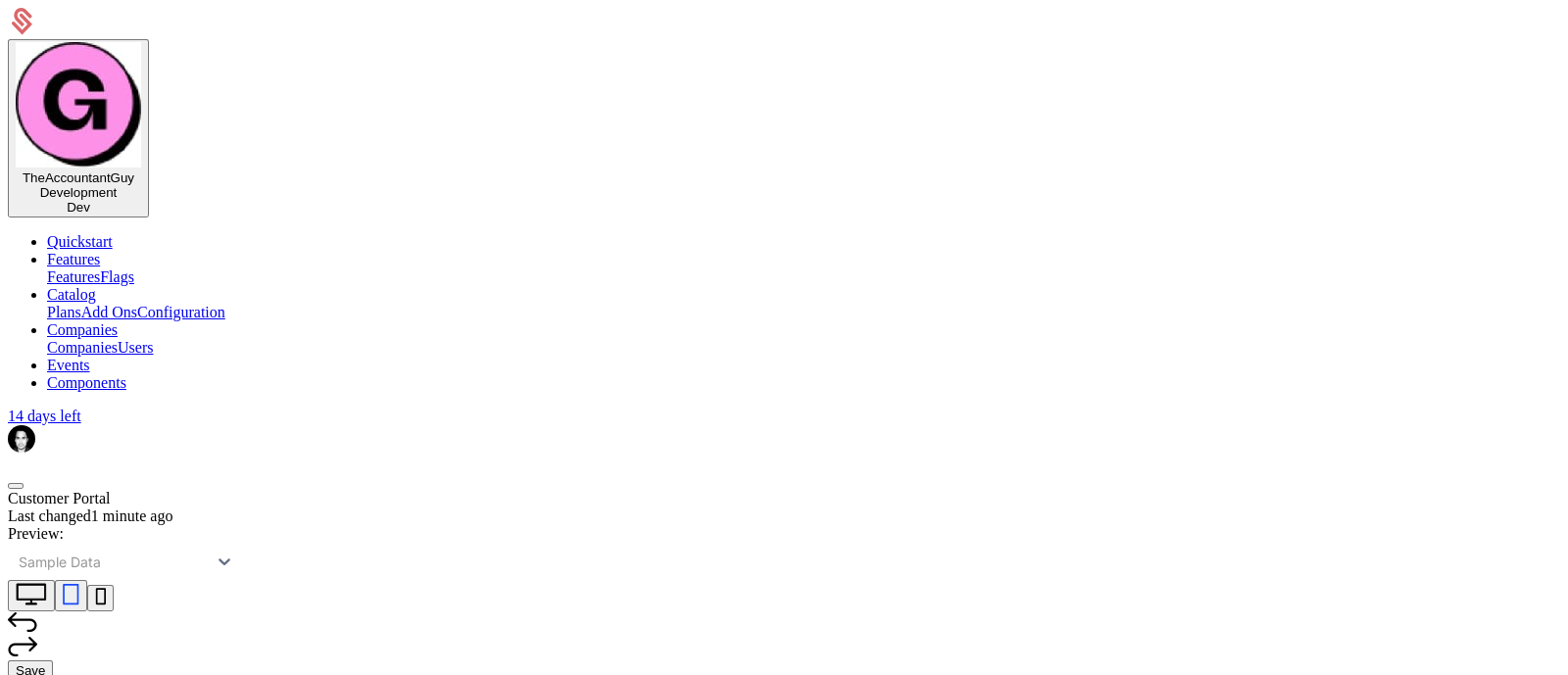 type on "*******" 